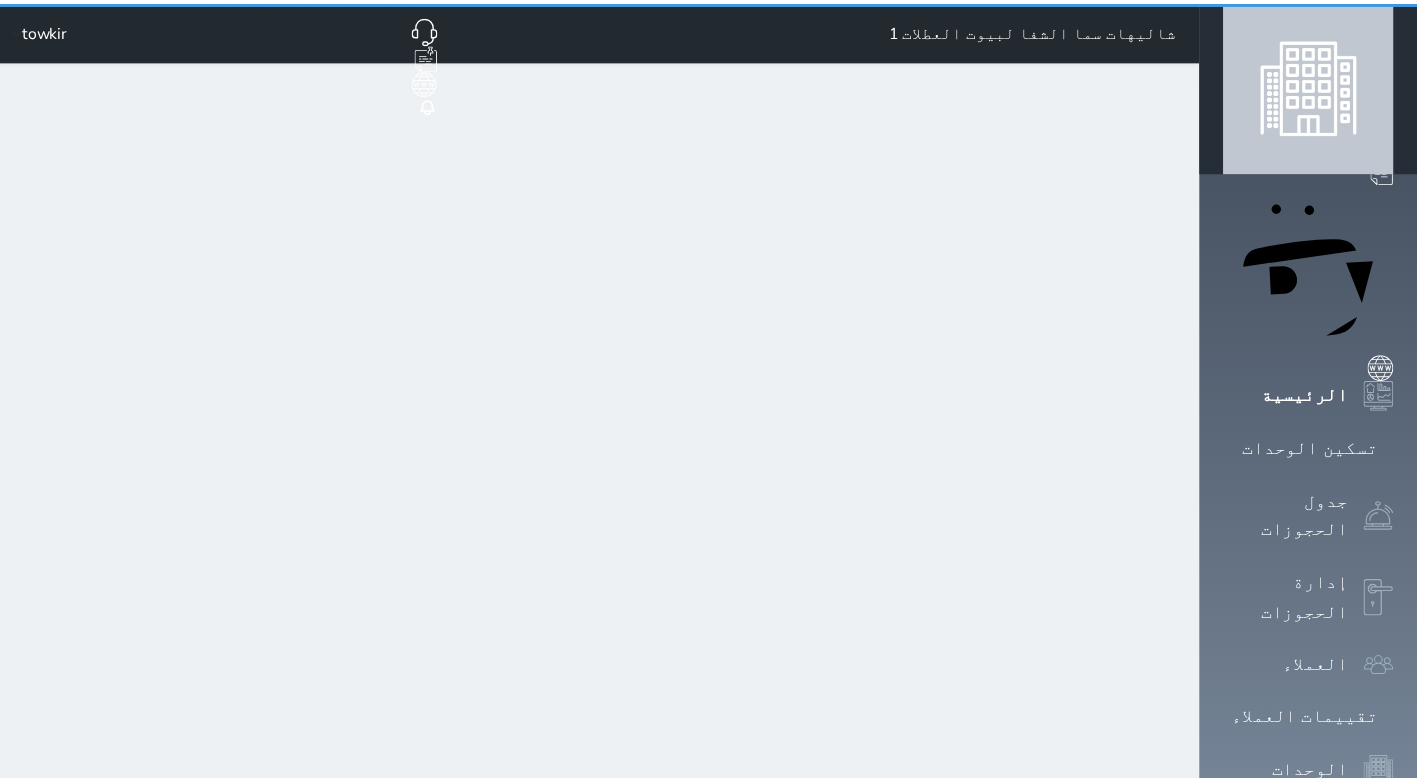 scroll, scrollTop: 0, scrollLeft: 0, axis: both 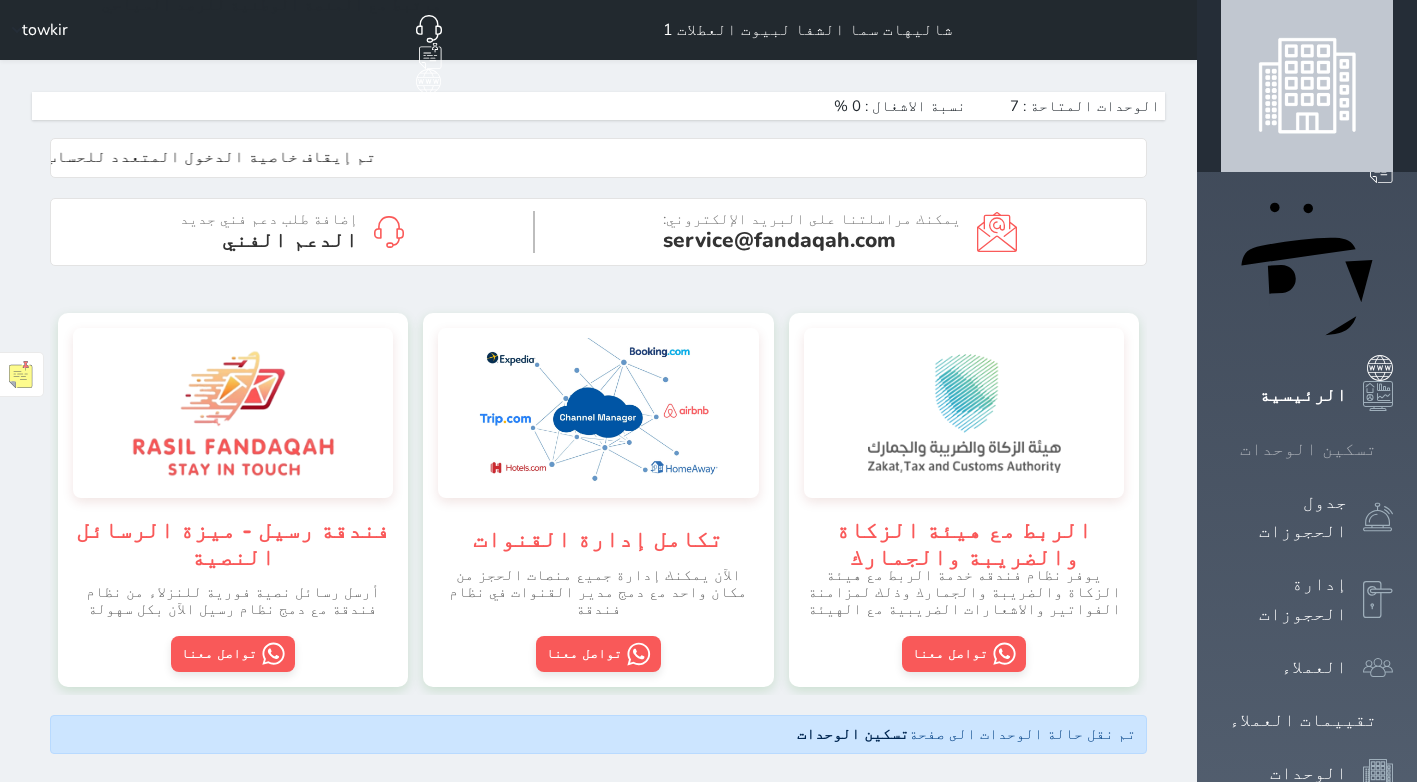 click 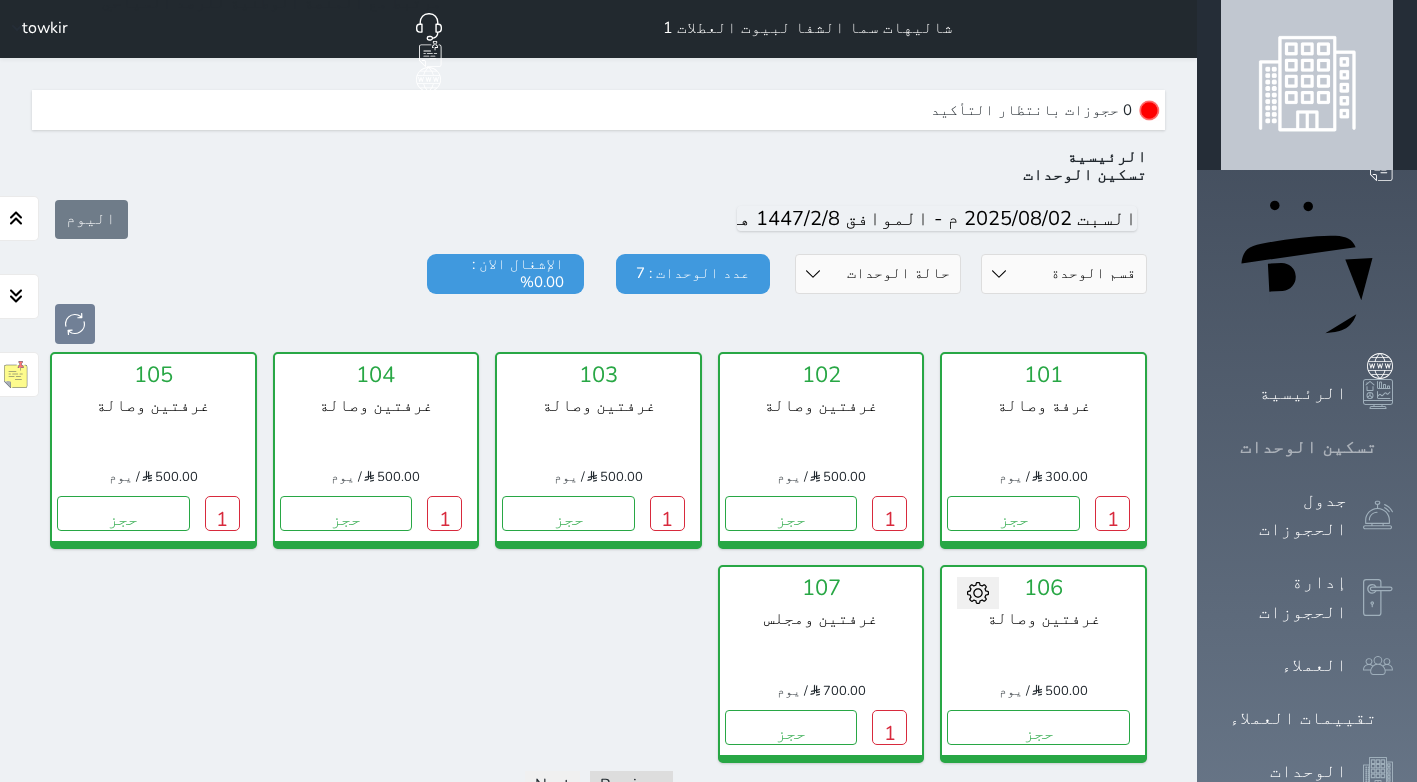 scroll, scrollTop: 60, scrollLeft: 0, axis: vertical 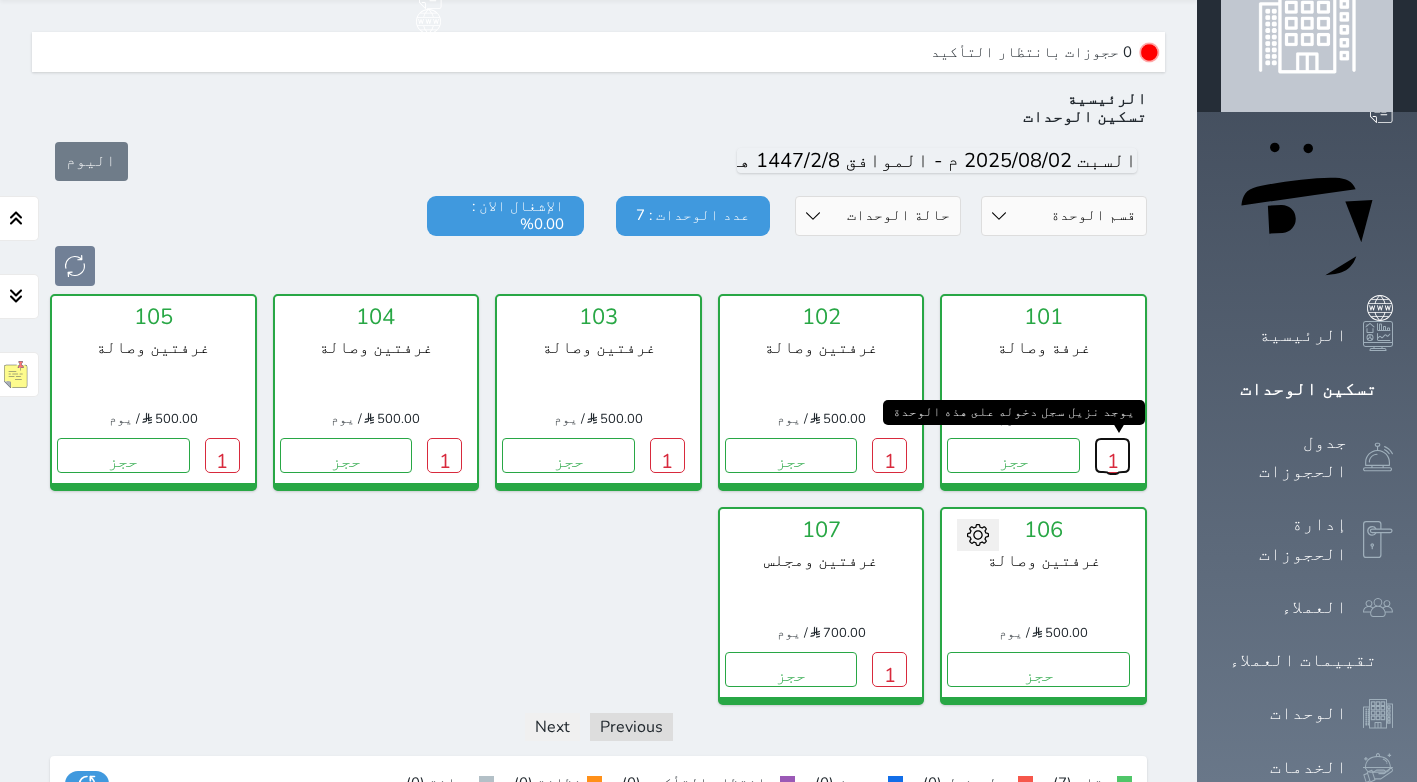 click on "1" at bounding box center (1112, 455) 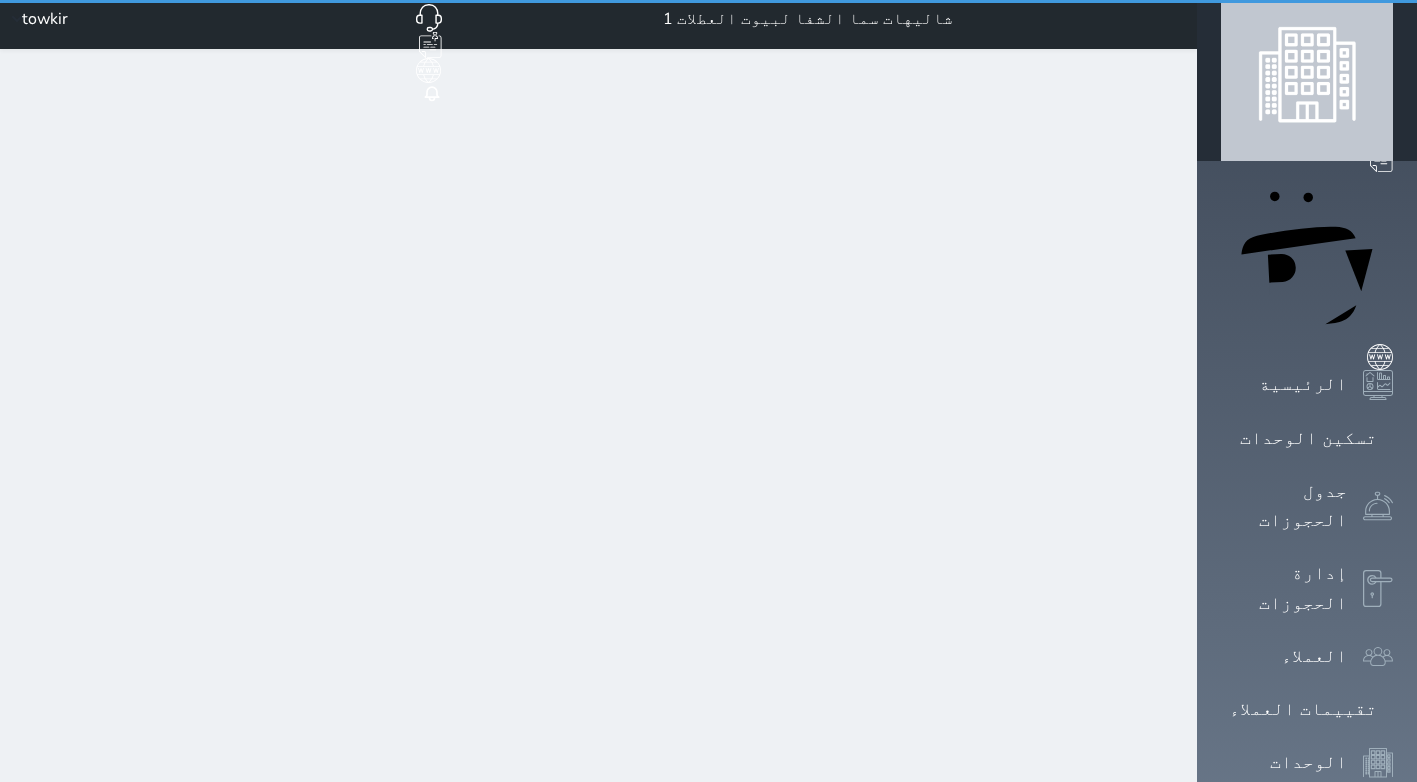 scroll, scrollTop: 0, scrollLeft: 0, axis: both 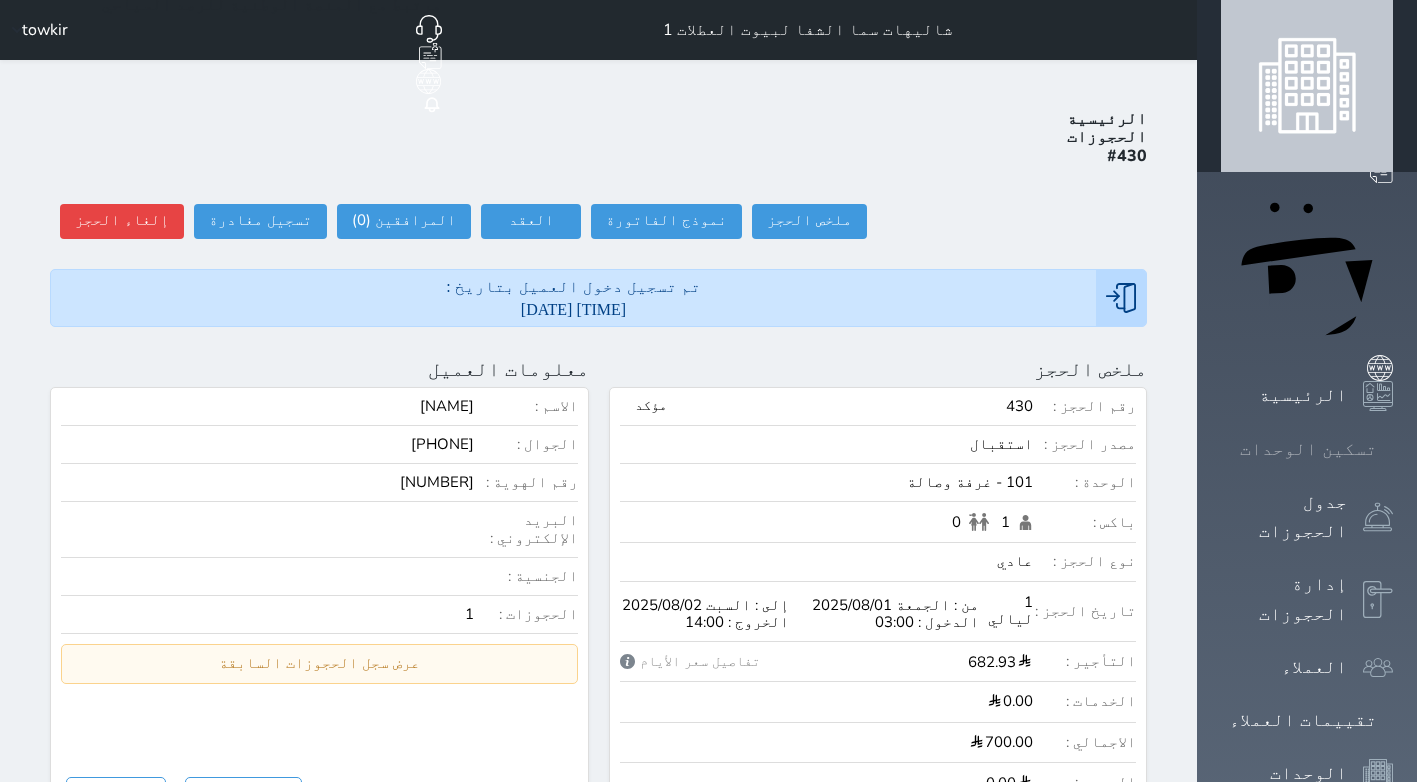 click 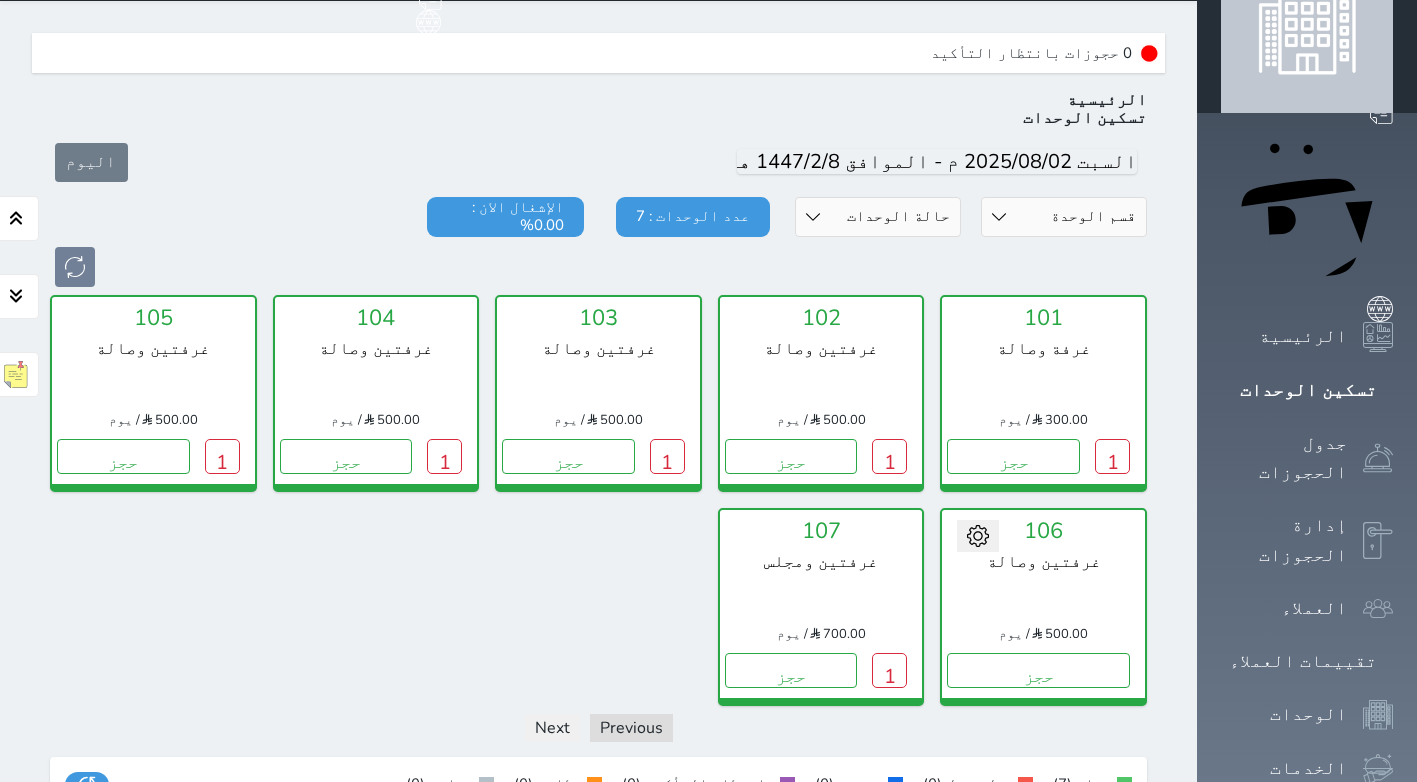 scroll, scrollTop: 60, scrollLeft: 0, axis: vertical 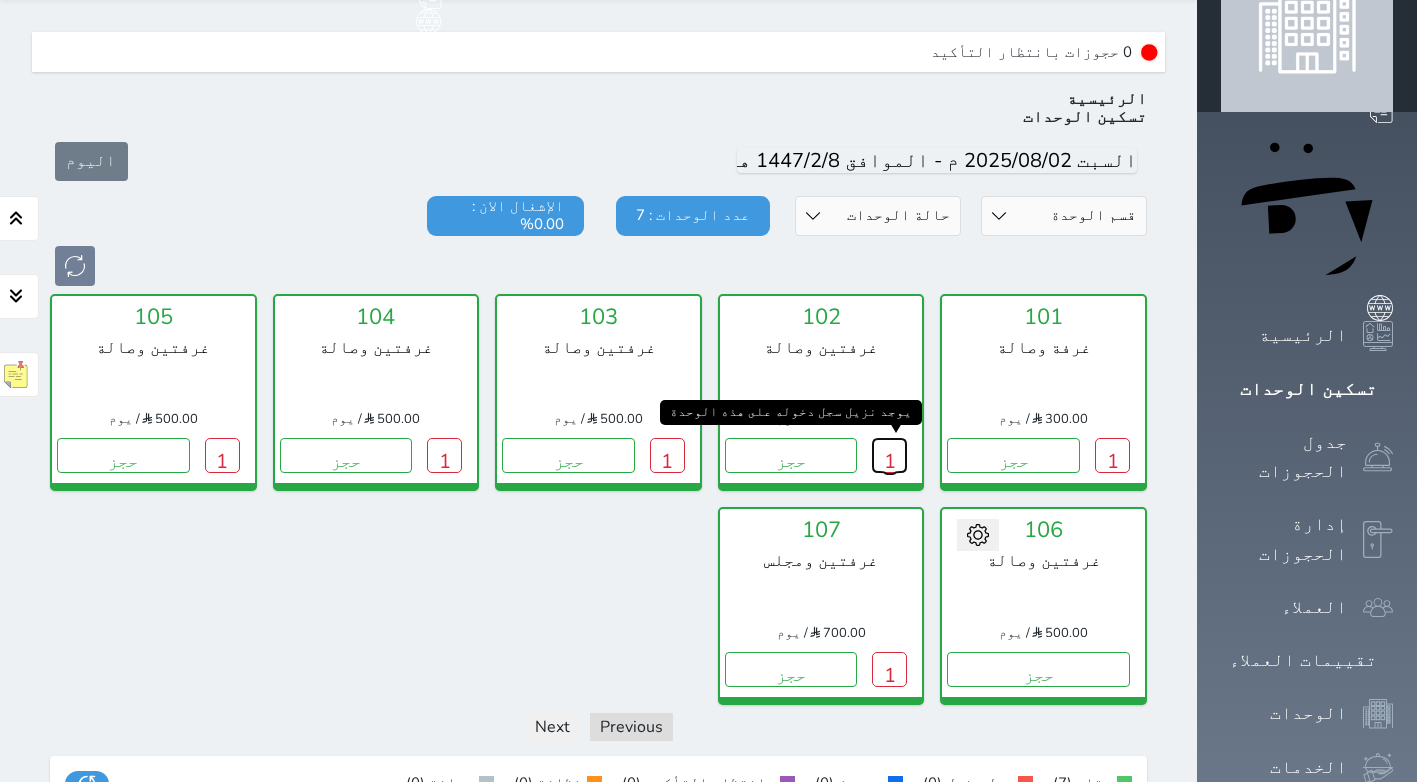 click on "1" at bounding box center [889, 455] 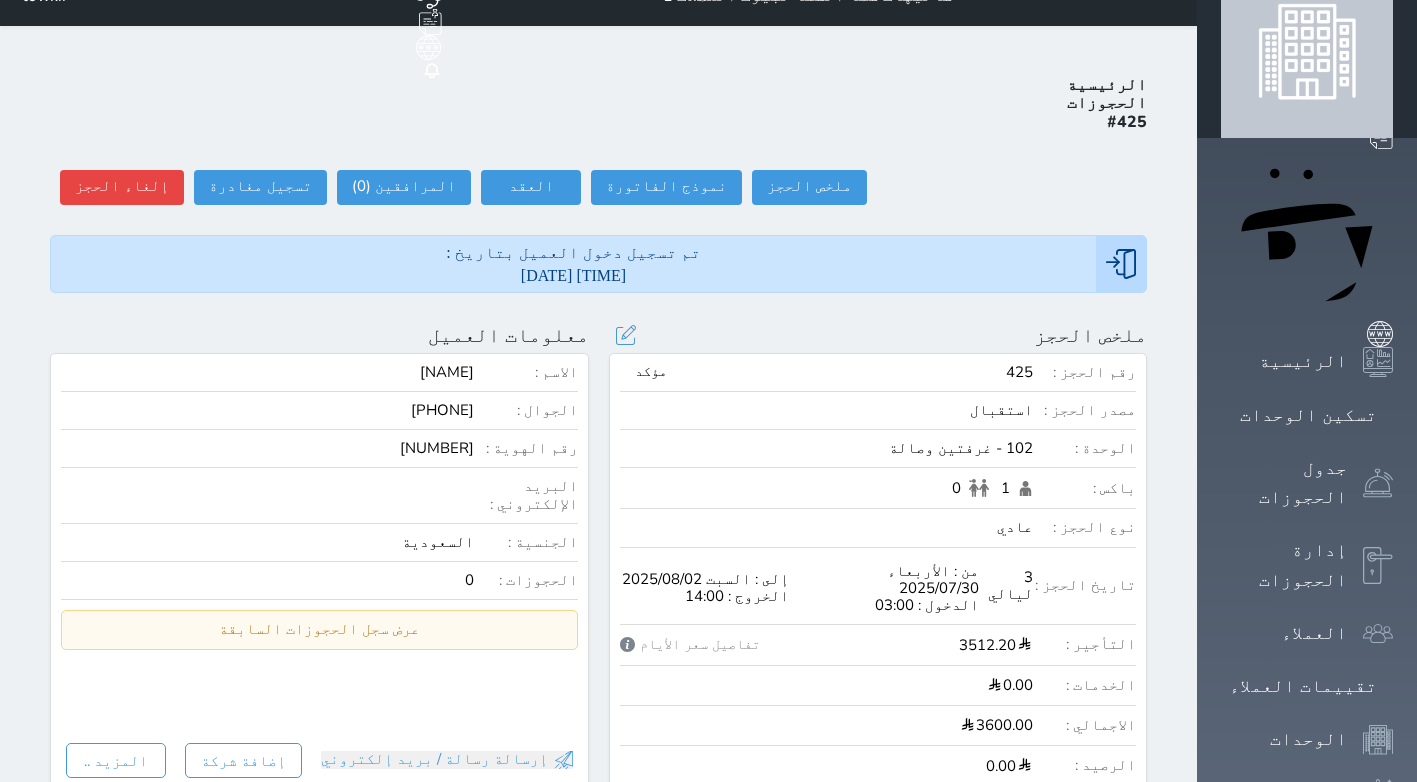 scroll, scrollTop: 0, scrollLeft: 0, axis: both 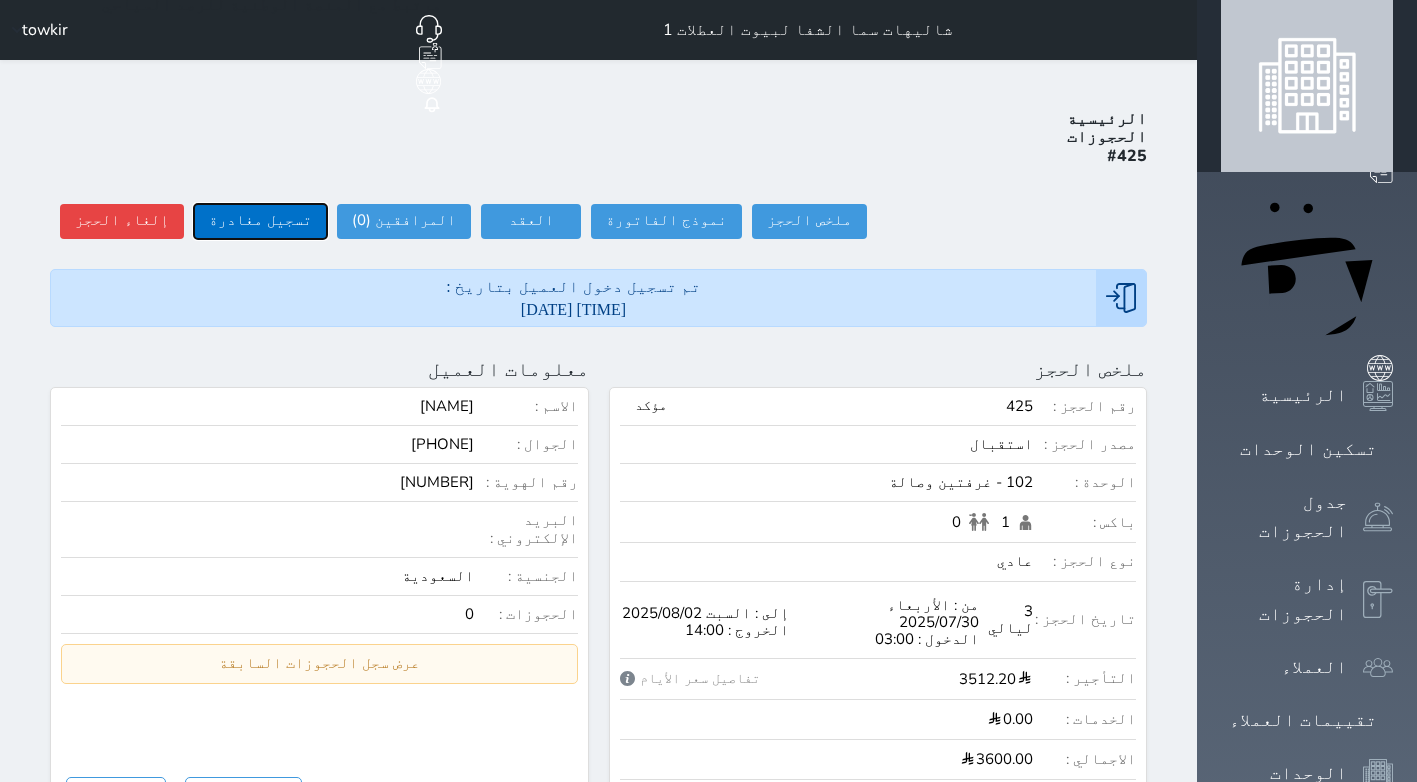 click on "تسجيل مغادرة" at bounding box center (260, 221) 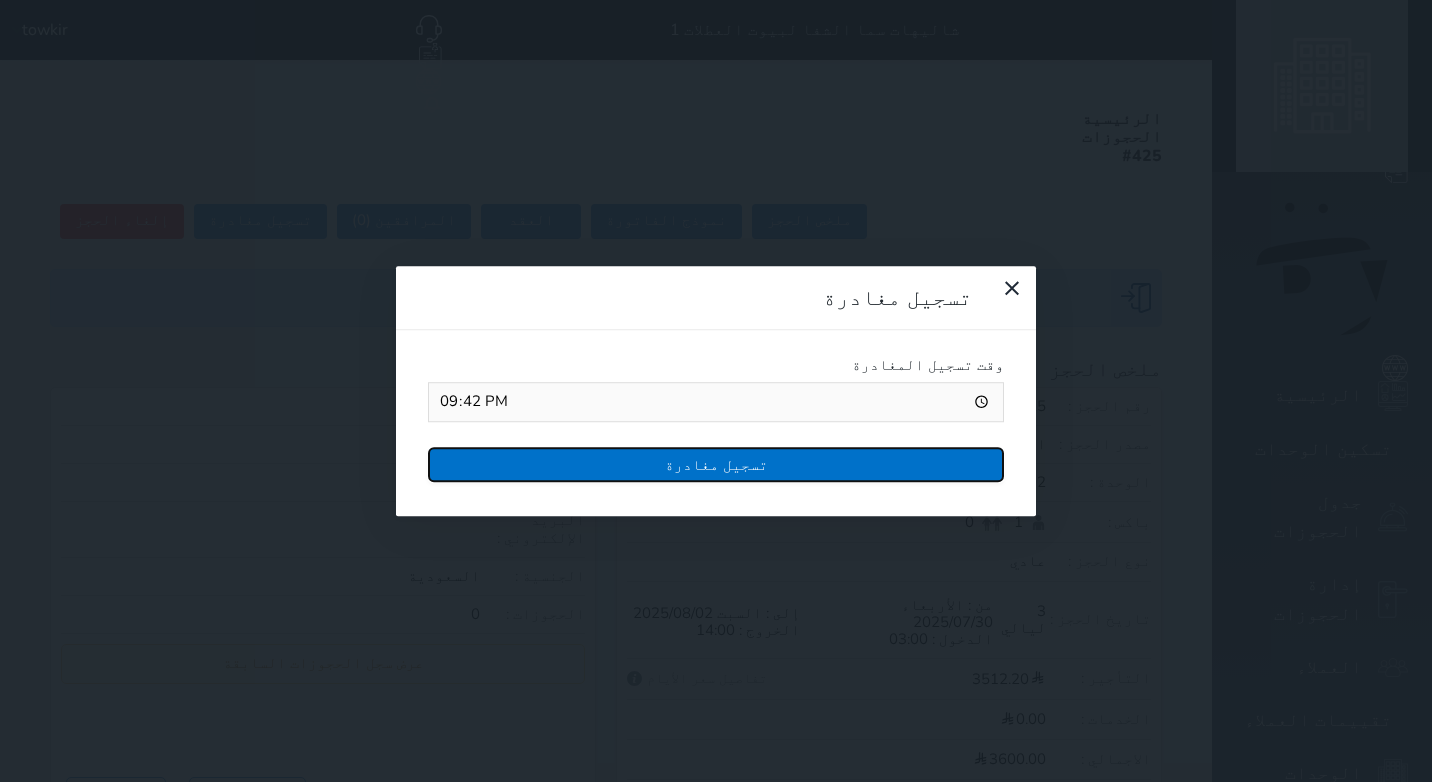 click on "تسجيل مغادرة" at bounding box center (716, 464) 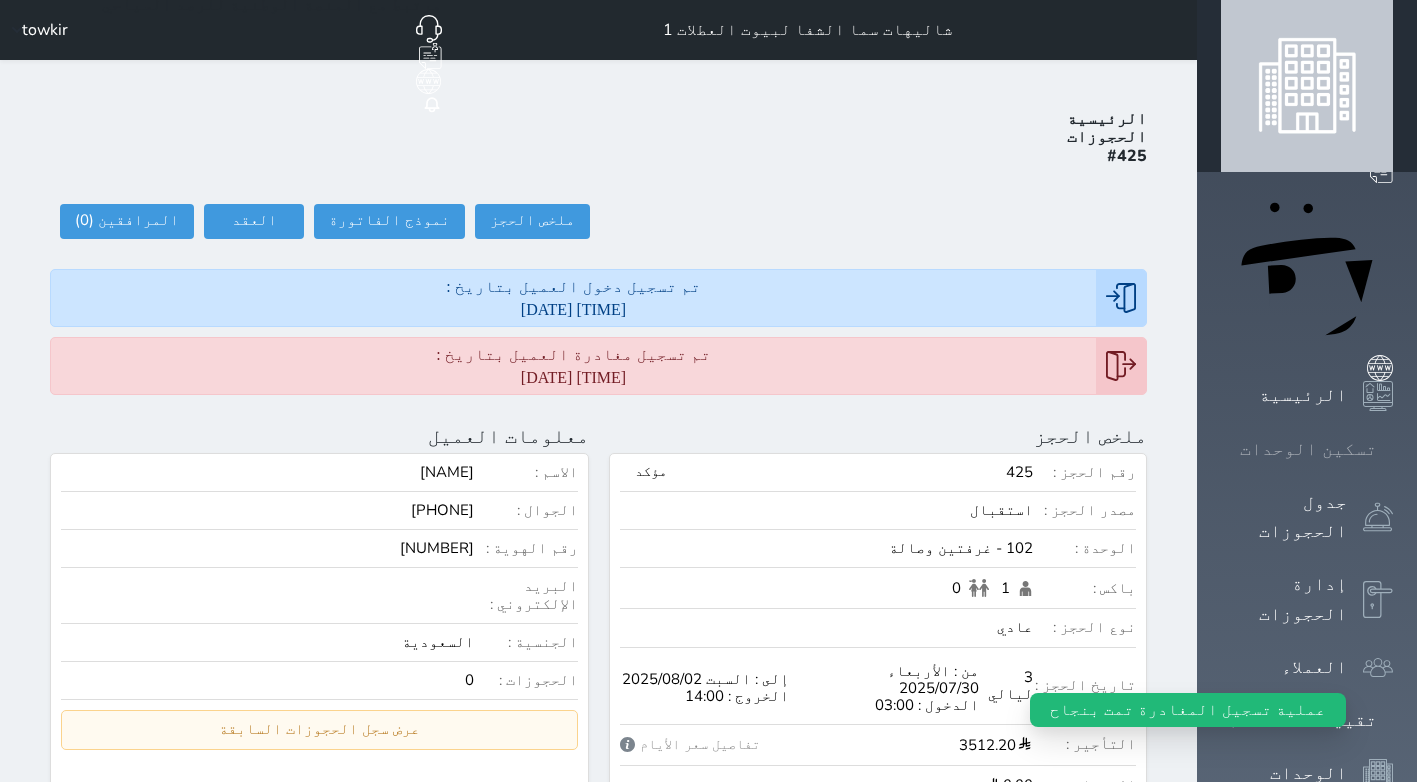 click 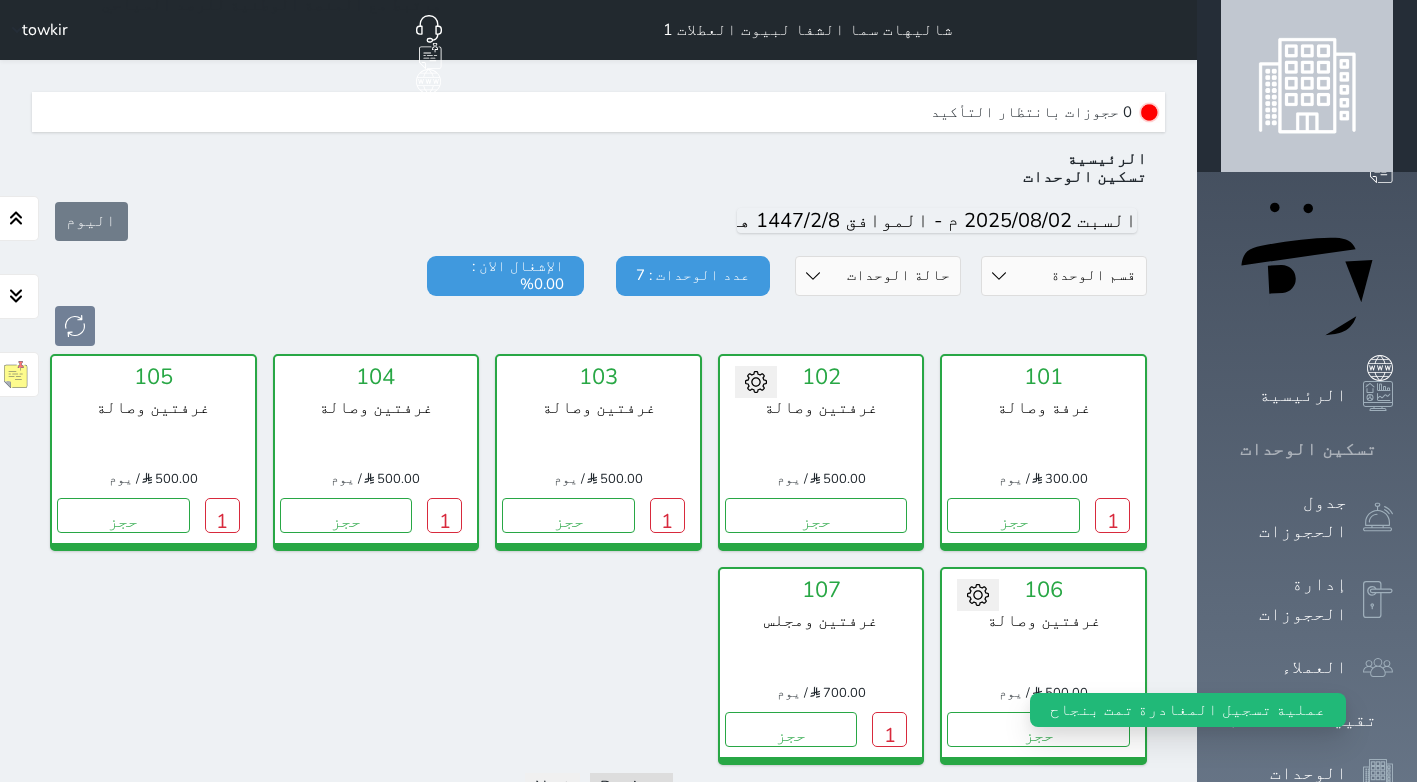 scroll, scrollTop: 60, scrollLeft: 0, axis: vertical 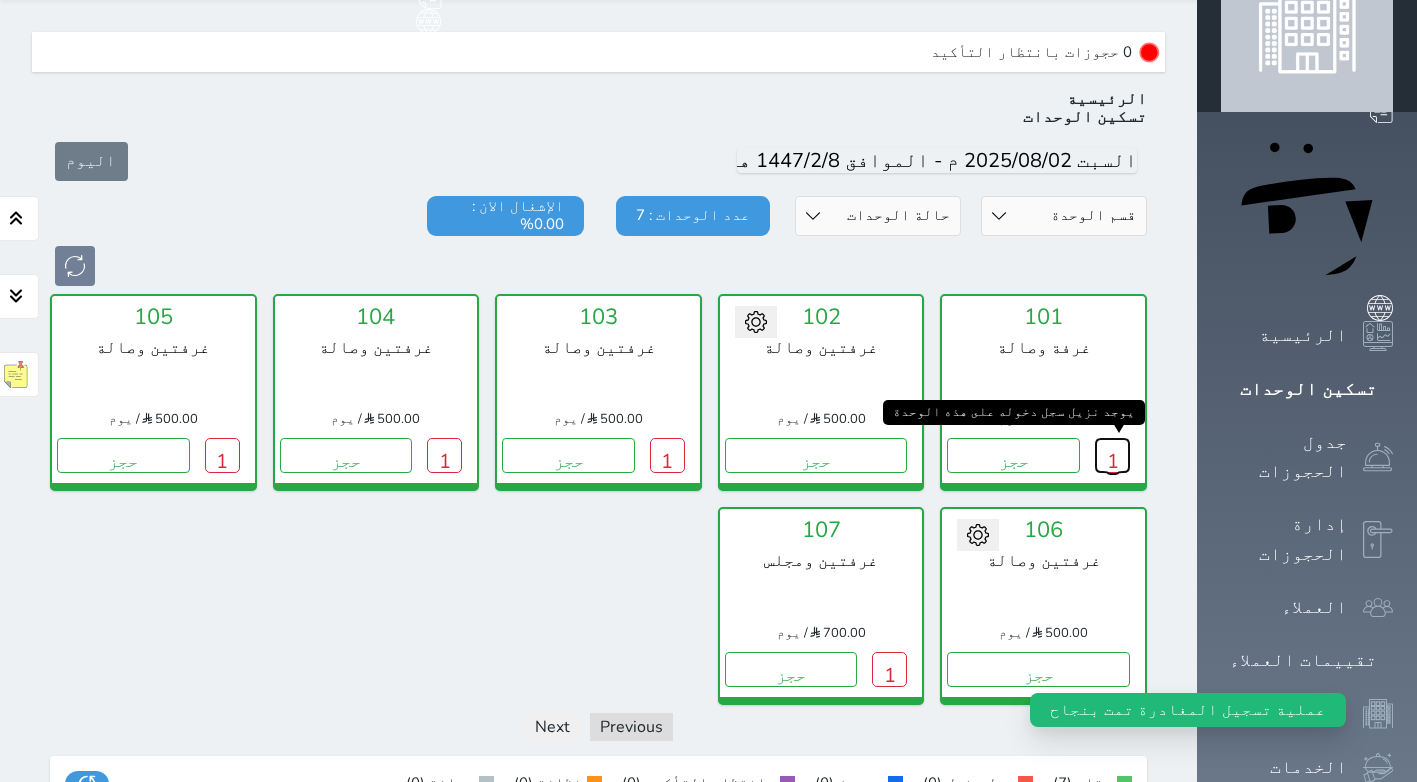 click on "1" at bounding box center [1112, 455] 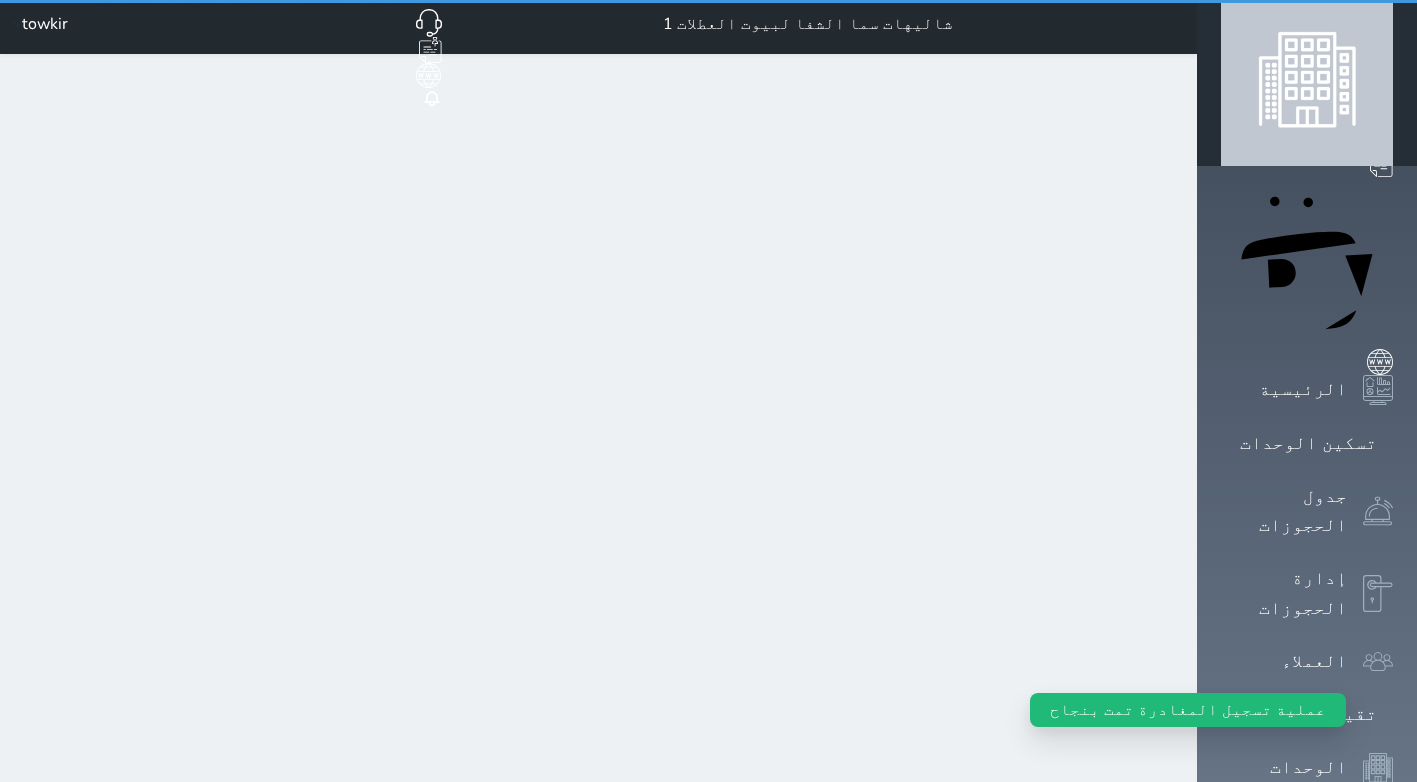 scroll, scrollTop: 0, scrollLeft: 0, axis: both 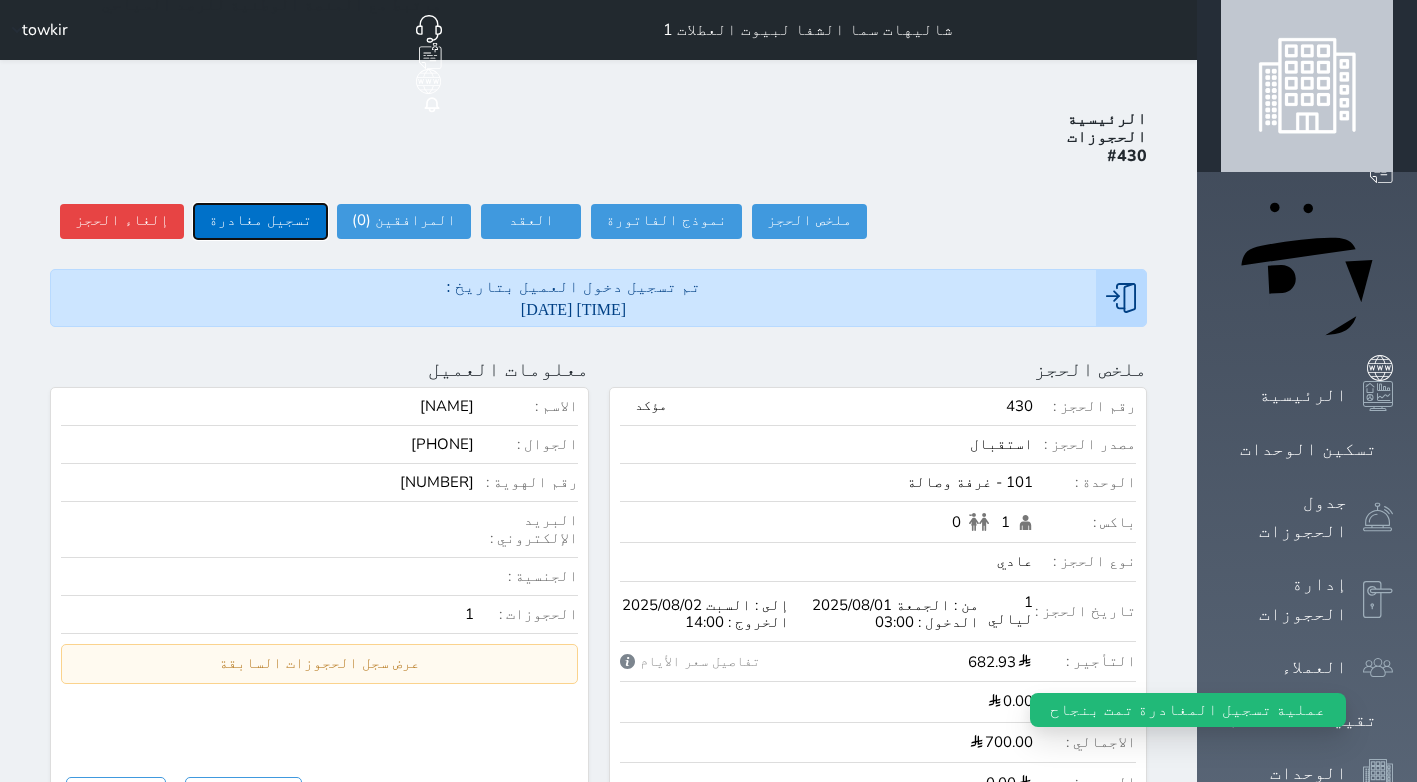 click on "تسجيل مغادرة" at bounding box center (260, 221) 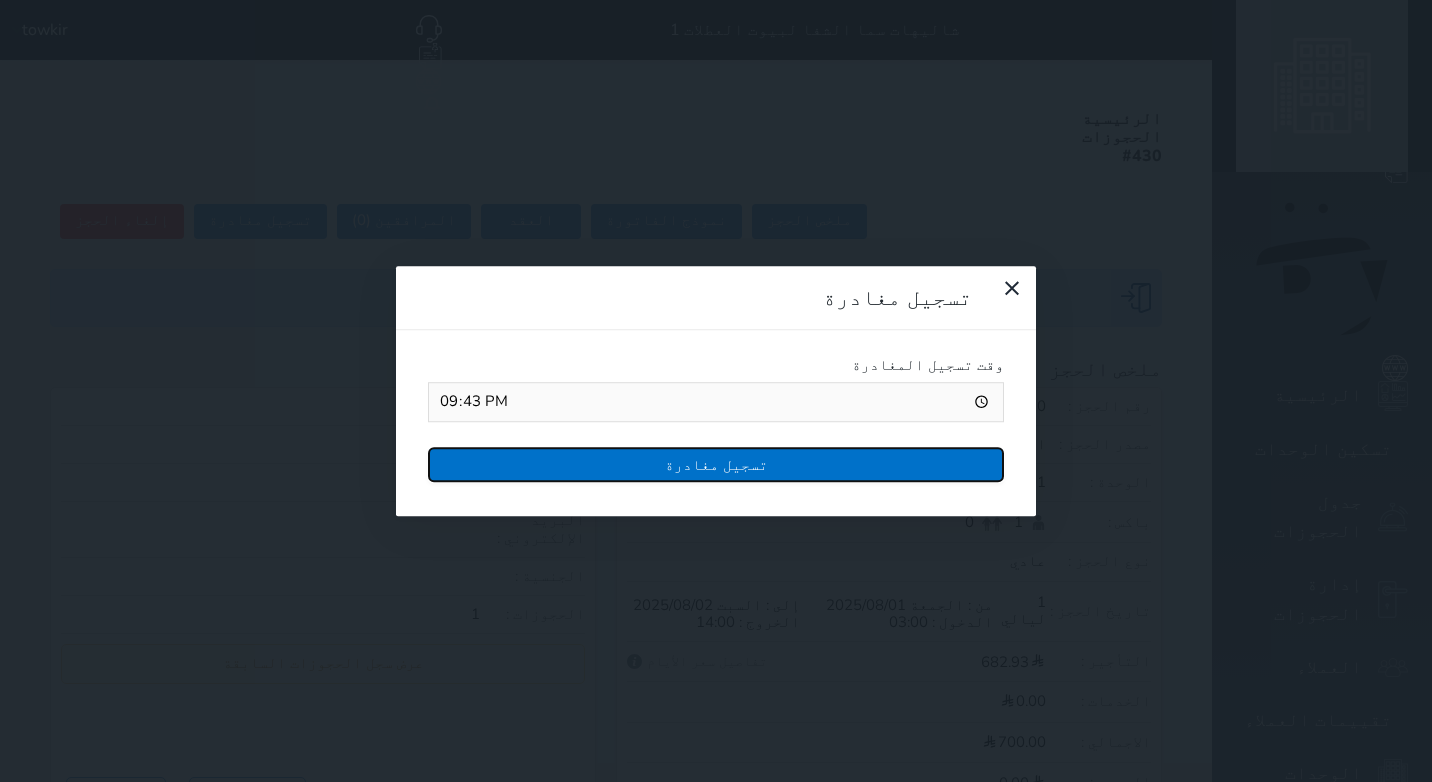 click on "تسجيل مغادرة" at bounding box center (716, 464) 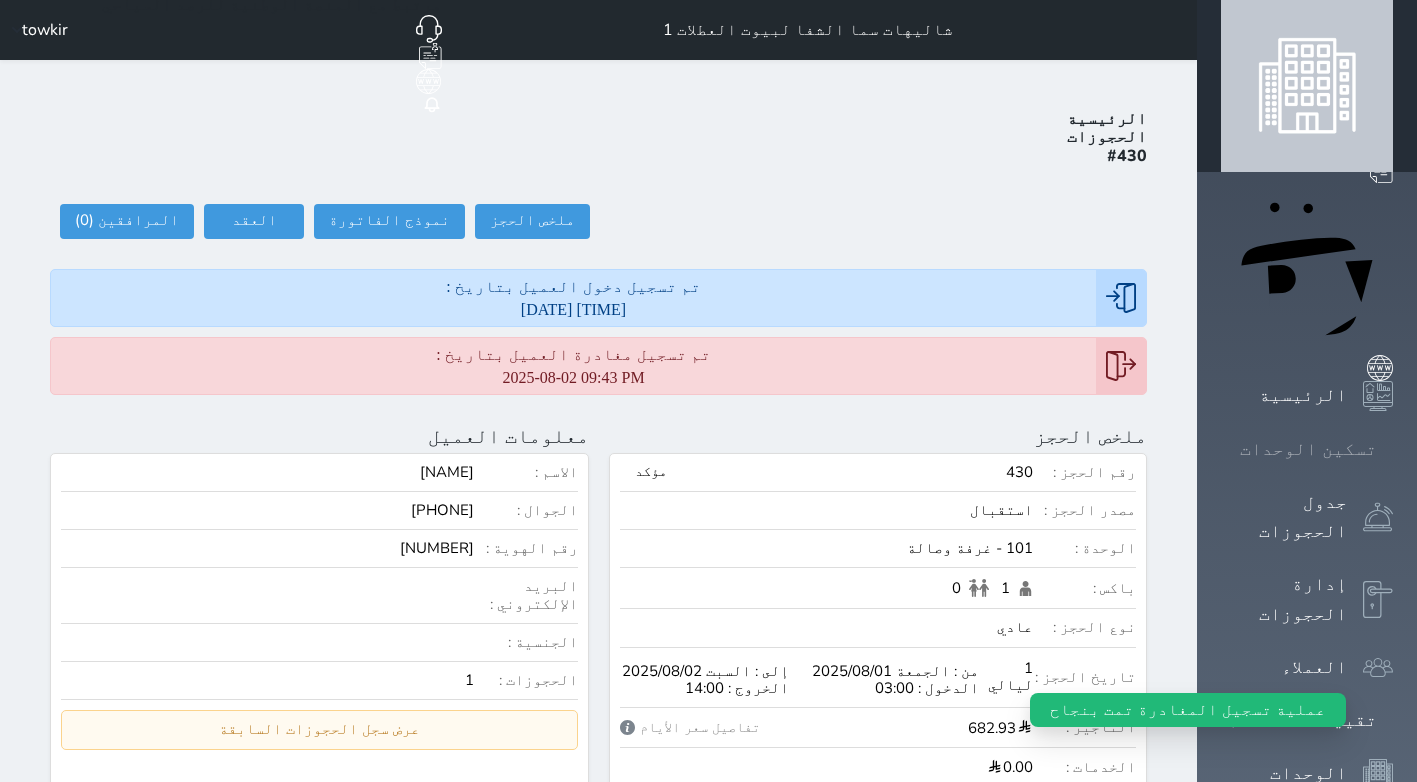 click 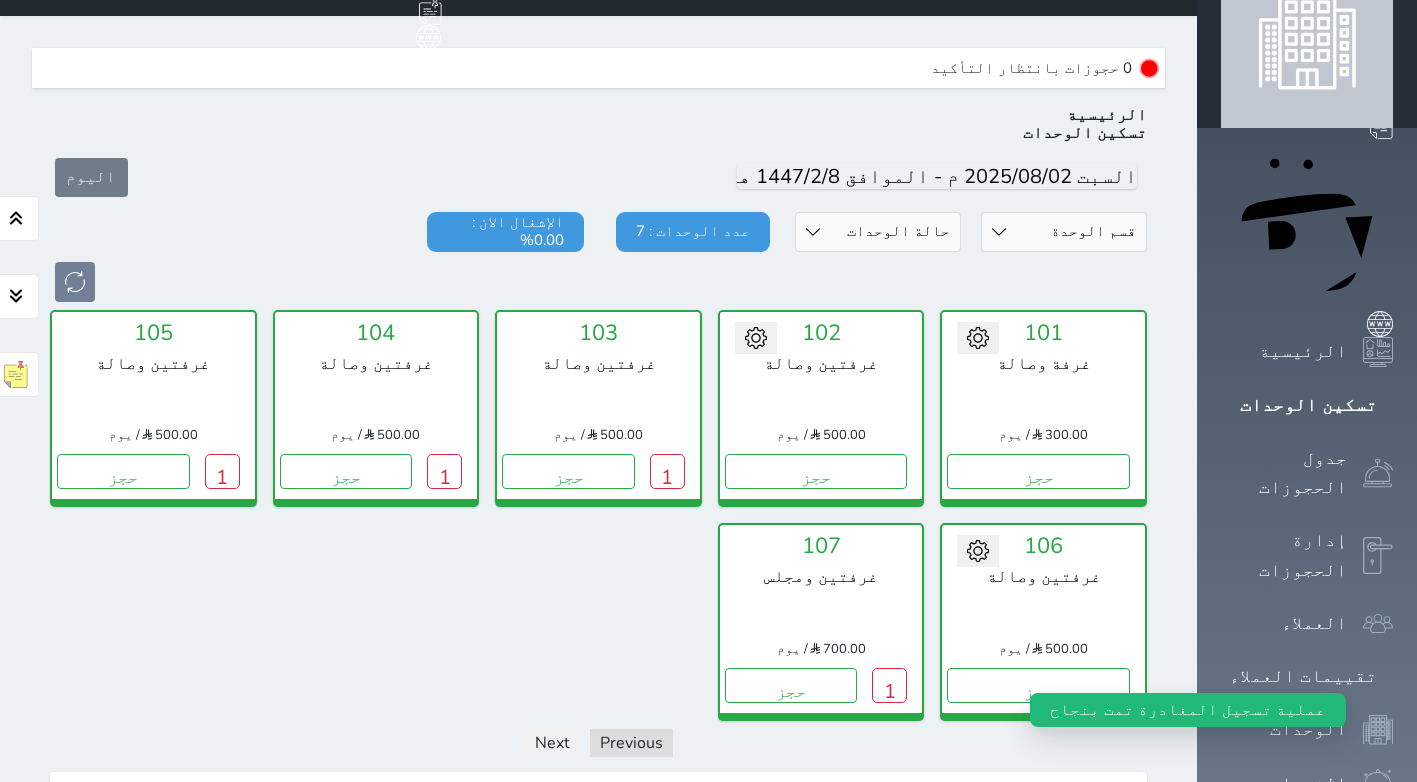 scroll, scrollTop: 60, scrollLeft: 0, axis: vertical 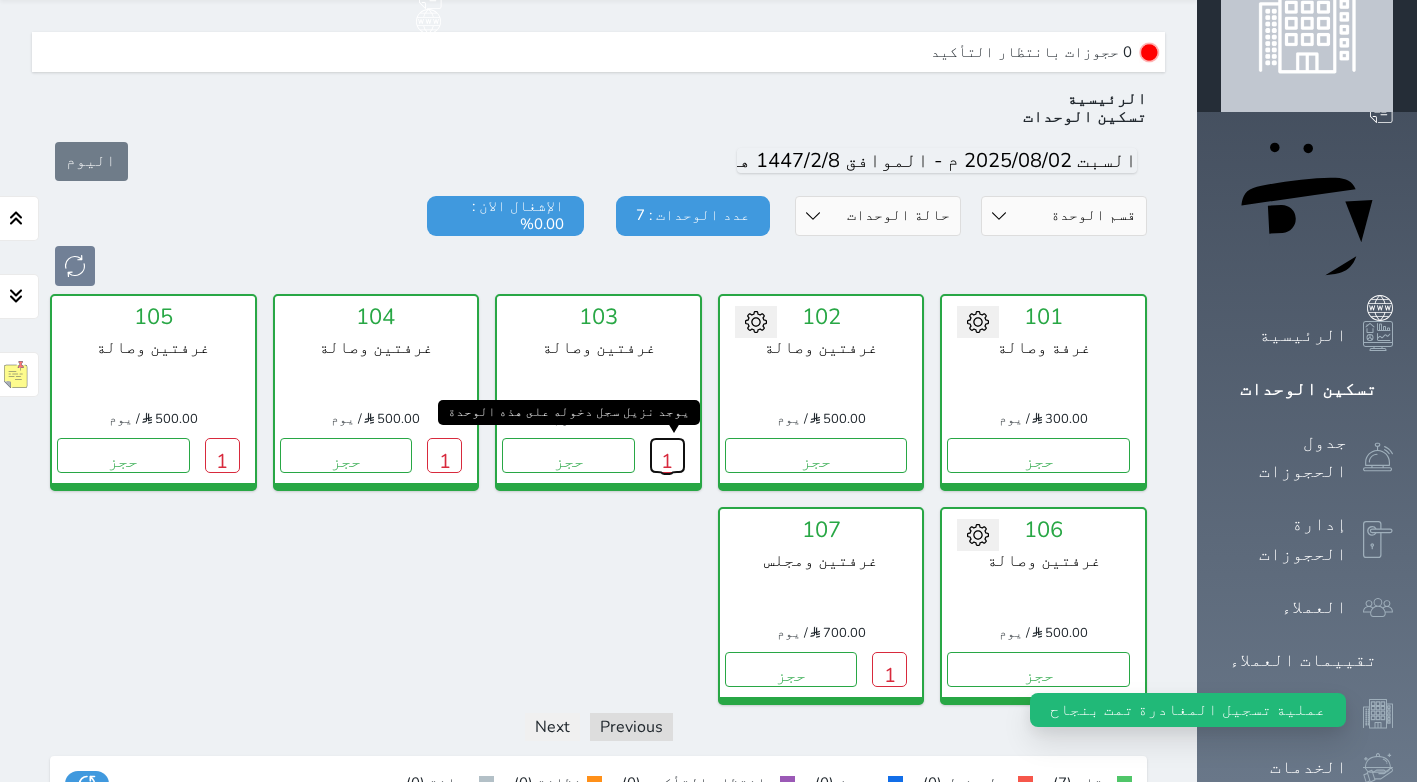click on "1" at bounding box center [667, 455] 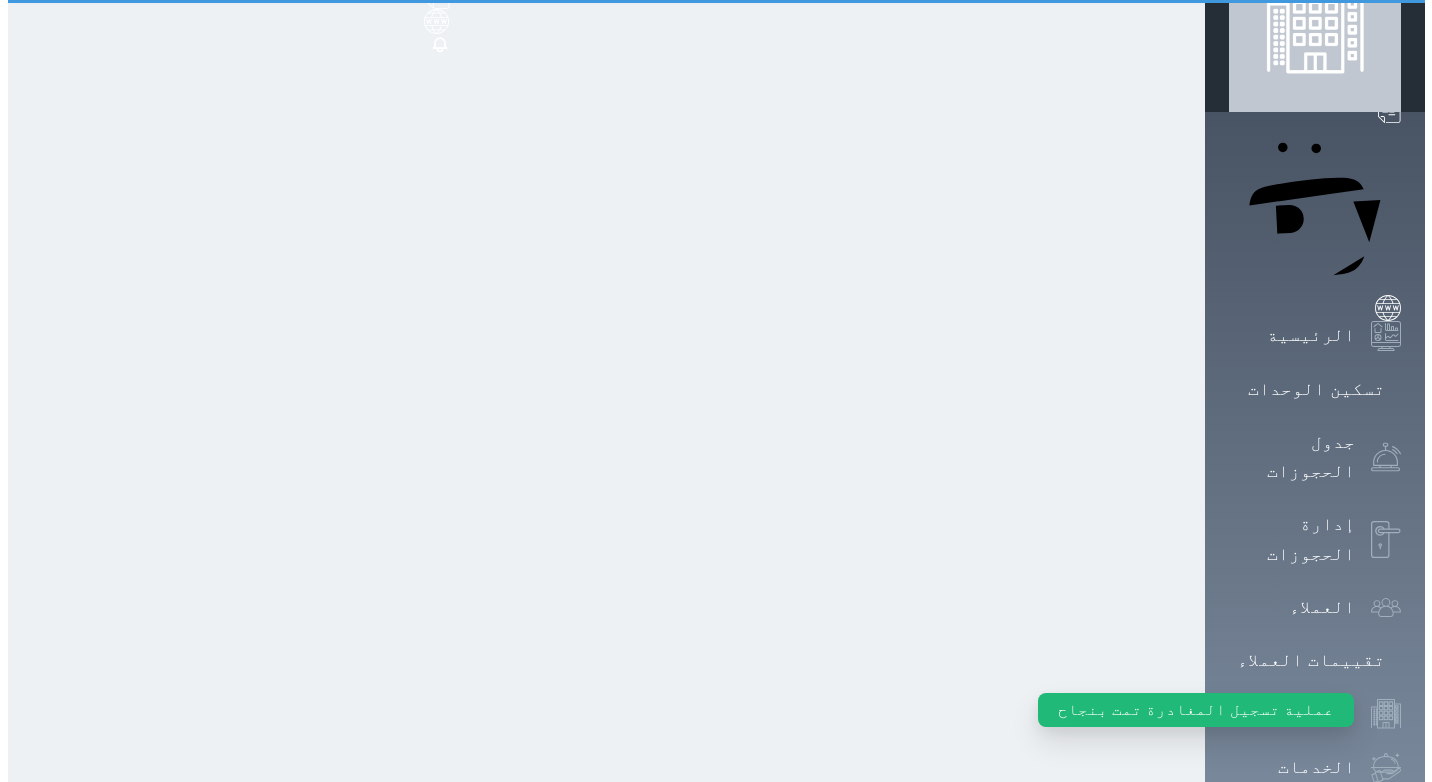 scroll, scrollTop: 0, scrollLeft: 0, axis: both 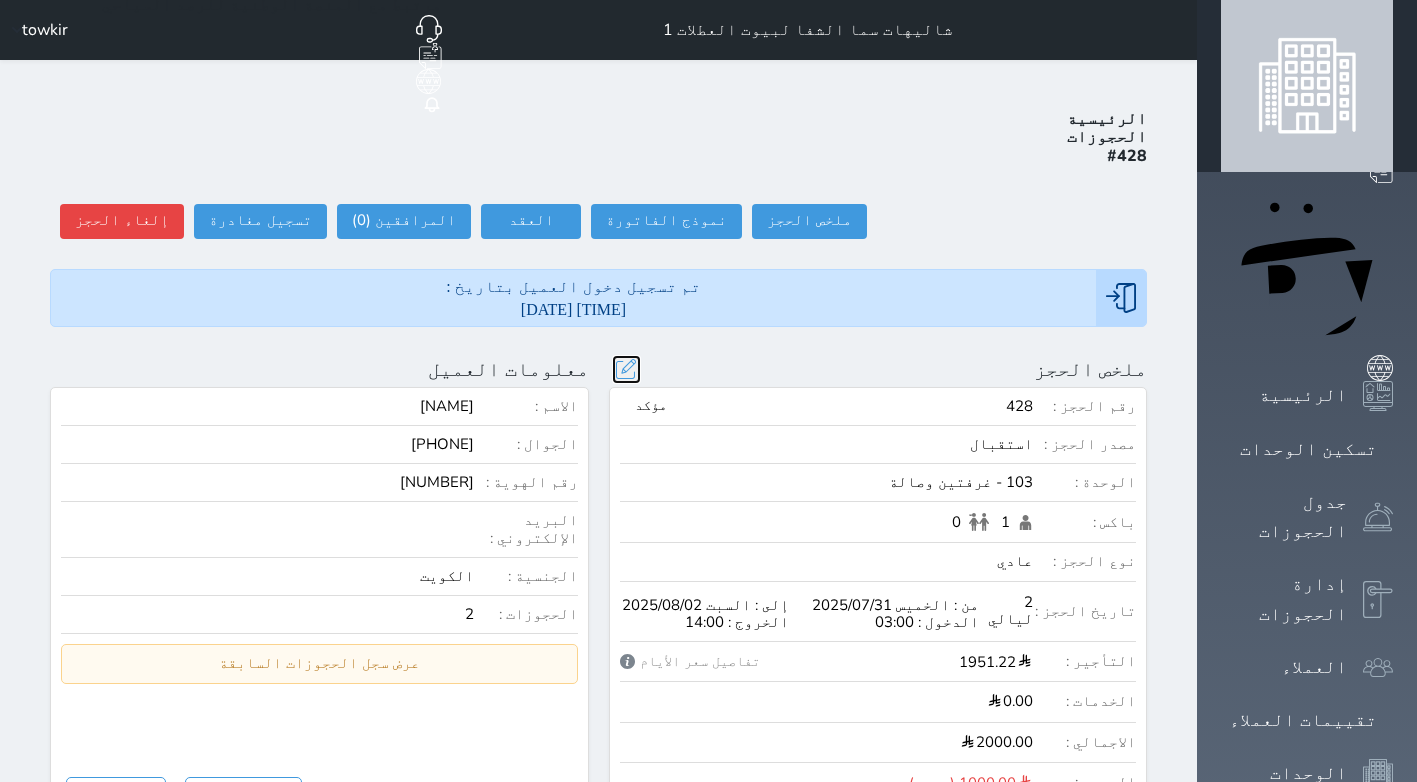 click at bounding box center (626, 369) 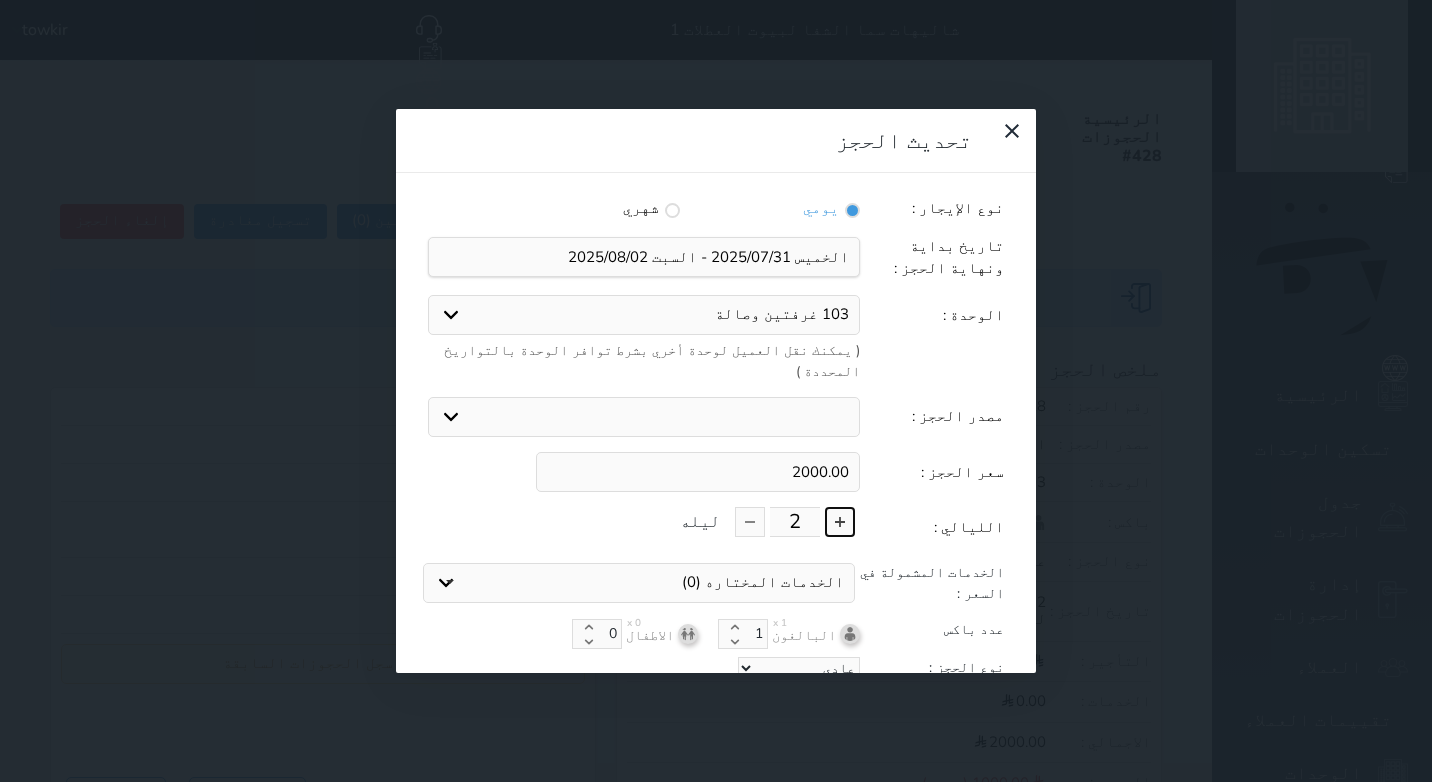 click at bounding box center (840, 522) 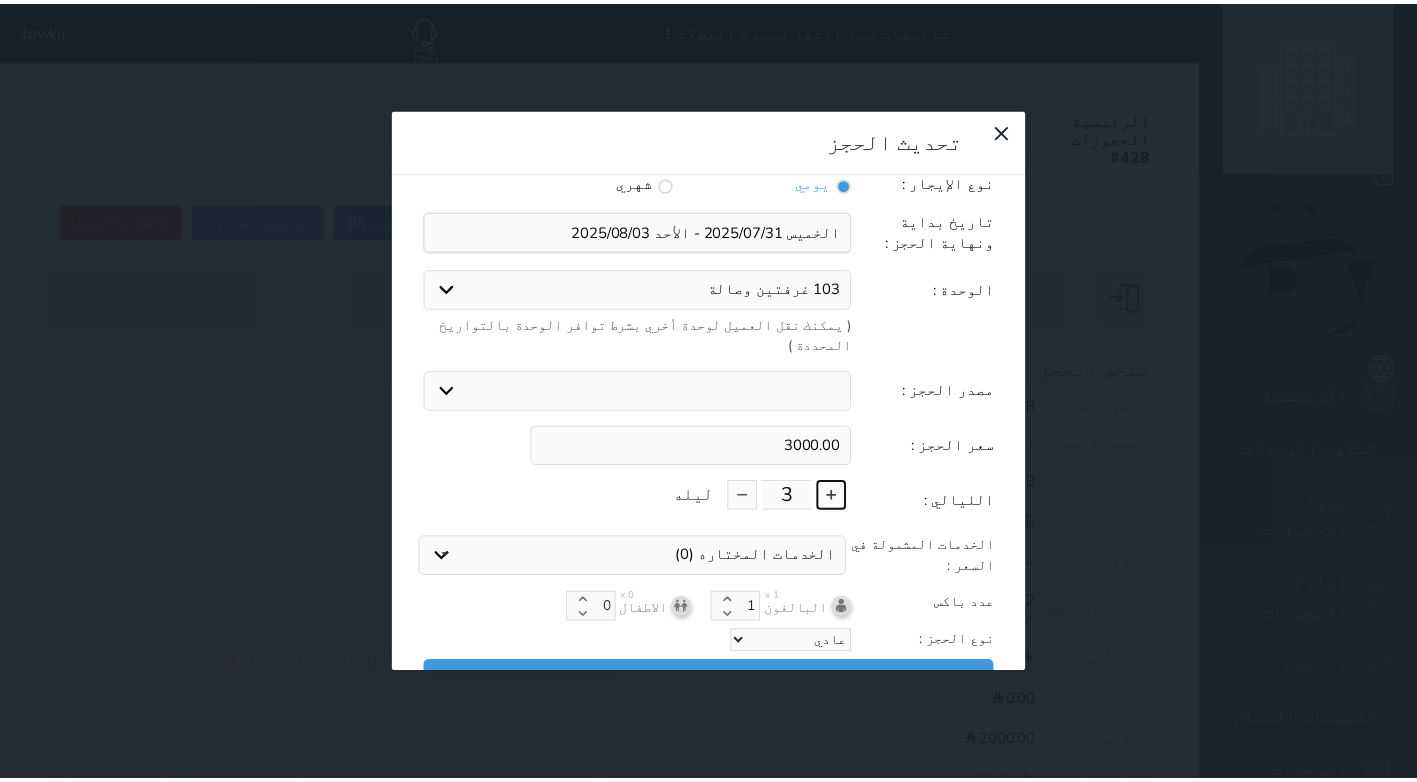 scroll, scrollTop: 45, scrollLeft: 0, axis: vertical 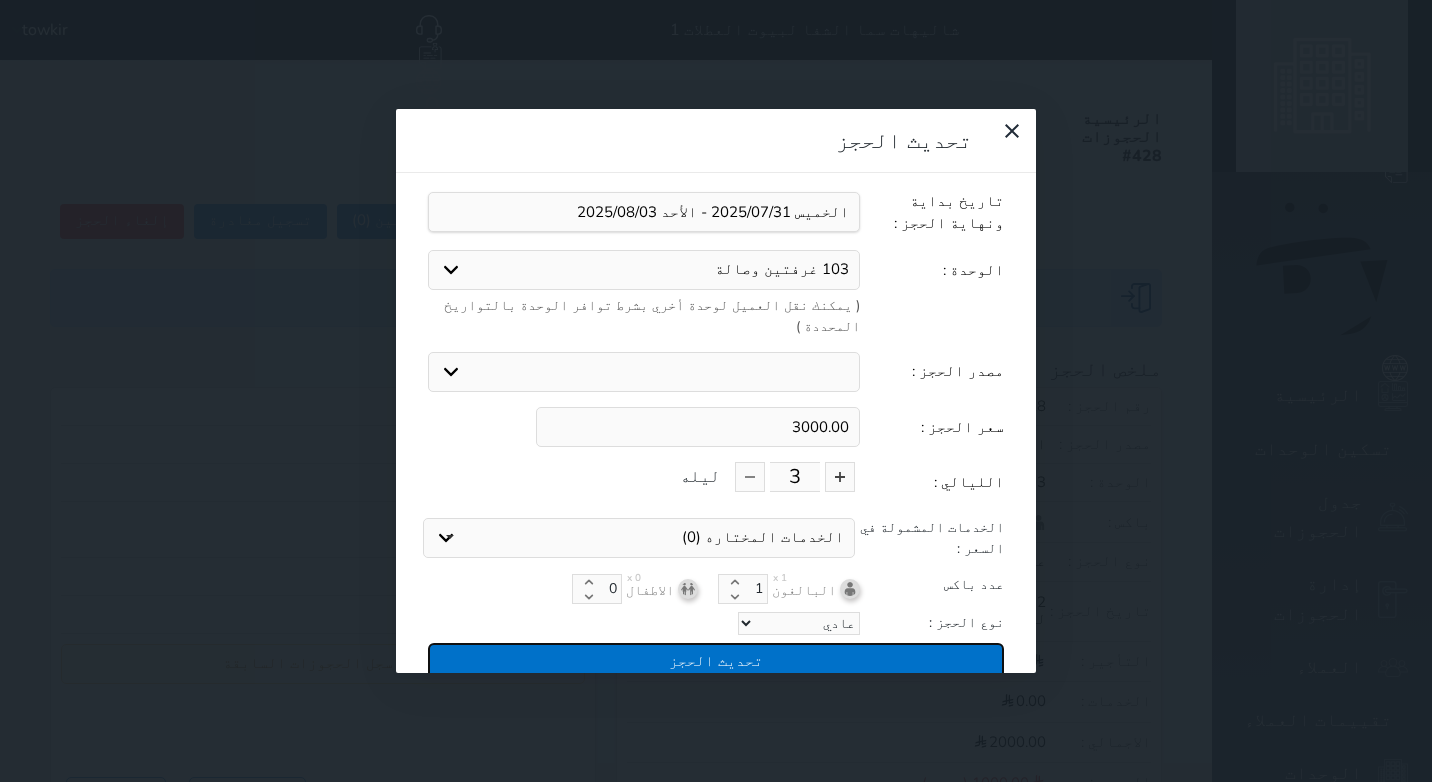 click on "تحديث الحجز" at bounding box center (716, 660) 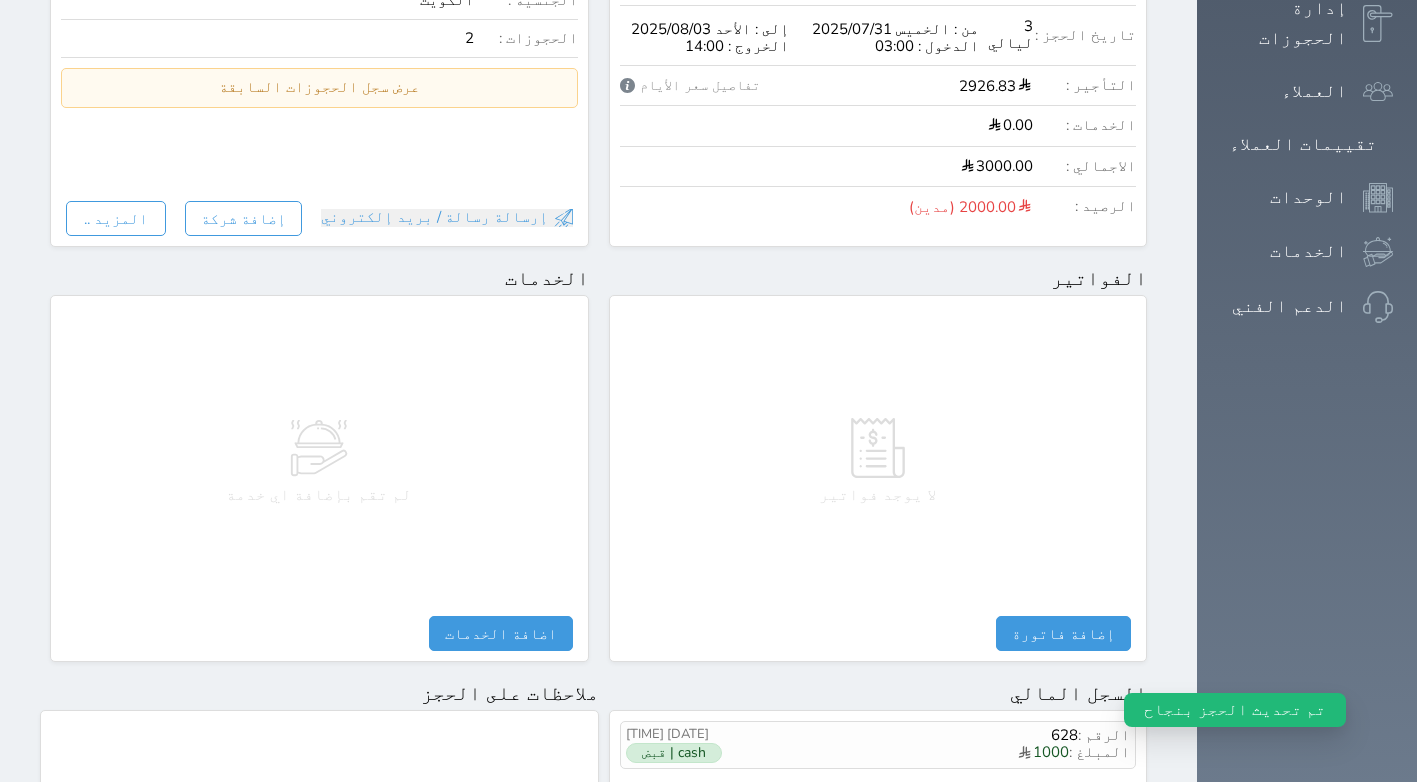 scroll, scrollTop: 998, scrollLeft: 0, axis: vertical 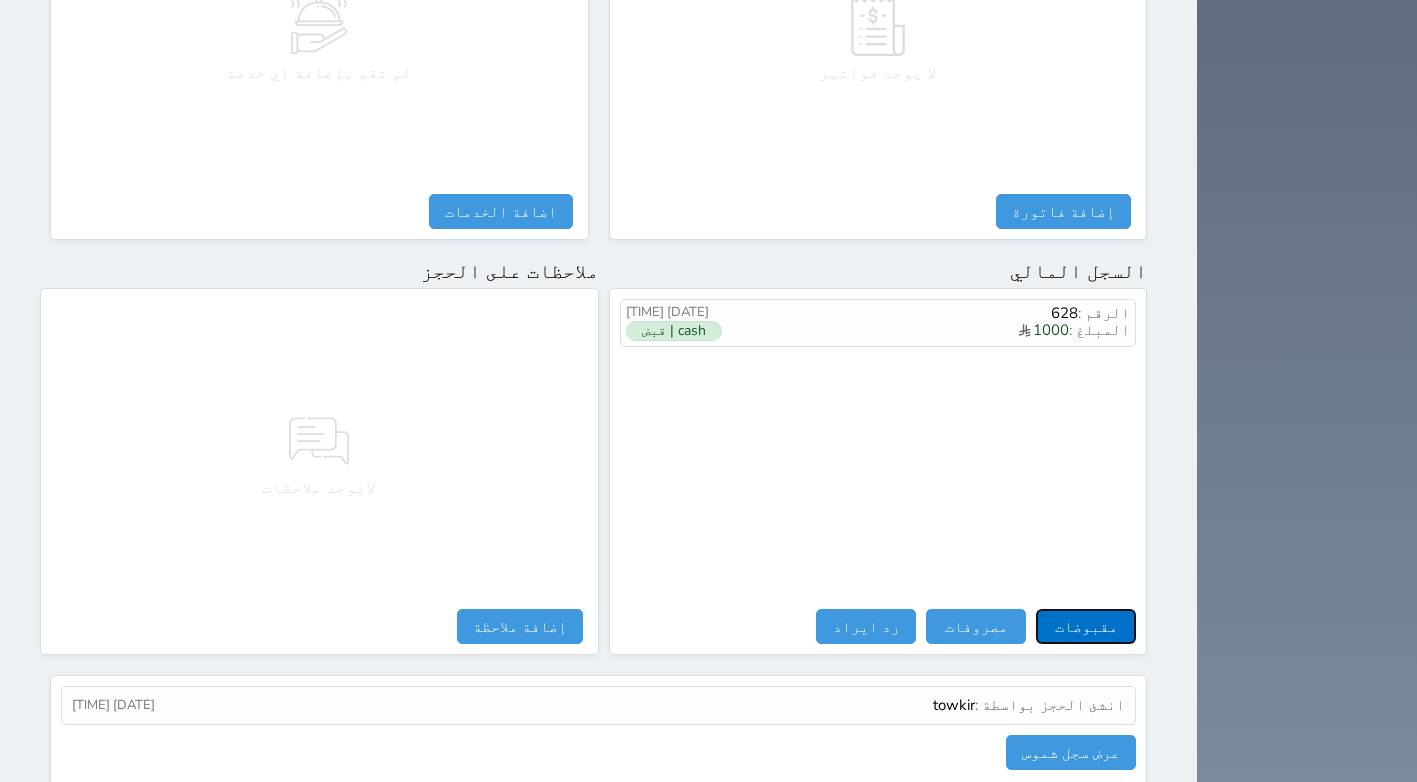 click on "مقبوضات" at bounding box center (1086, 626) 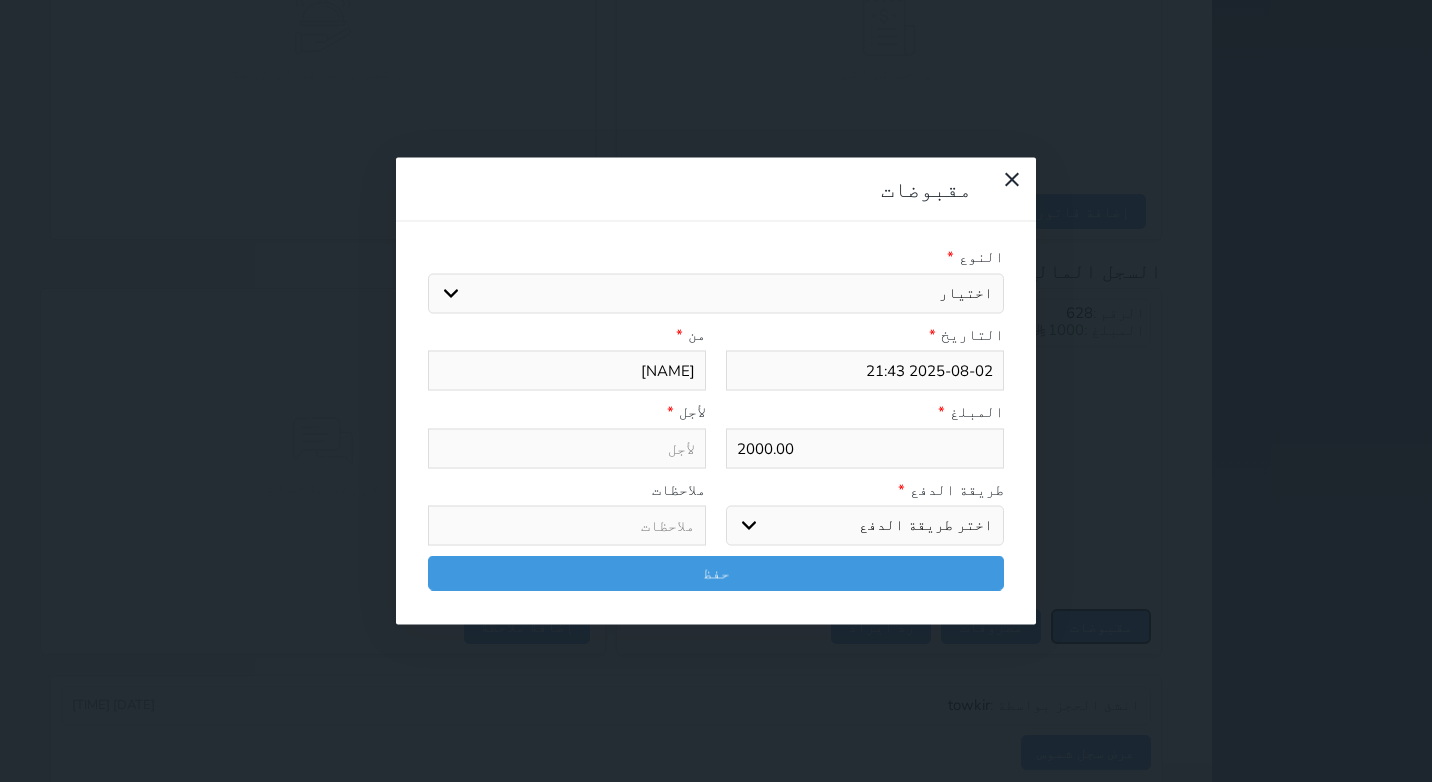 select 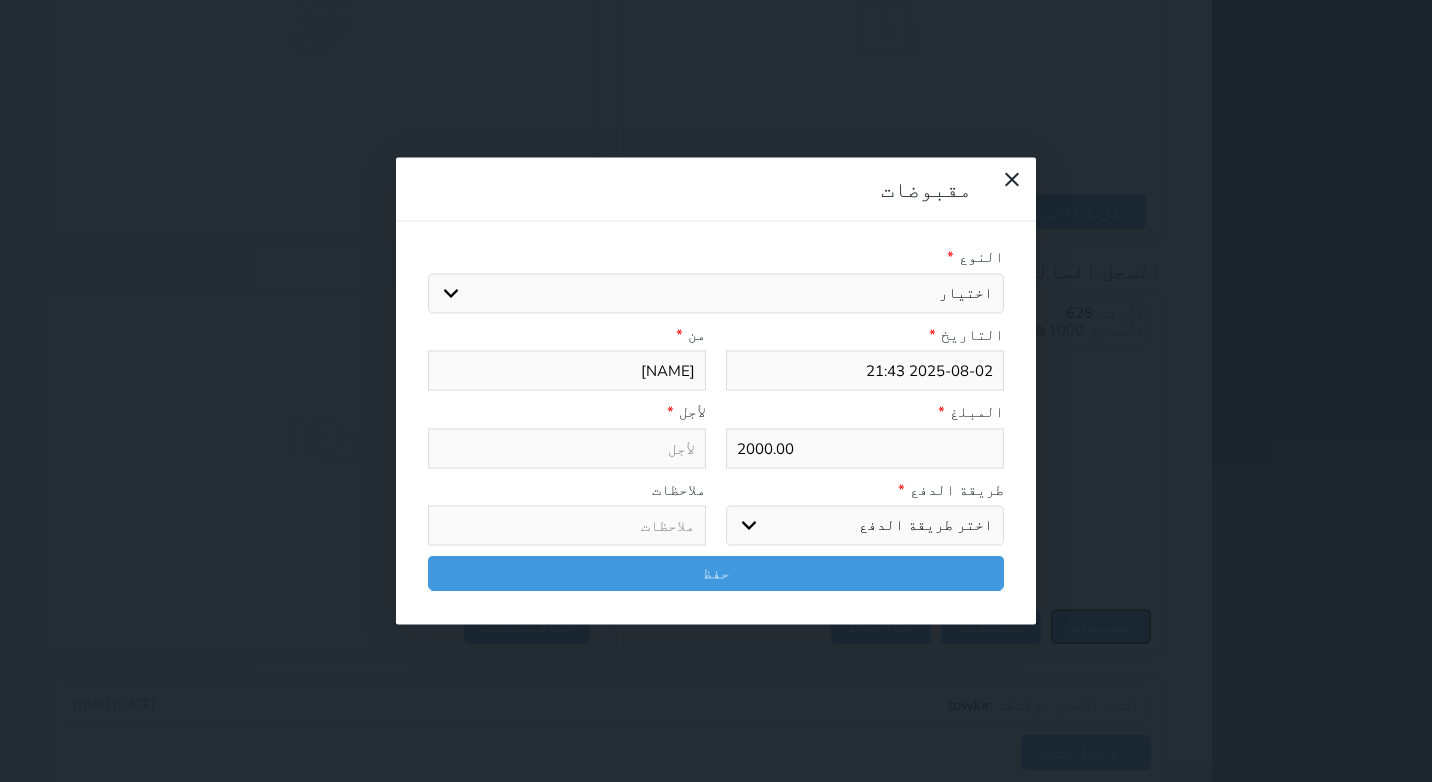 select 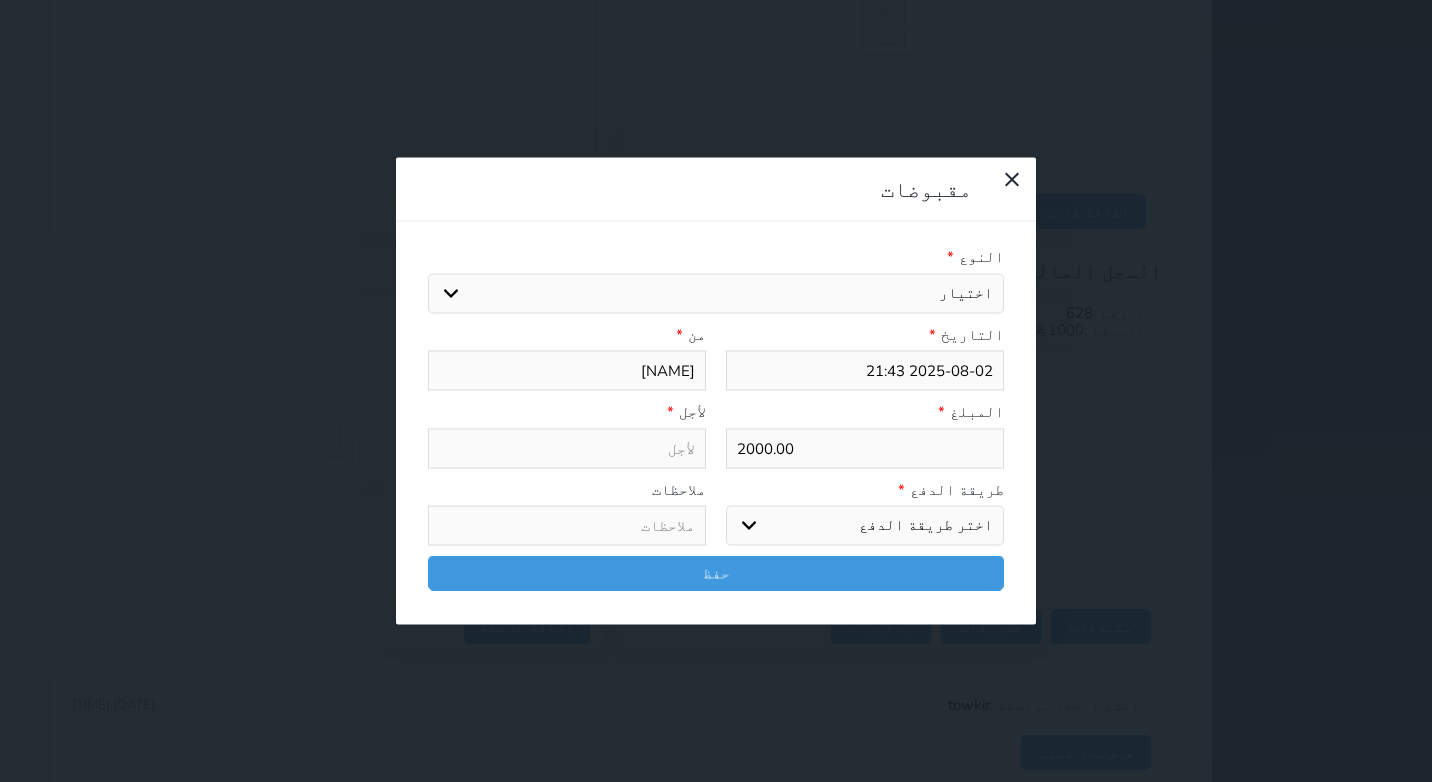 click on "اختيار   مقبوضات عامة قيمة إيجار فواتير تامين عربون لا ينطبق آخر مغسلة واي فاي - الإنترنت مواقف السيارات طعام الأغذية والمشروبات مشروبات المشروبات الباردة المشروبات الساخنة الإفطار غداء عشاء مخبز و كعك حمام سباحة الصالة الرياضية سبا و خدمات الجمال اختيار وإسقاط (خدمات النقل) ميني بار كابل - تلفزيون سرير إضافي تصفيف الشعر التسوق خدمات الجولات السياحية المنظمة خدمات الدليل السياحي" at bounding box center [716, 293] 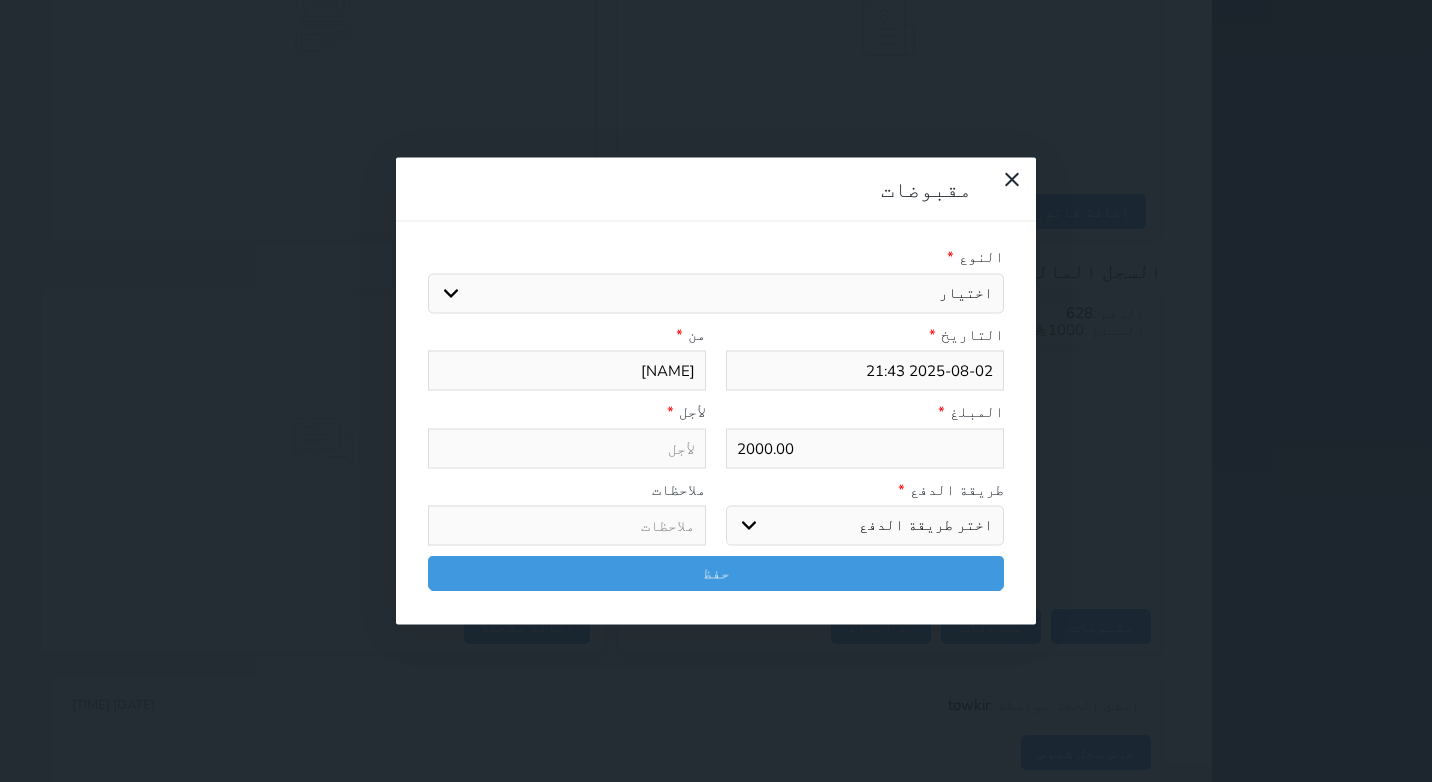 select on "[NUMBER]" 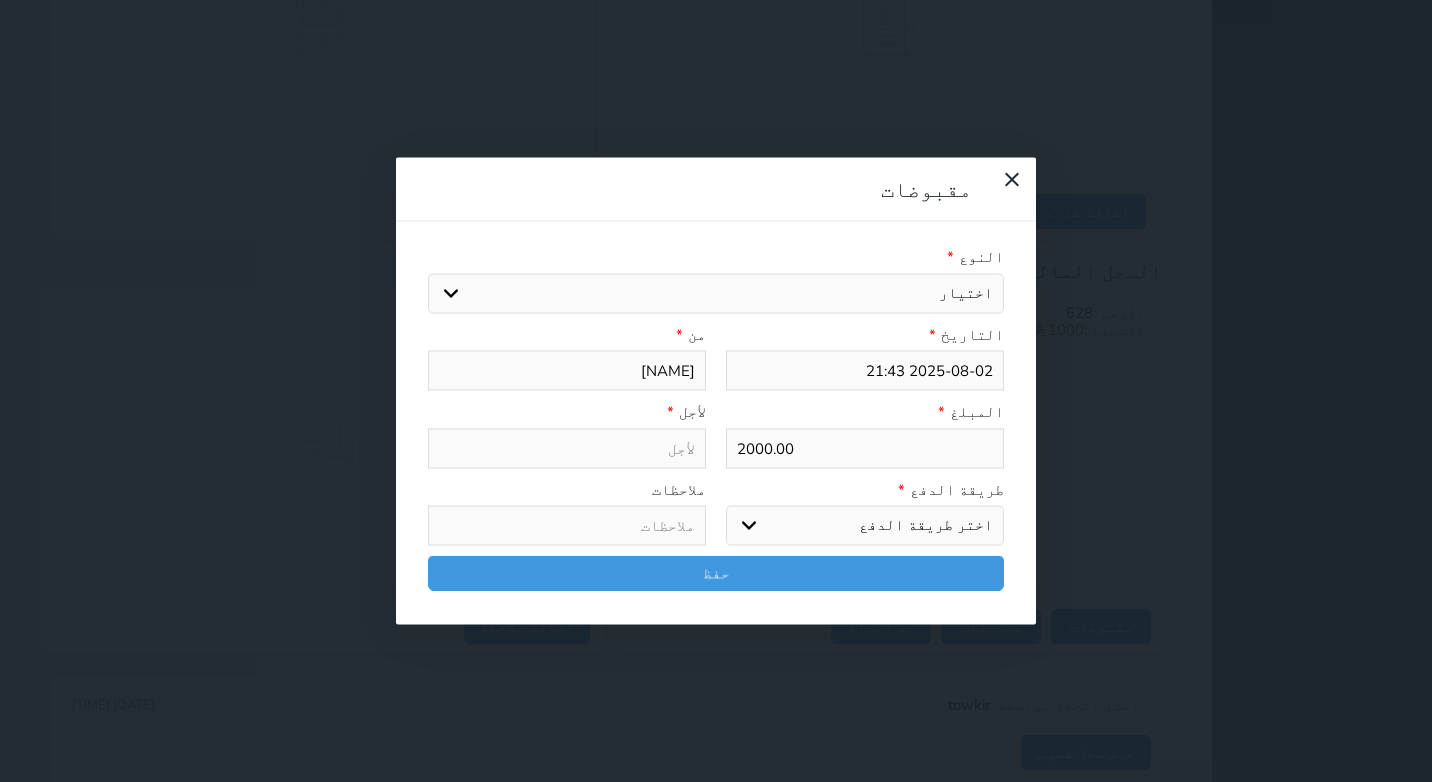click on "اختيار   مقبوضات عامة قيمة إيجار فواتير تامين عربون لا ينطبق آخر مغسلة واي فاي - الإنترنت مواقف السيارات طعام الأغذية والمشروبات مشروبات المشروبات الباردة المشروبات الساخنة الإفطار غداء عشاء مخبز و كعك حمام سباحة الصالة الرياضية سبا و خدمات الجمال اختيار وإسقاط (خدمات النقل) ميني بار كابل - تلفزيون سرير إضافي تصفيف الشعر التسوق خدمات الجولات السياحية المنظمة خدمات الدليل السياحي" at bounding box center (716, 293) 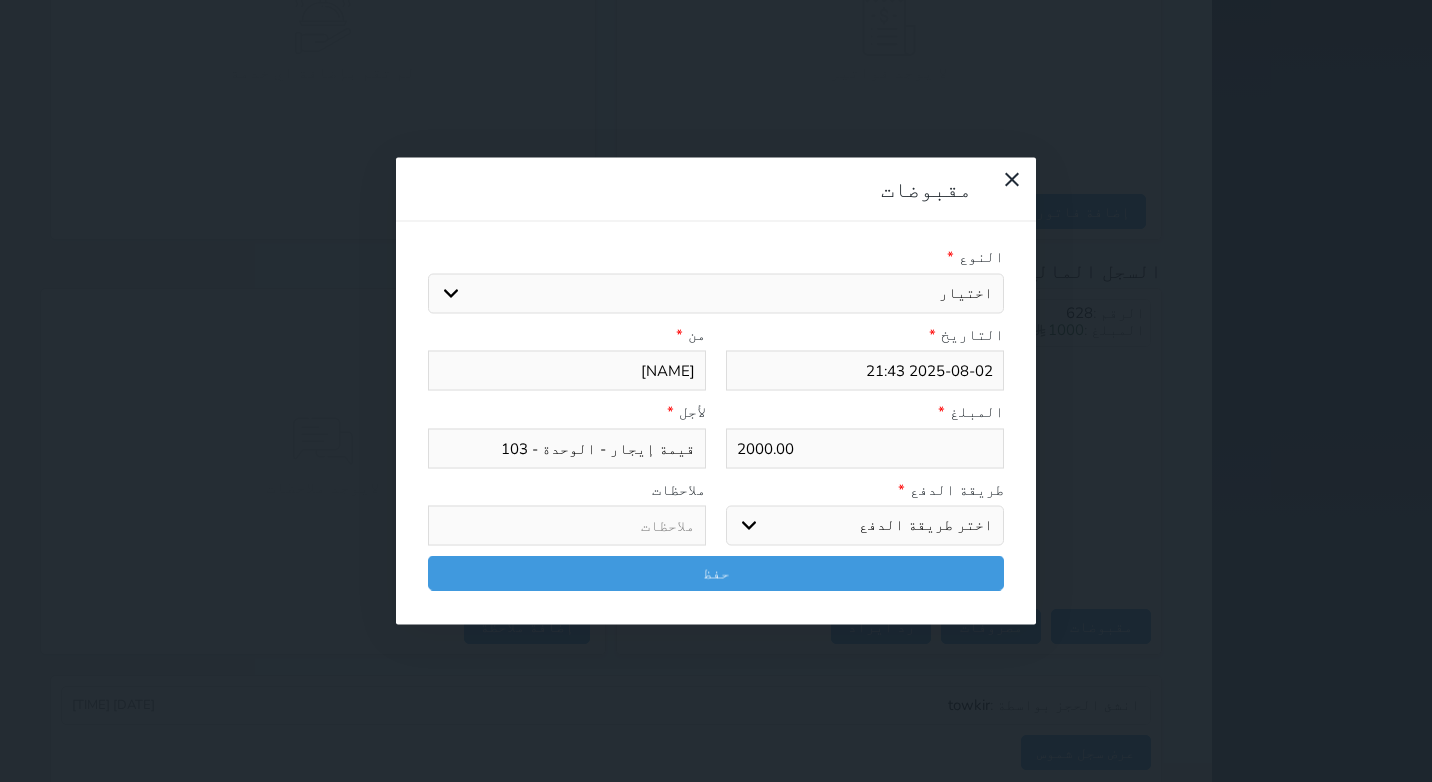 click on "اختر طريقة الدفع   دفع نقدى   تحويل بنكى   مدى   بطاقة ائتمان   آجل" at bounding box center (865, 526) 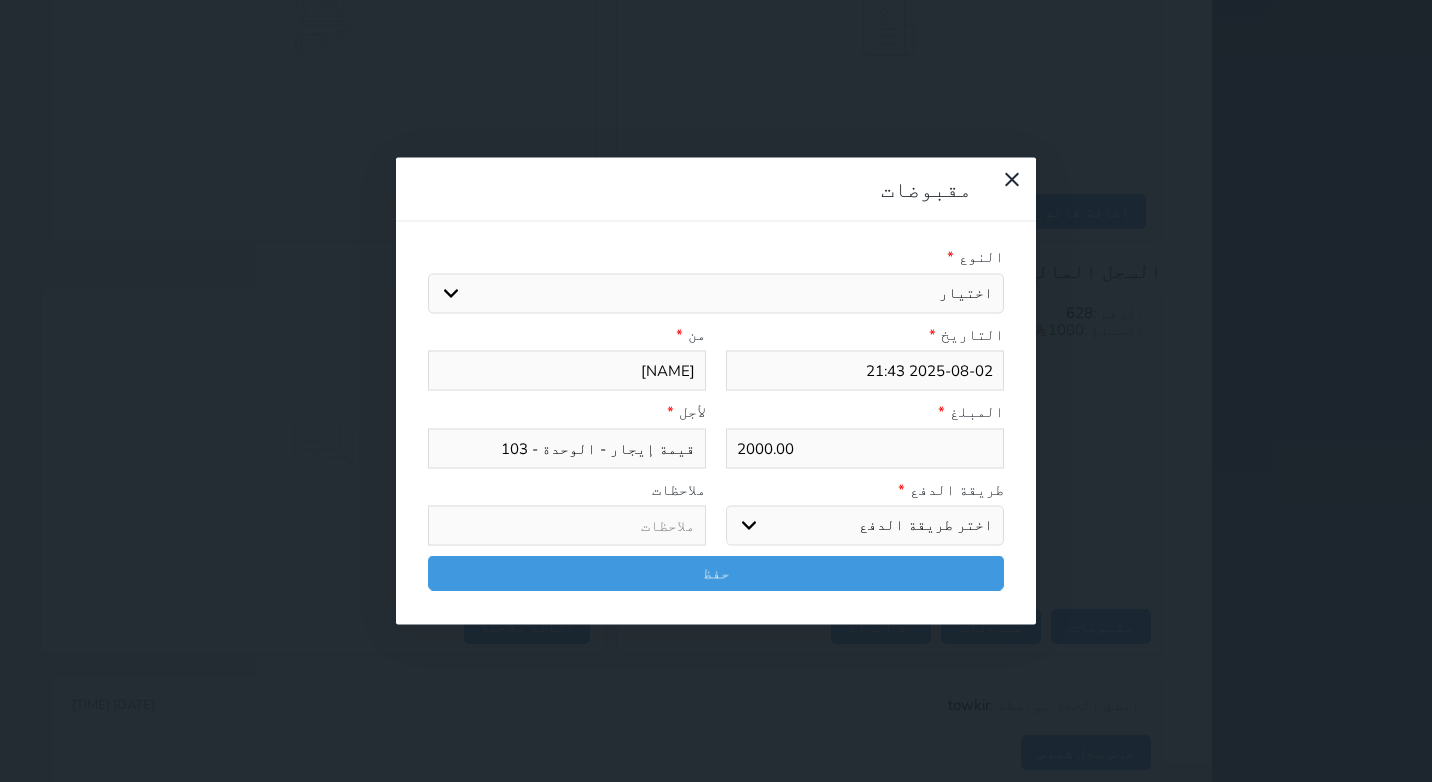 select on "cash" 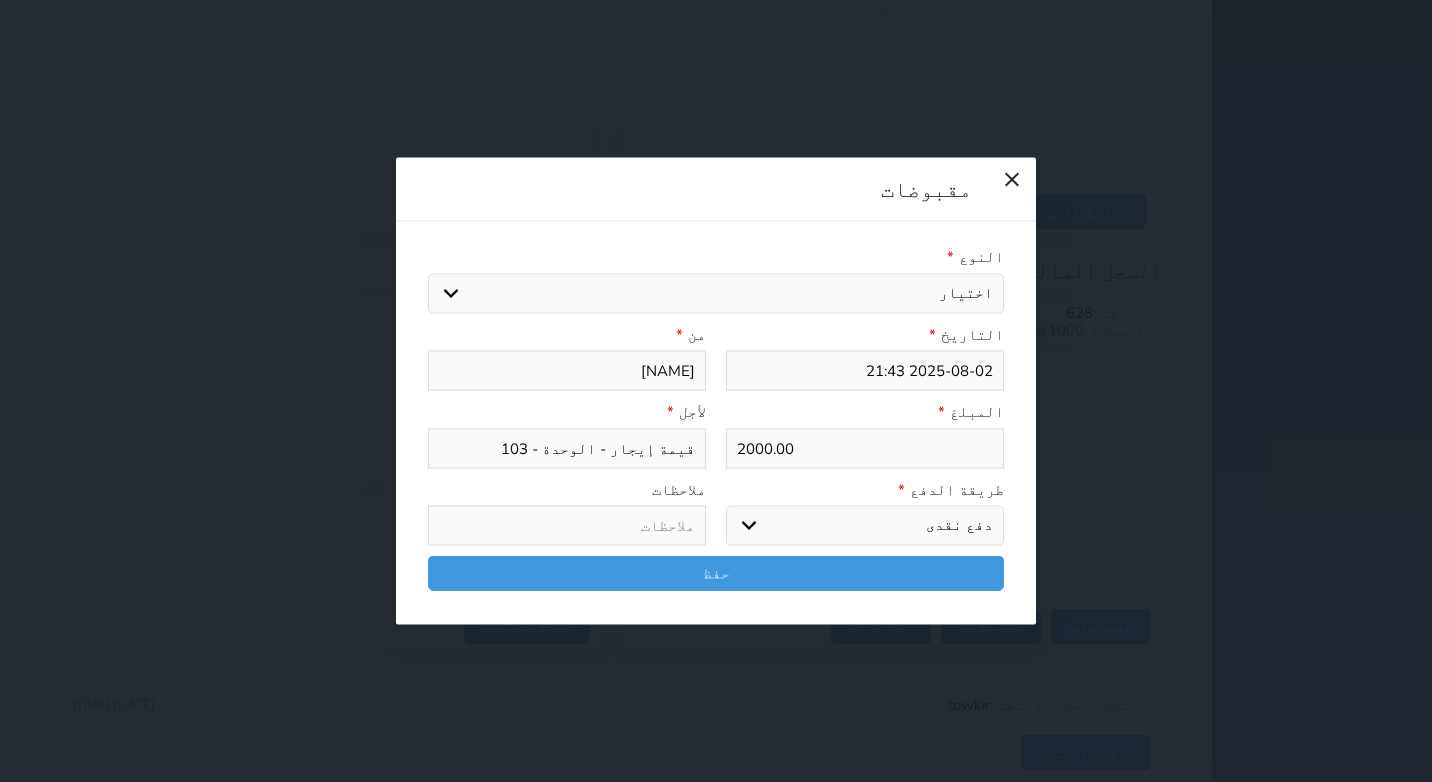 click on "اختر طريقة الدفع   دفع نقدى   تحويل بنكى   مدى   بطاقة ائتمان   آجل" at bounding box center [865, 526] 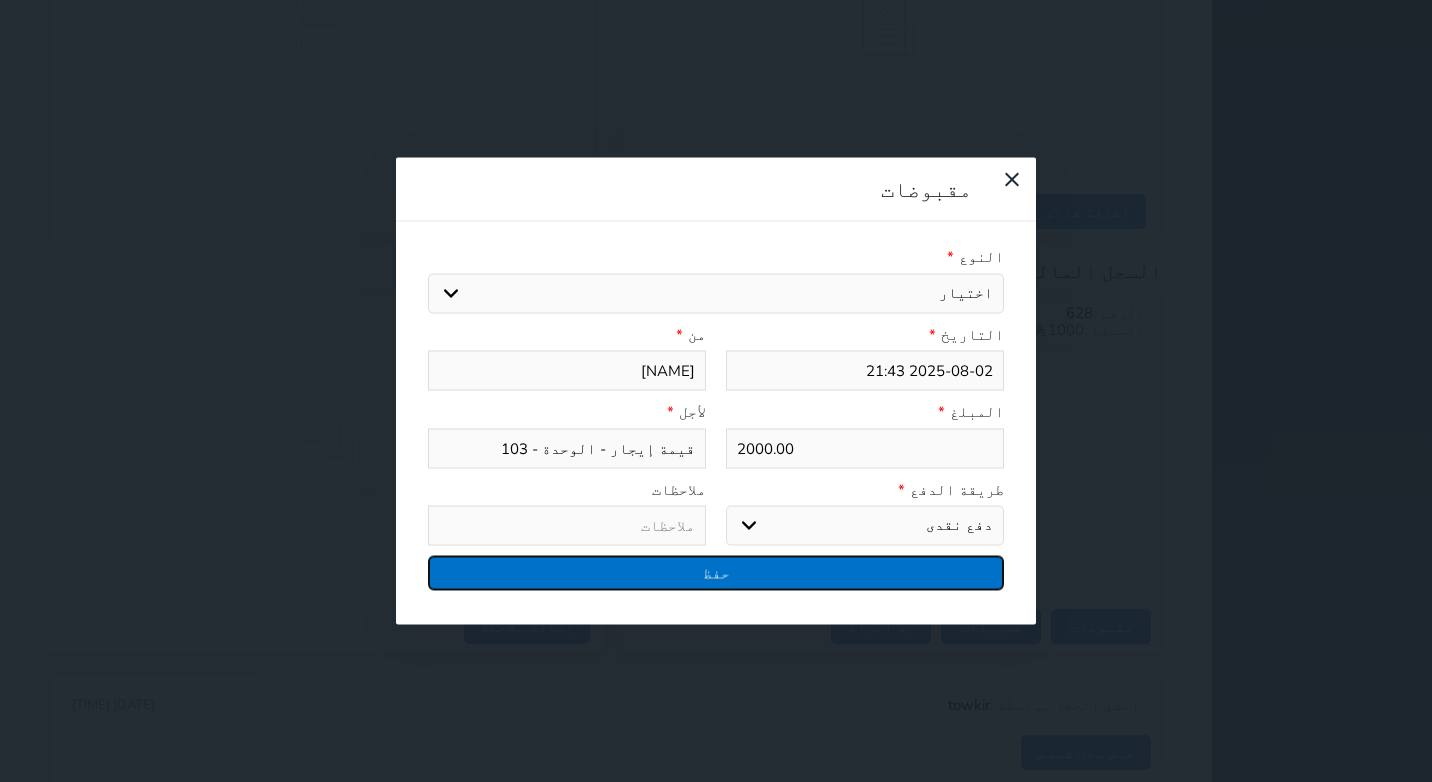 click on "حفظ" at bounding box center [716, 573] 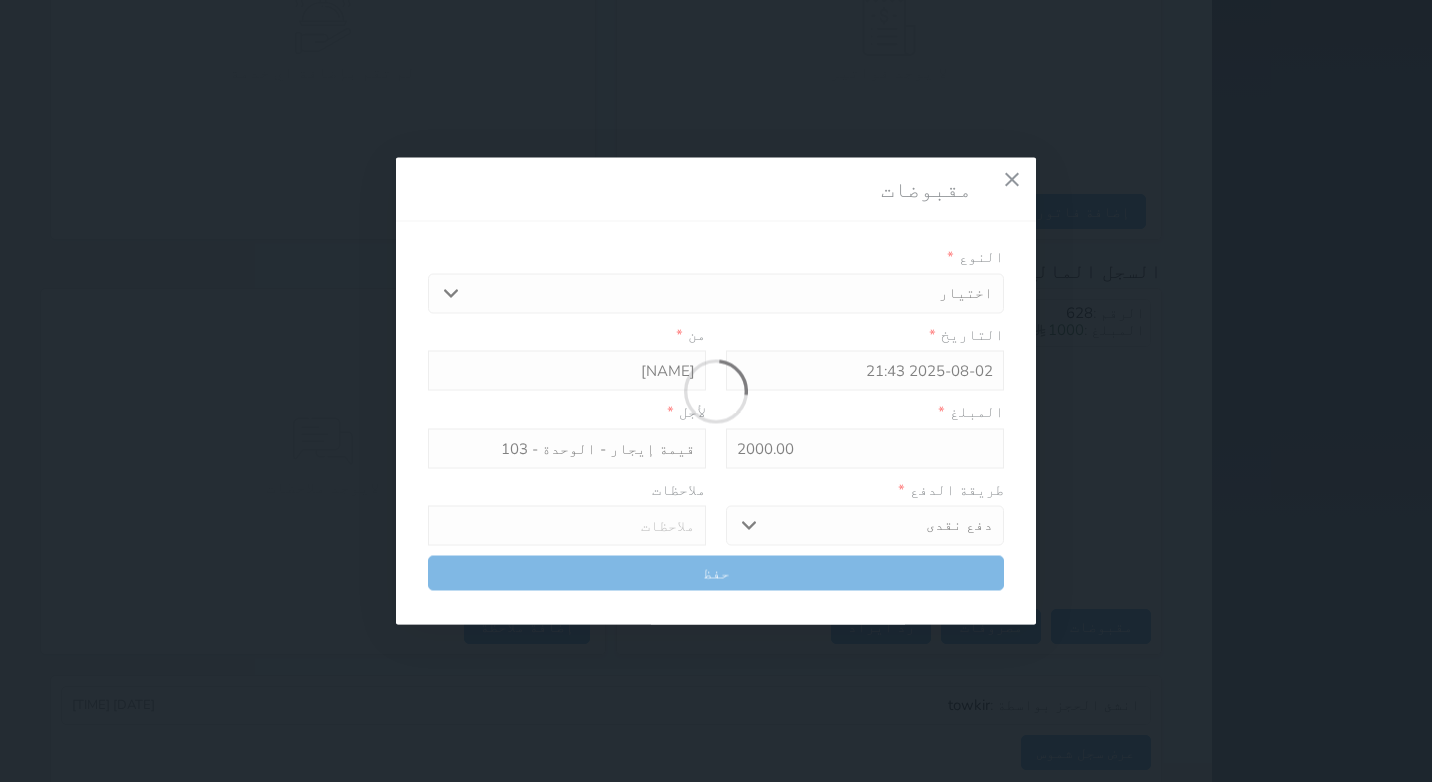 select 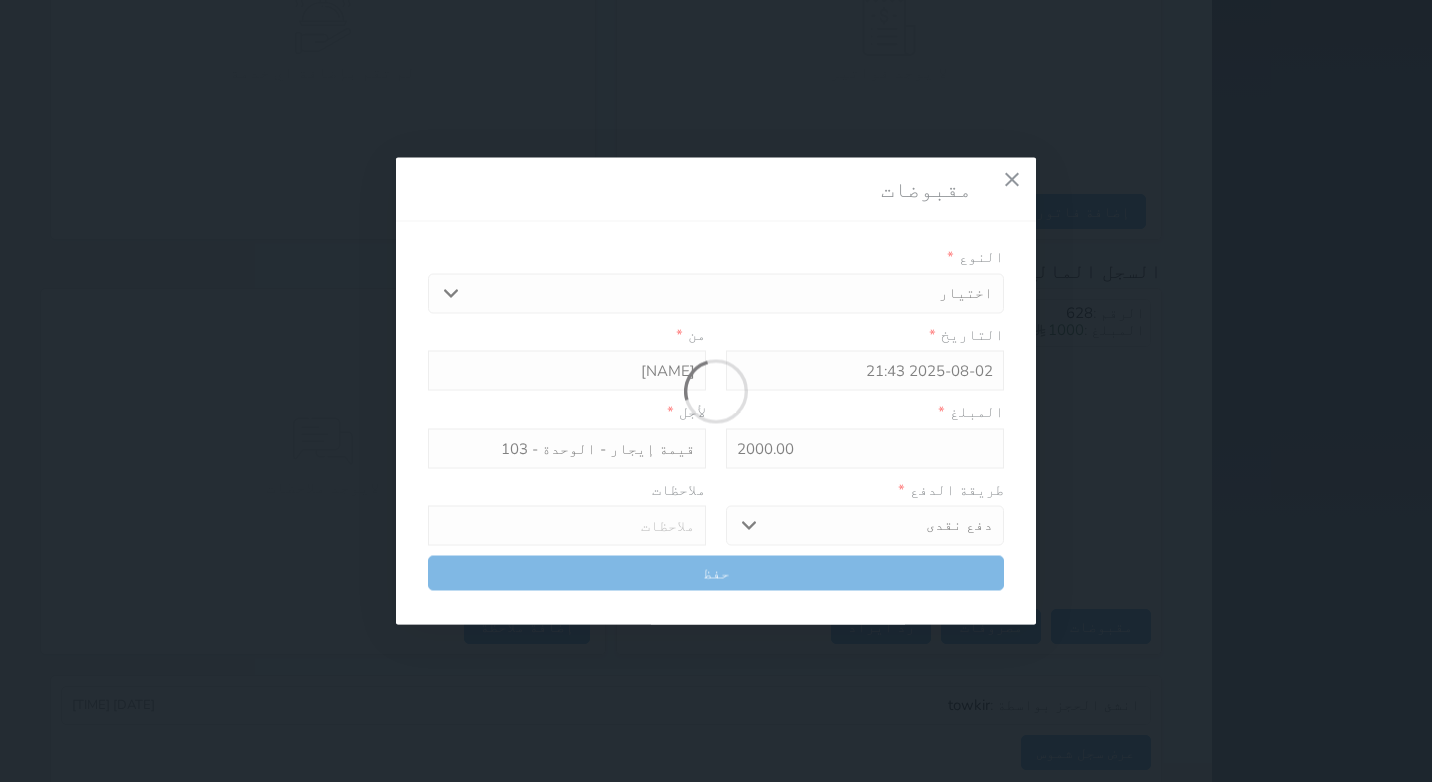 type 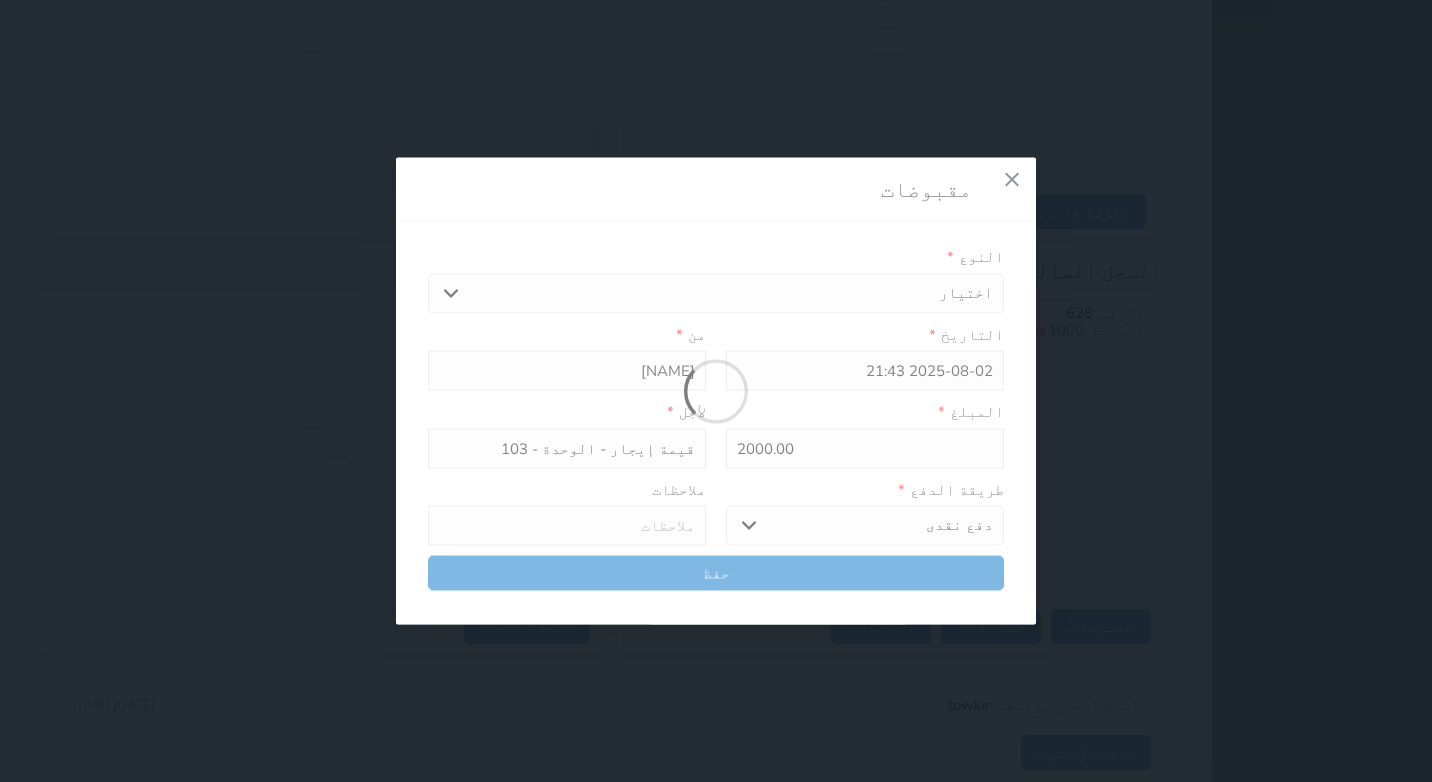 type on "0" 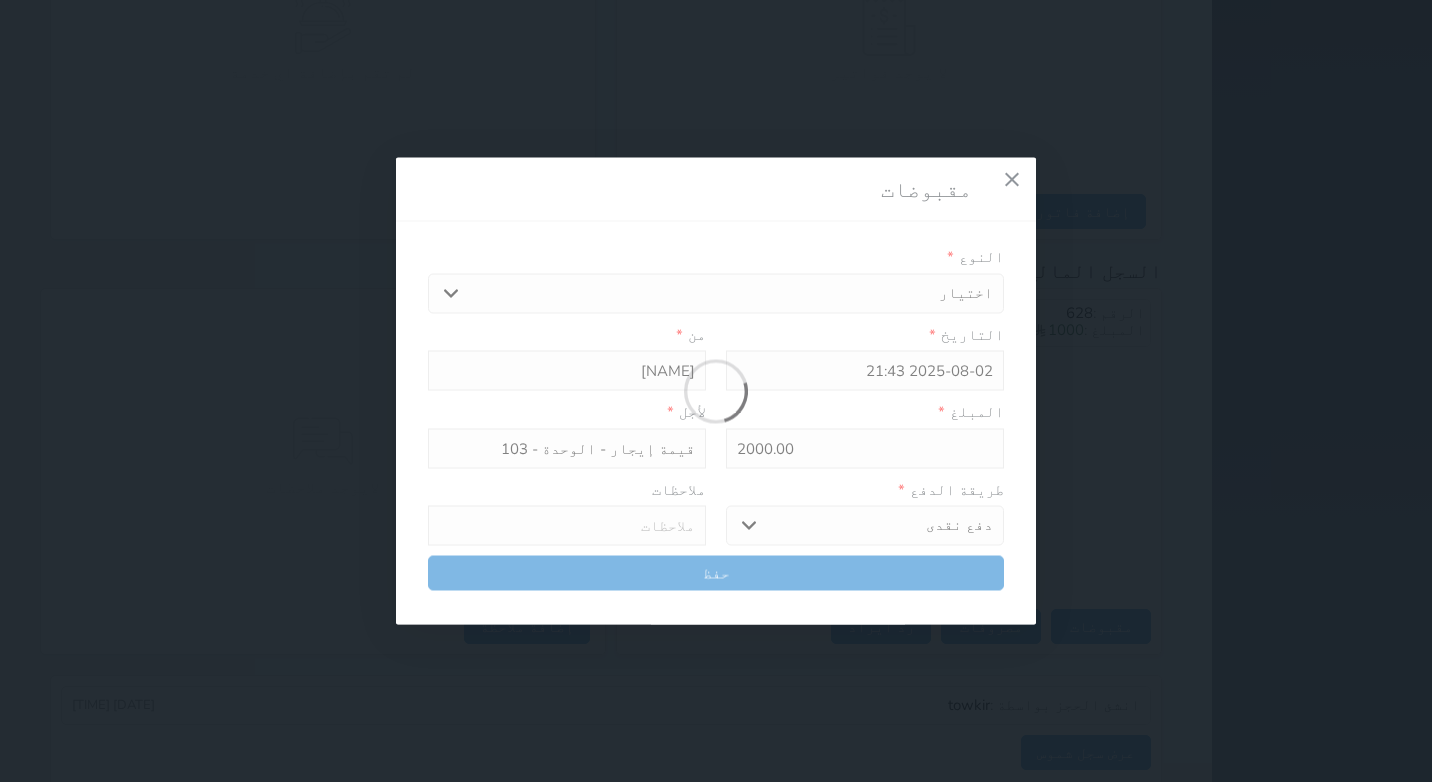 select 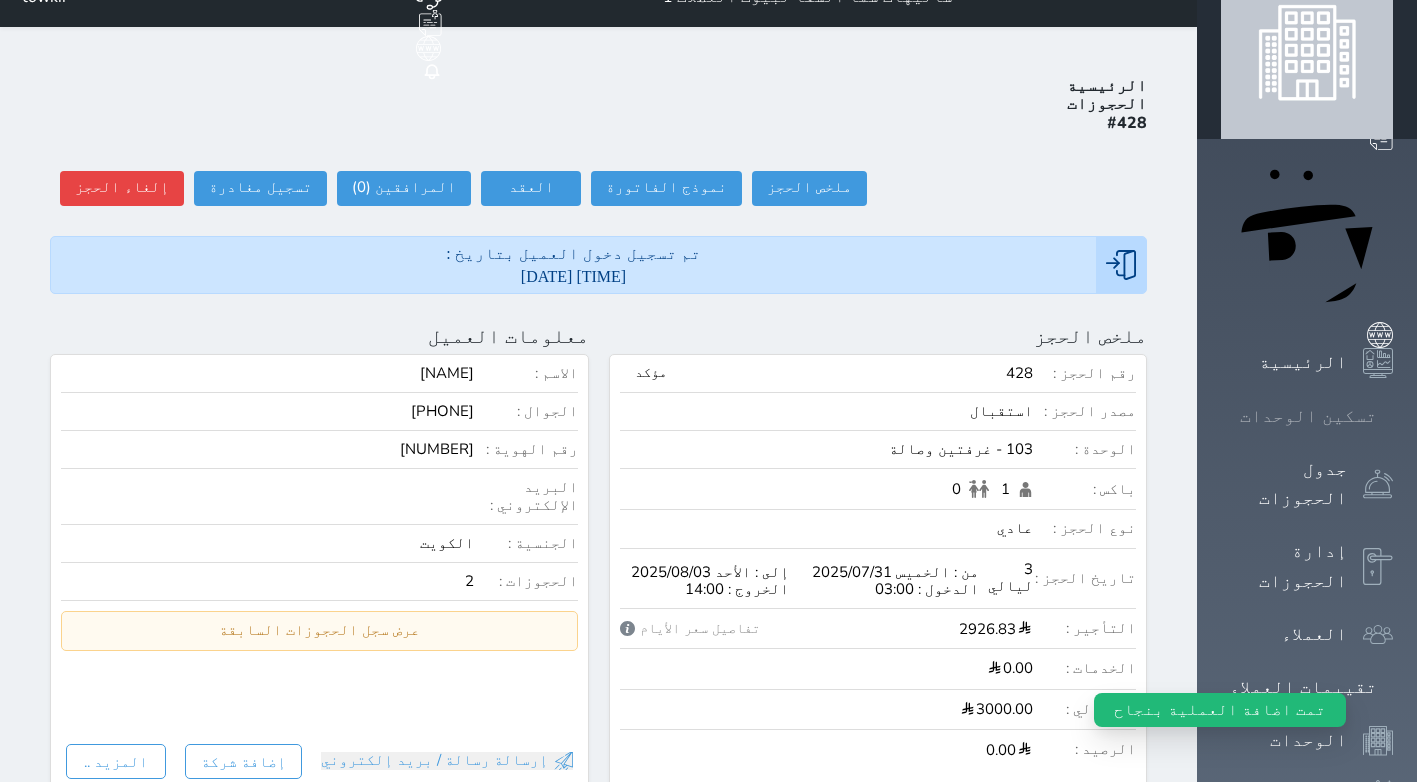 scroll, scrollTop: 0, scrollLeft: 0, axis: both 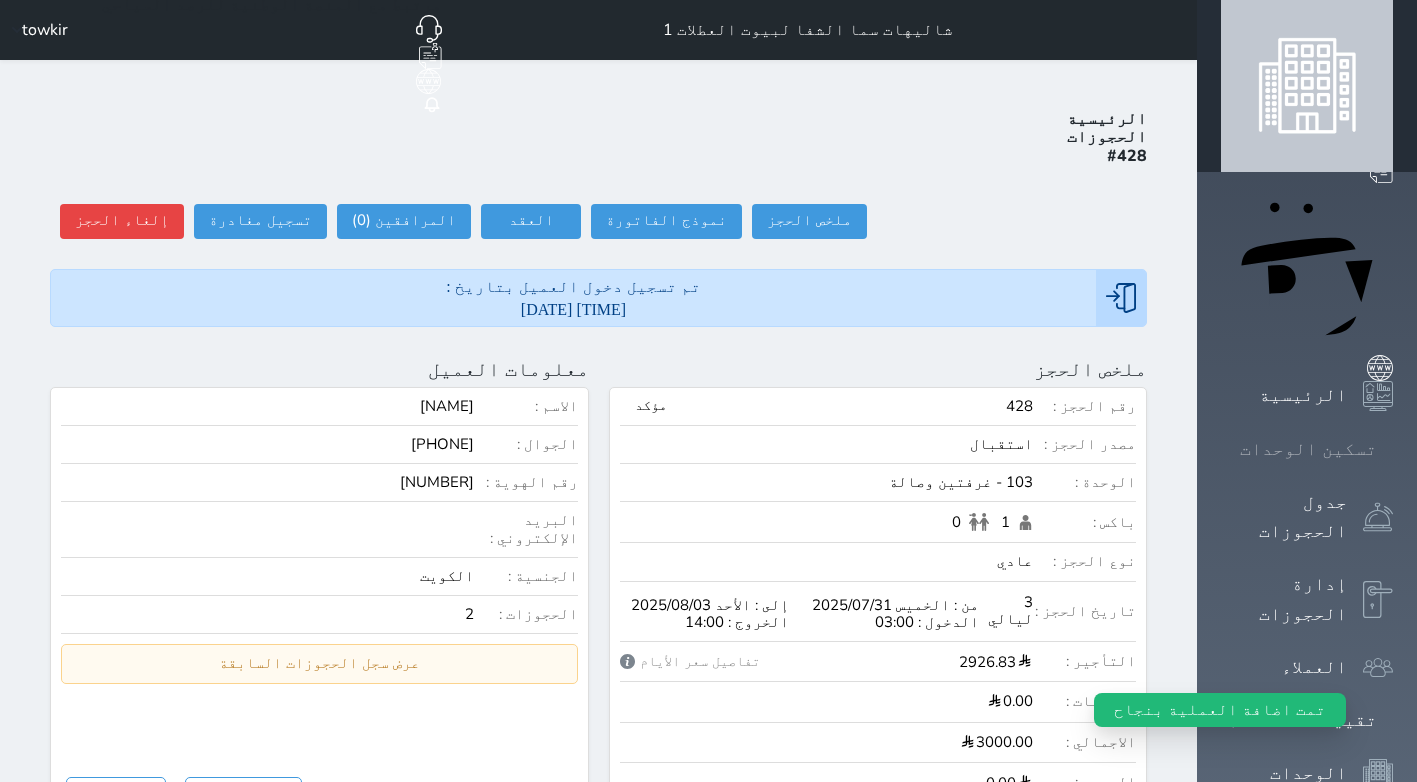 click 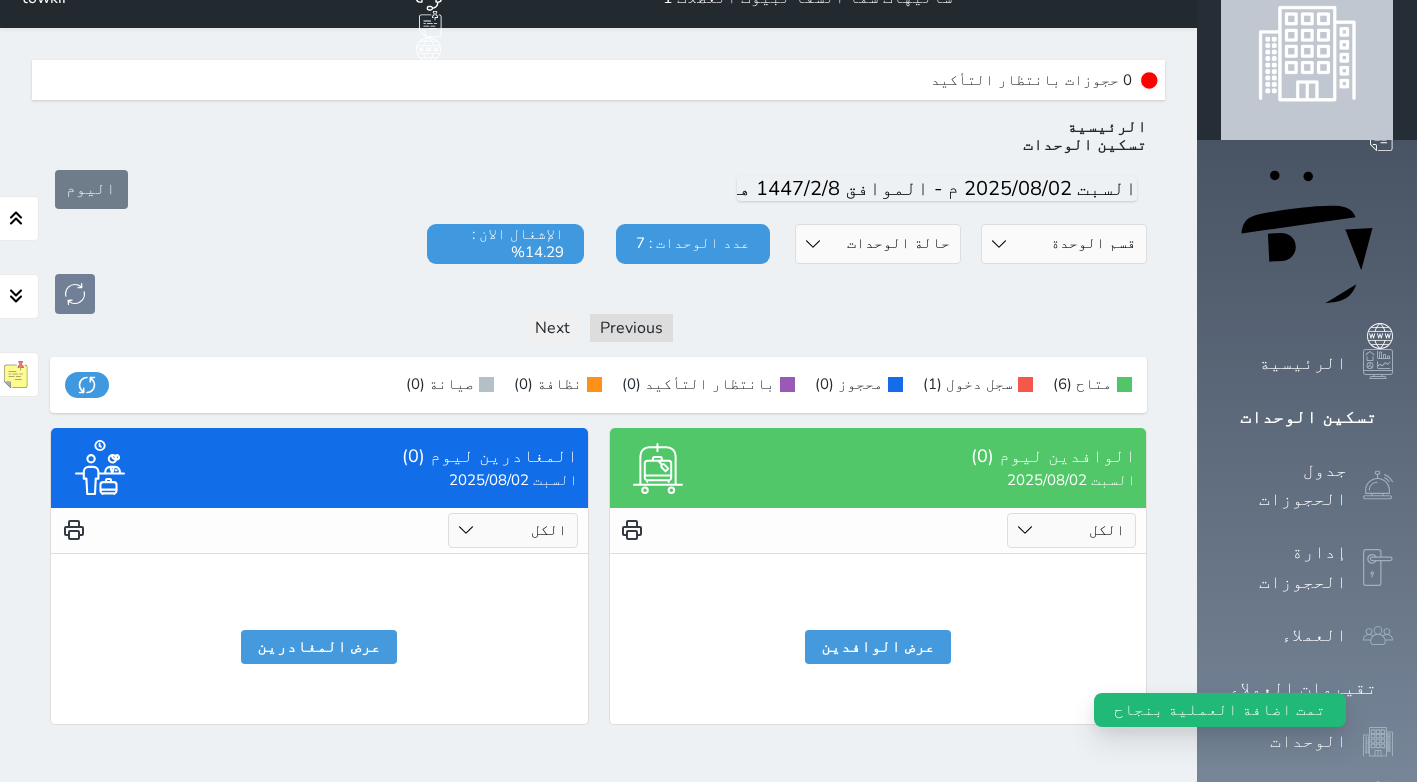 scroll, scrollTop: 60, scrollLeft: 0, axis: vertical 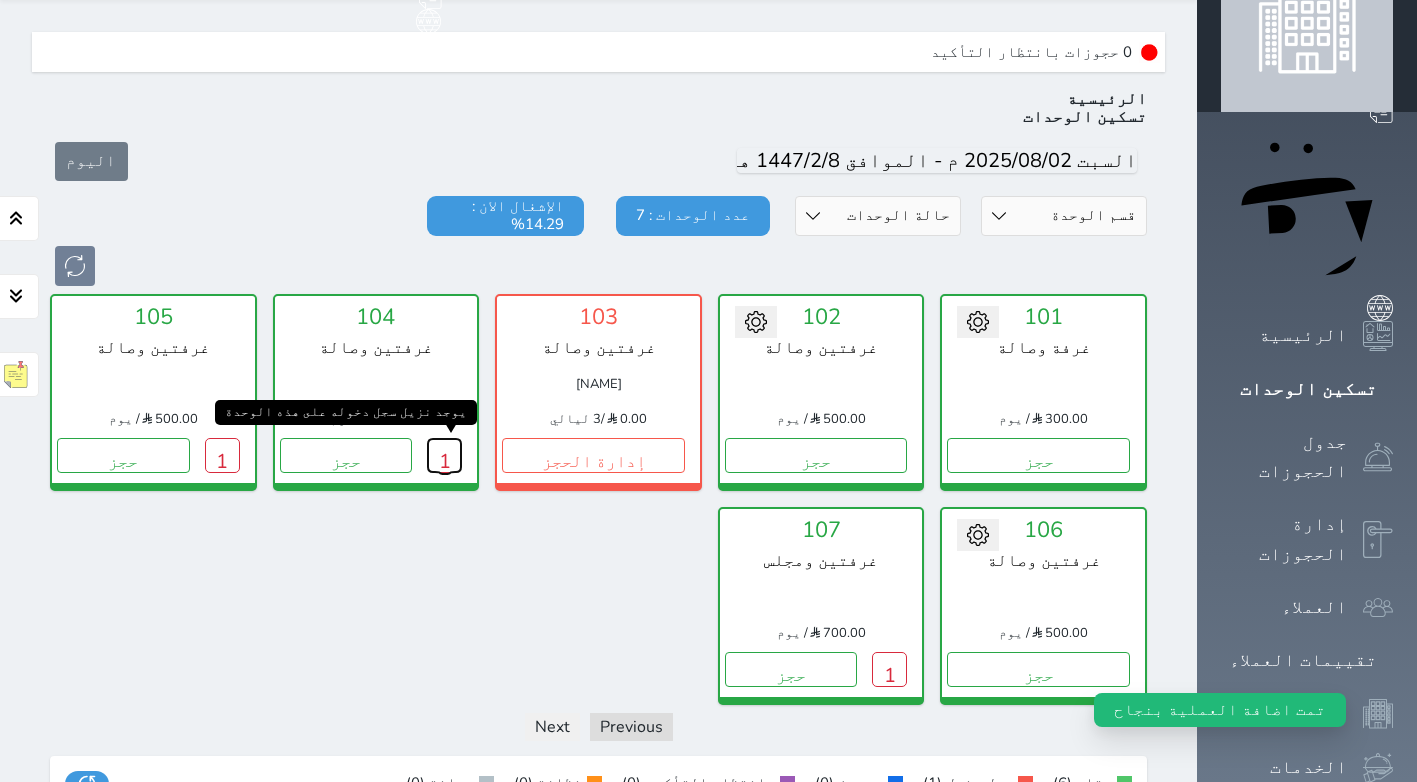 click on "1" at bounding box center [444, 455] 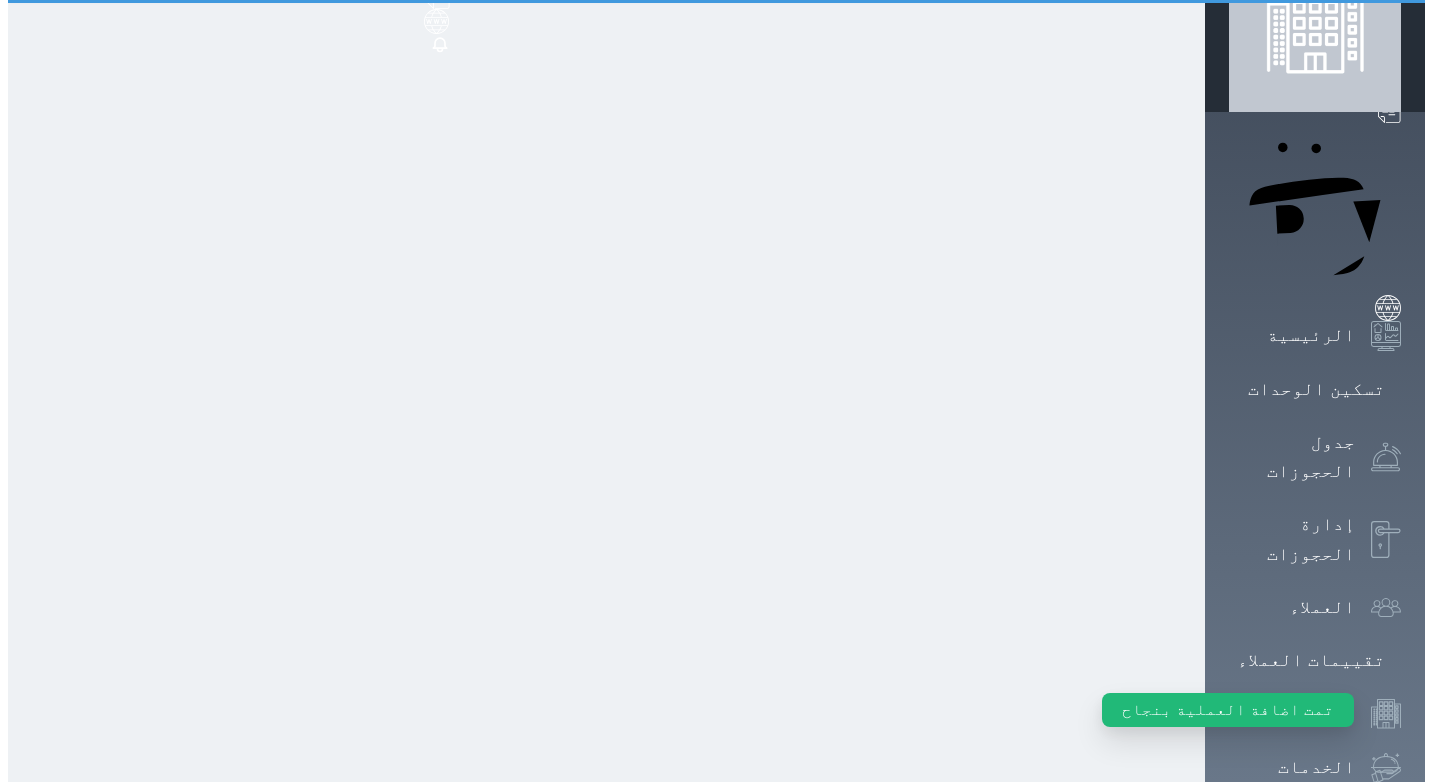 scroll, scrollTop: 0, scrollLeft: 0, axis: both 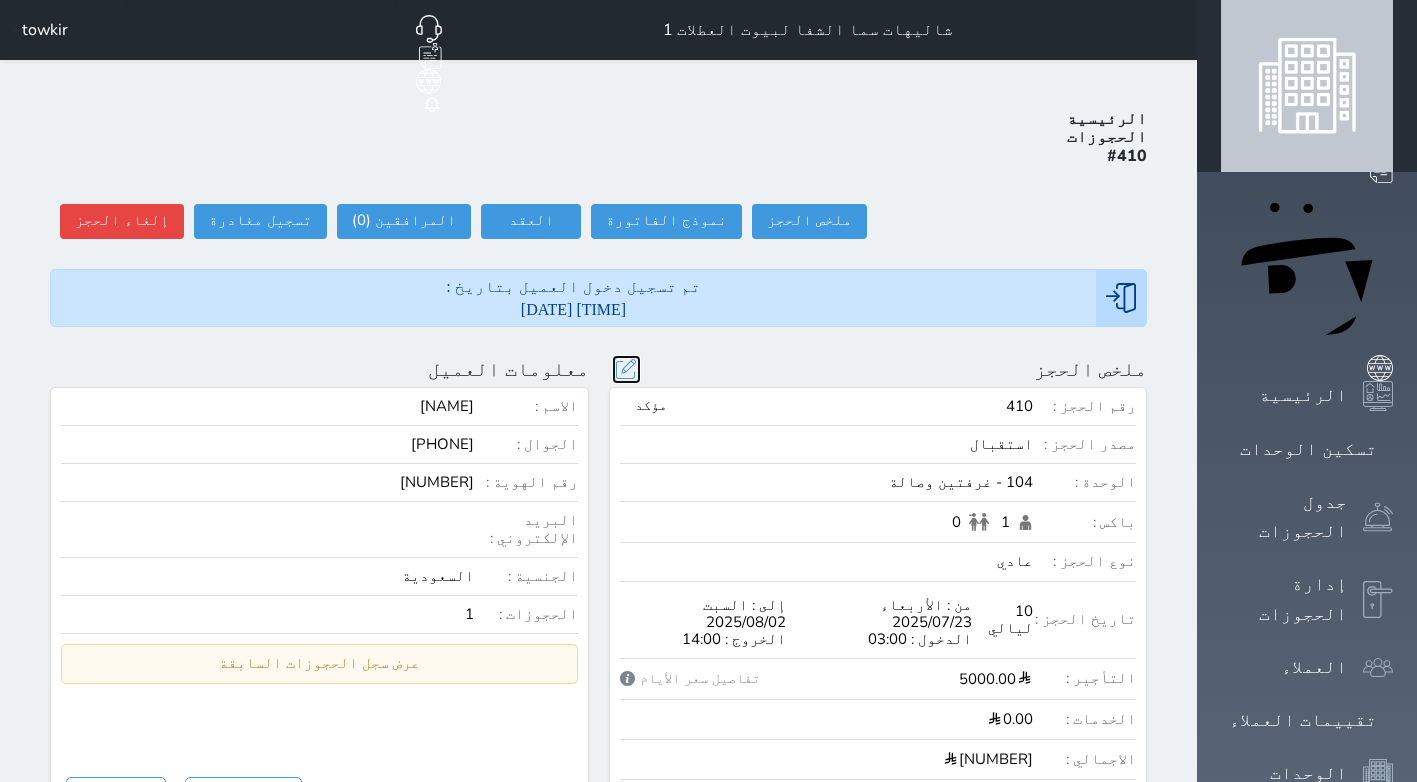 click at bounding box center (626, 369) 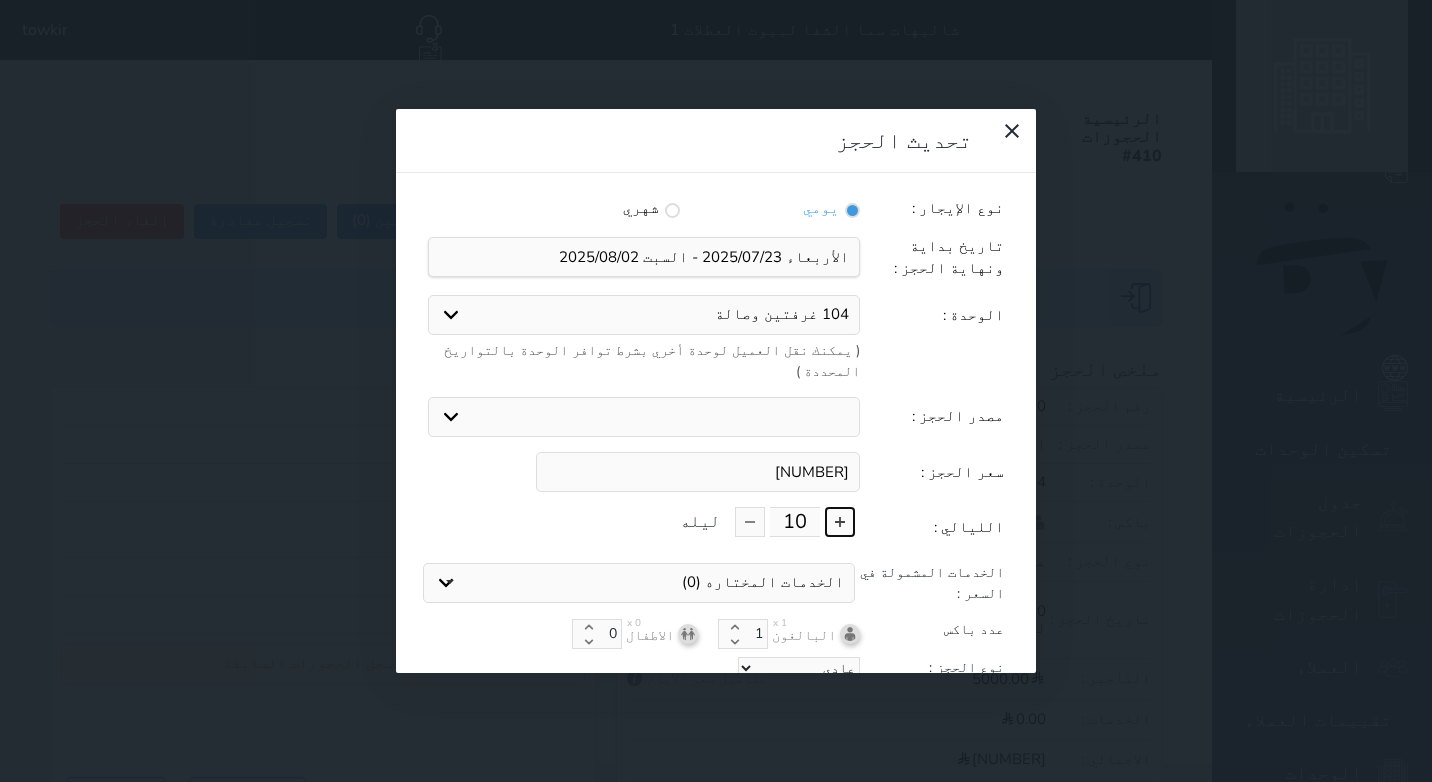 click at bounding box center (840, 522) 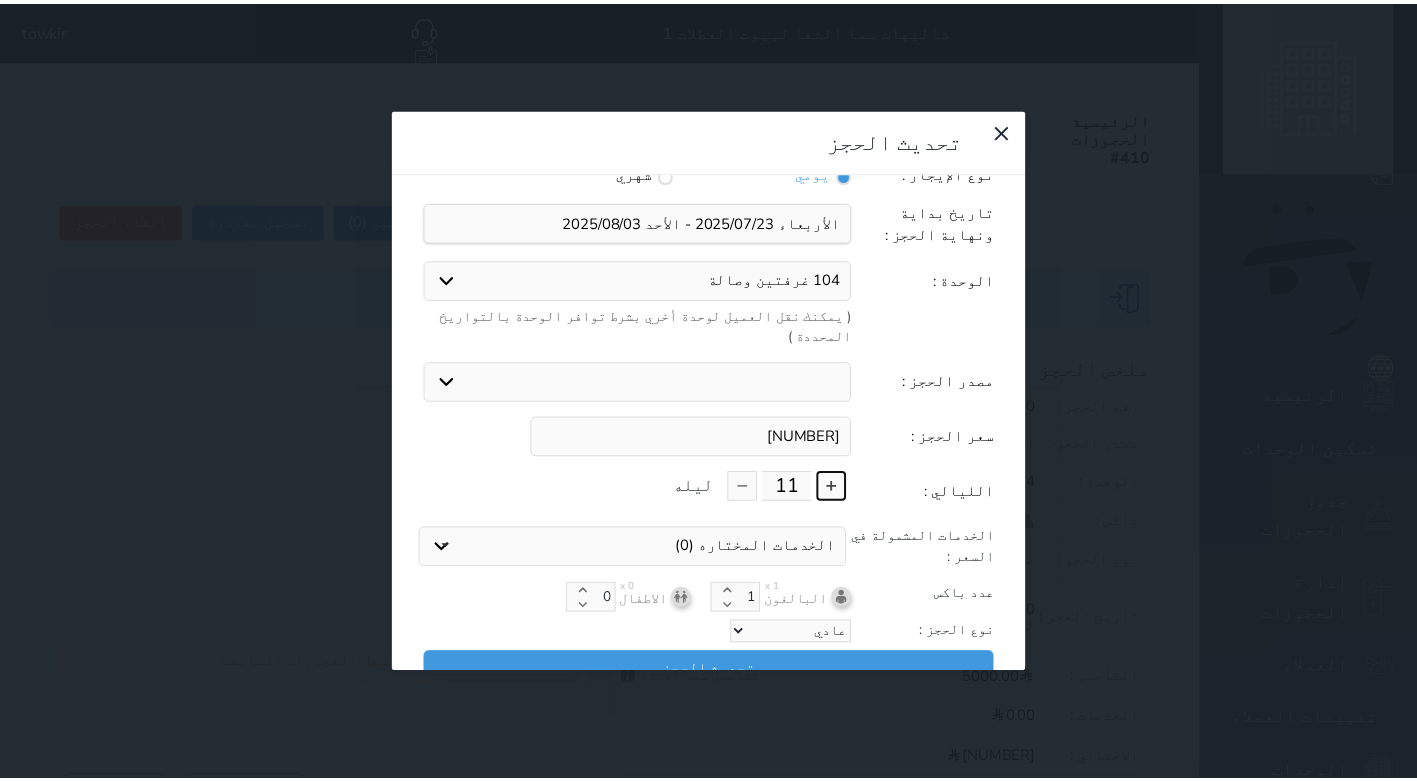 scroll, scrollTop: 45, scrollLeft: 0, axis: vertical 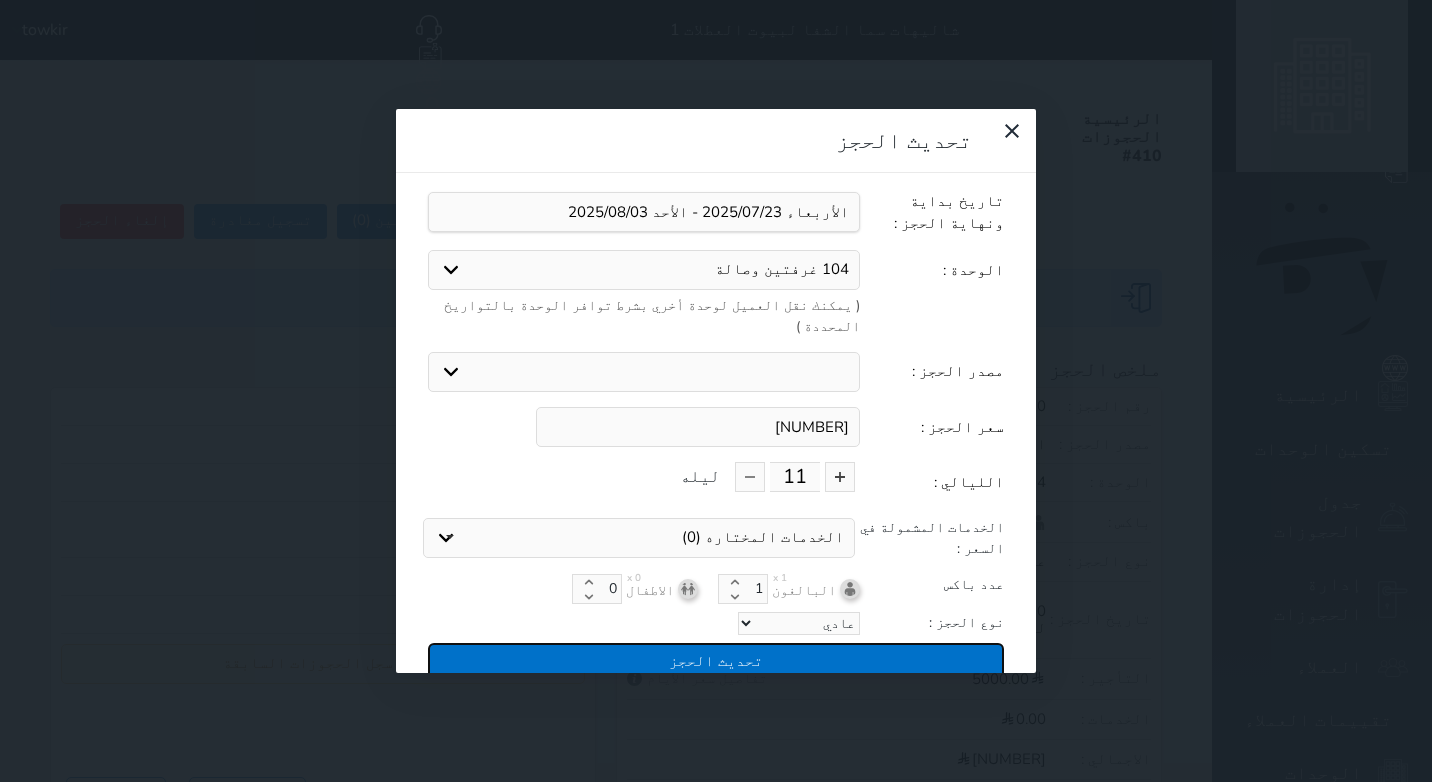 click on "تحديث الحجز" at bounding box center [716, 660] 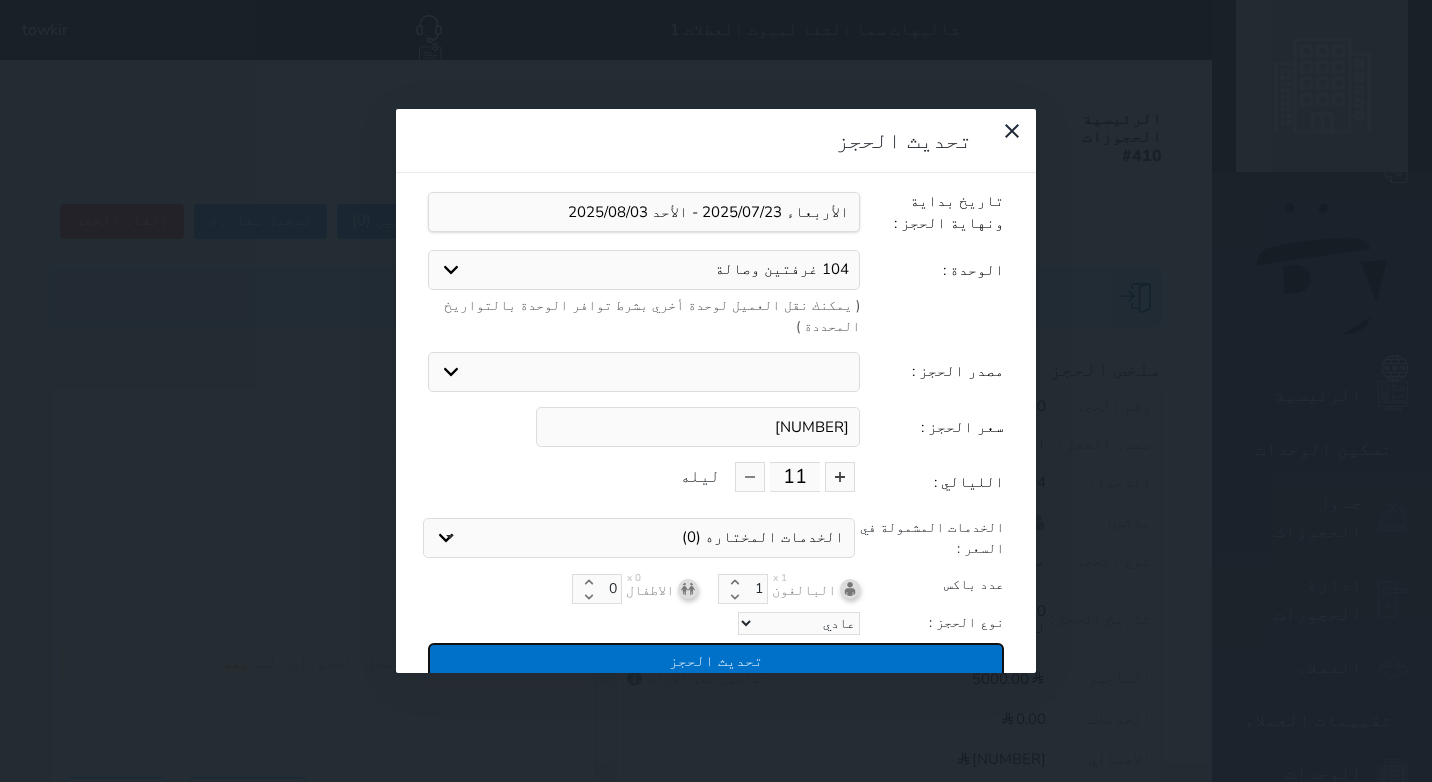 type on "[NUMBER]" 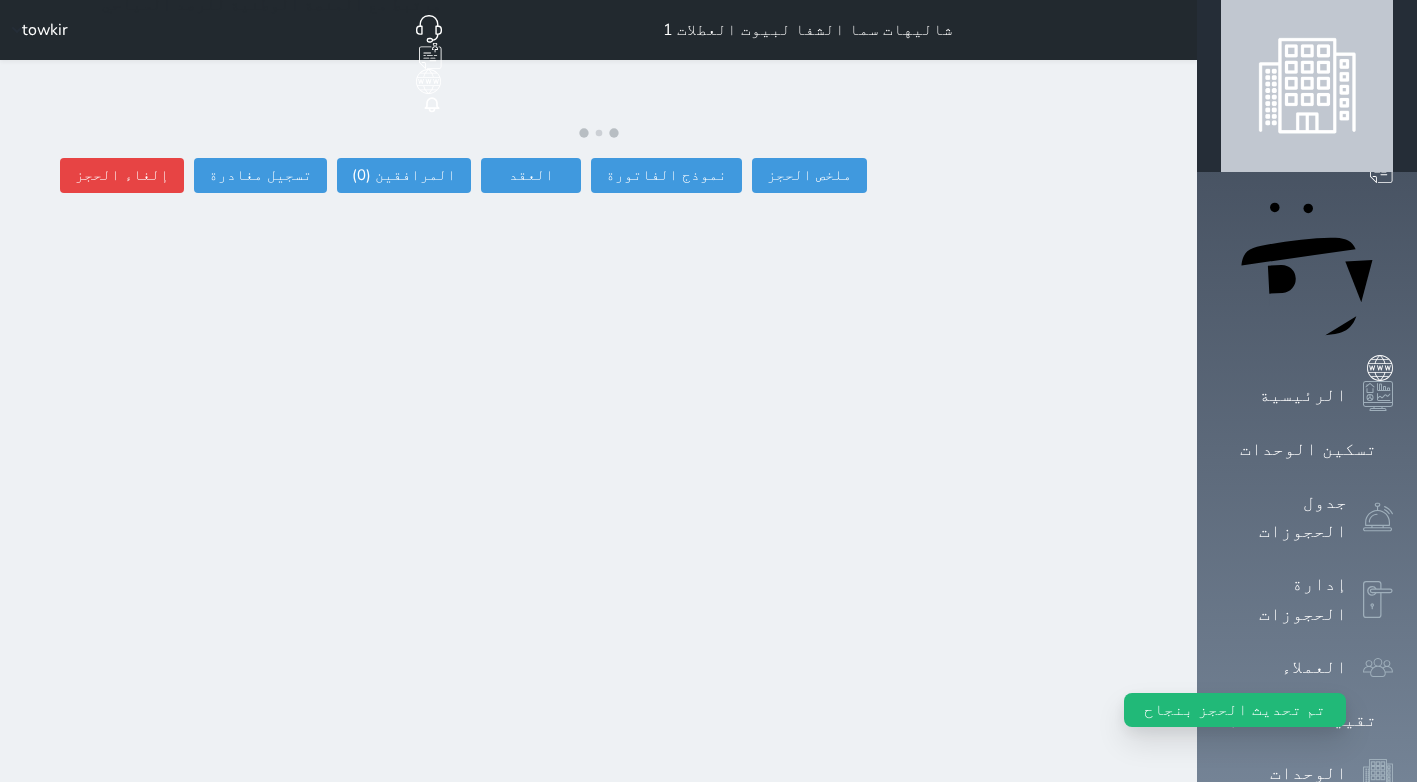 select 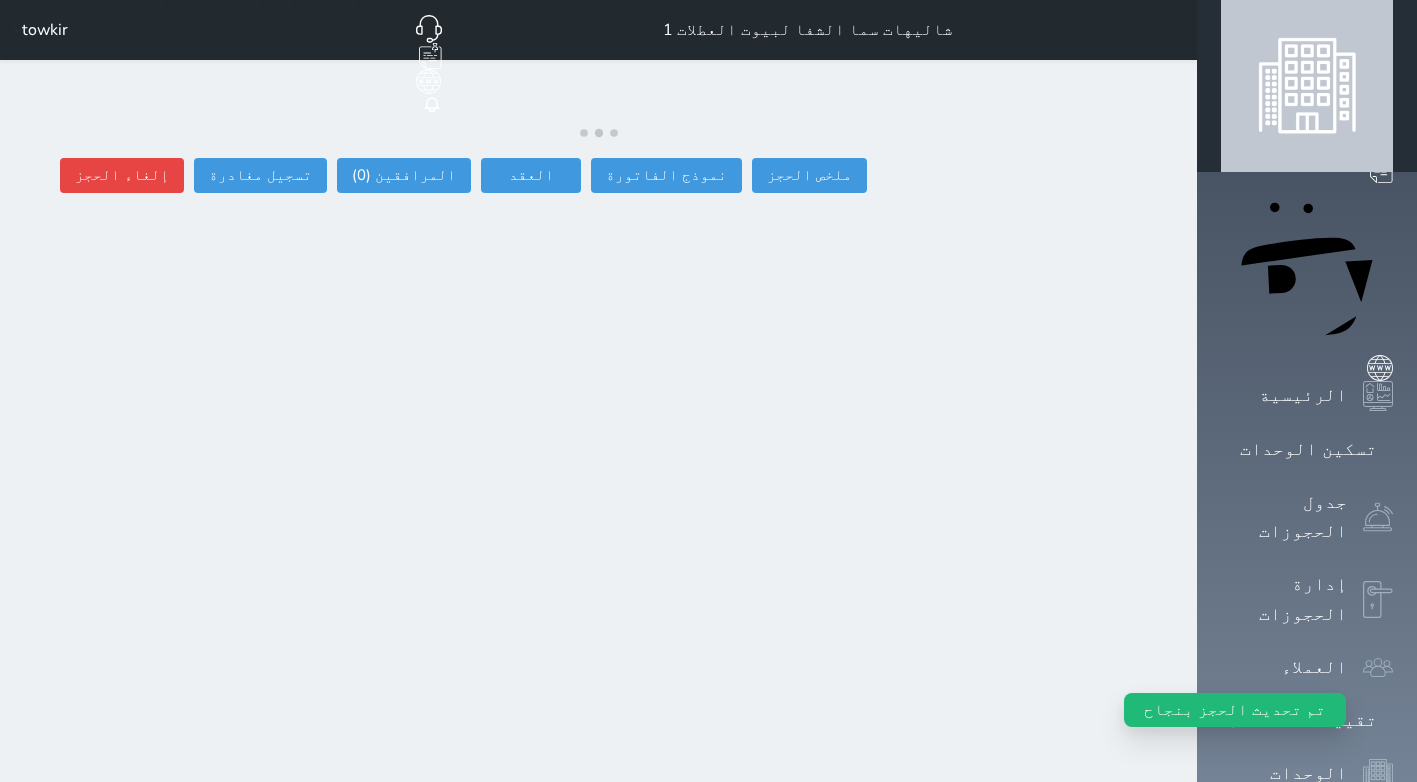 select 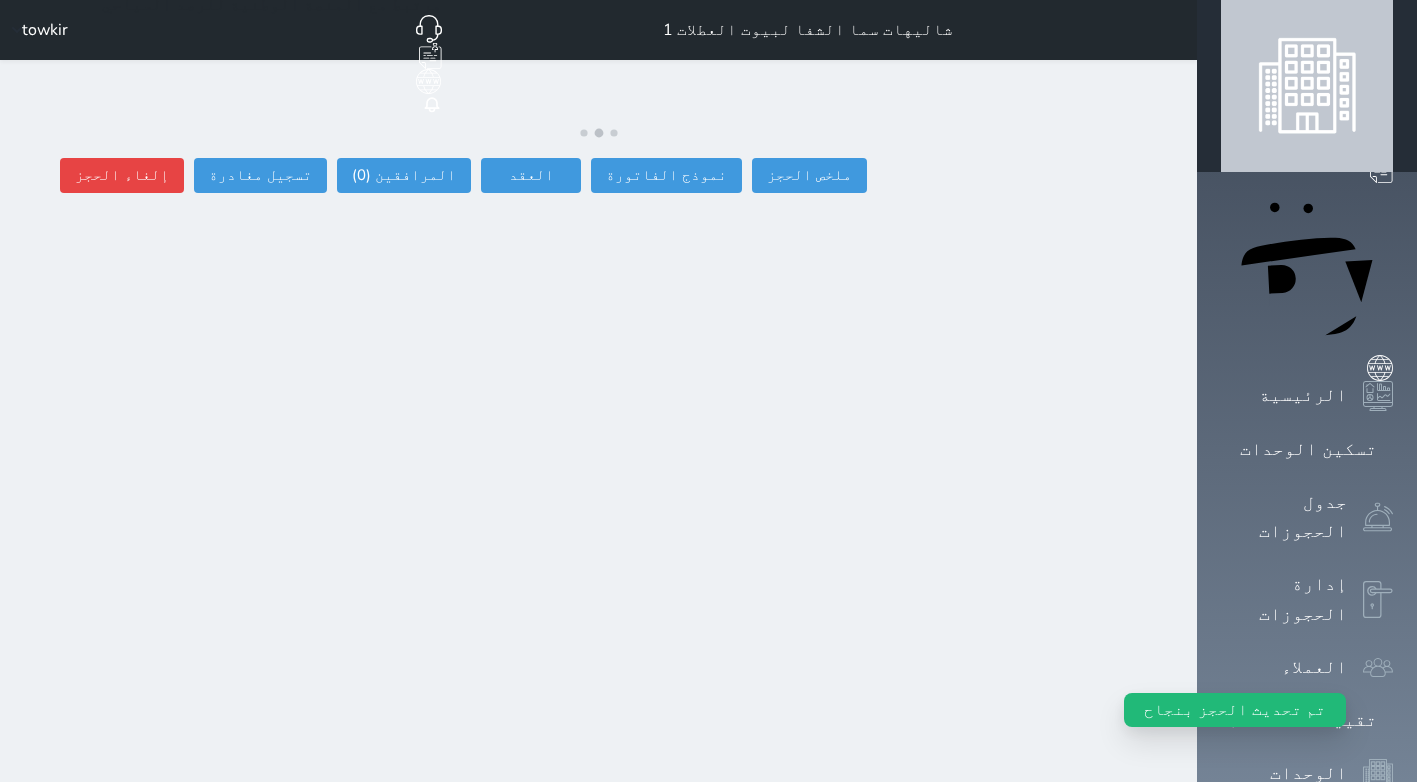 select 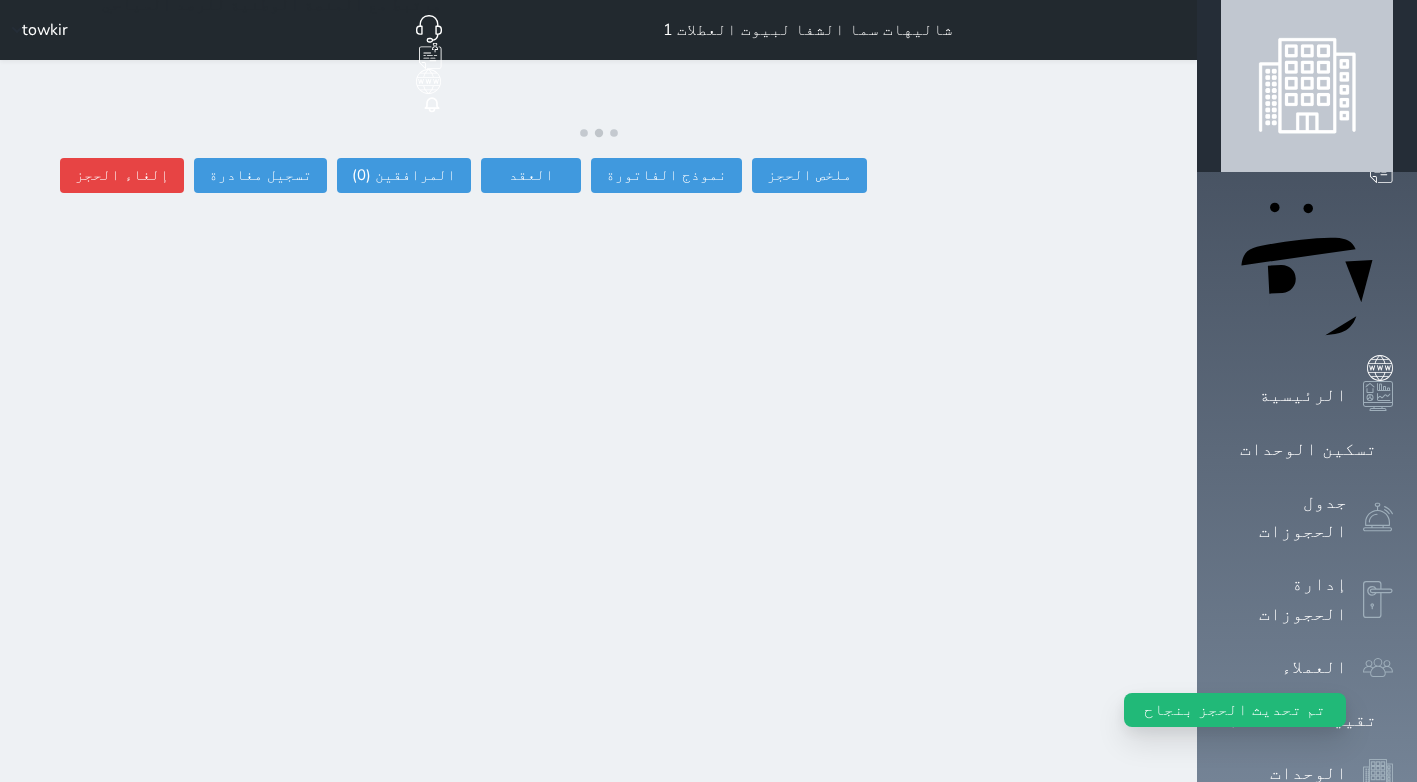 select 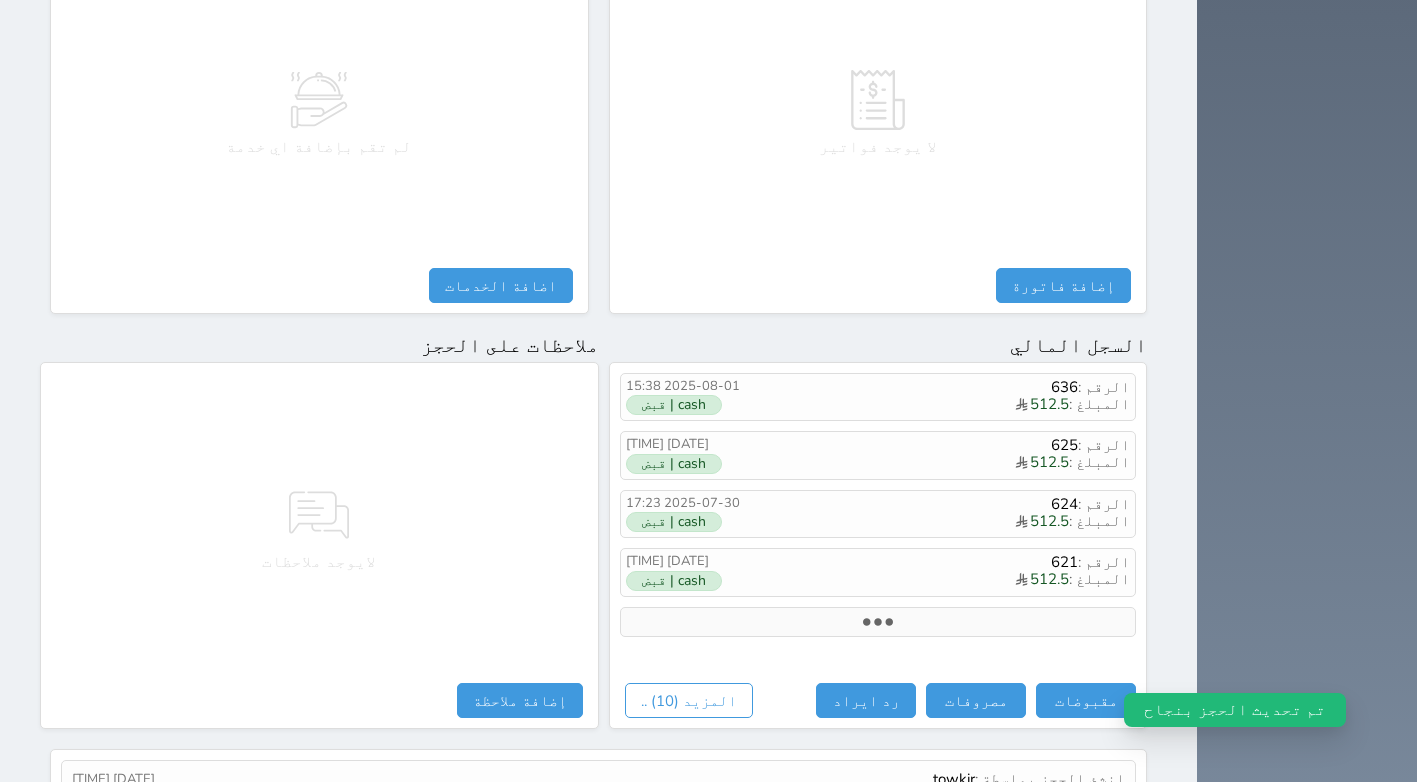 scroll, scrollTop: 998, scrollLeft: 0, axis: vertical 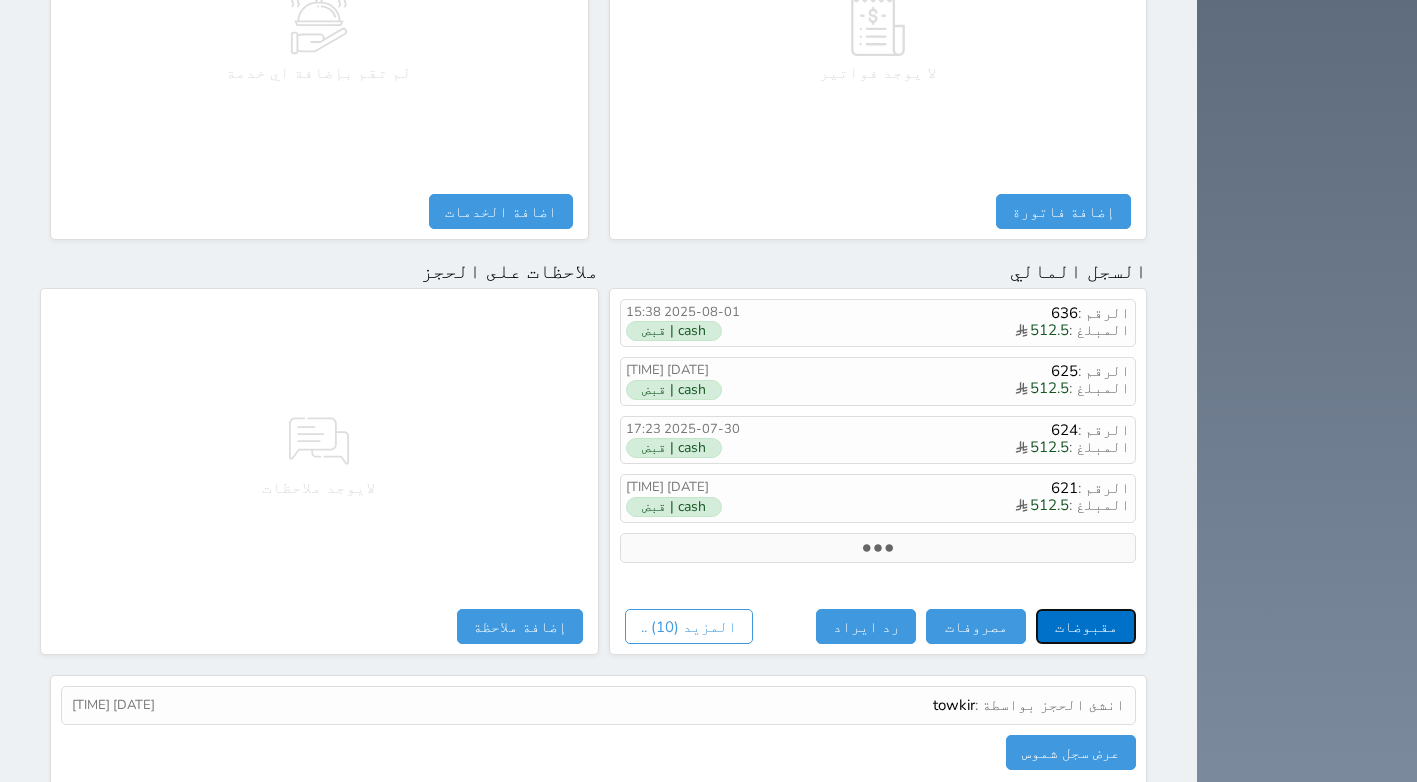 click on "مقبوضات" at bounding box center (1086, 626) 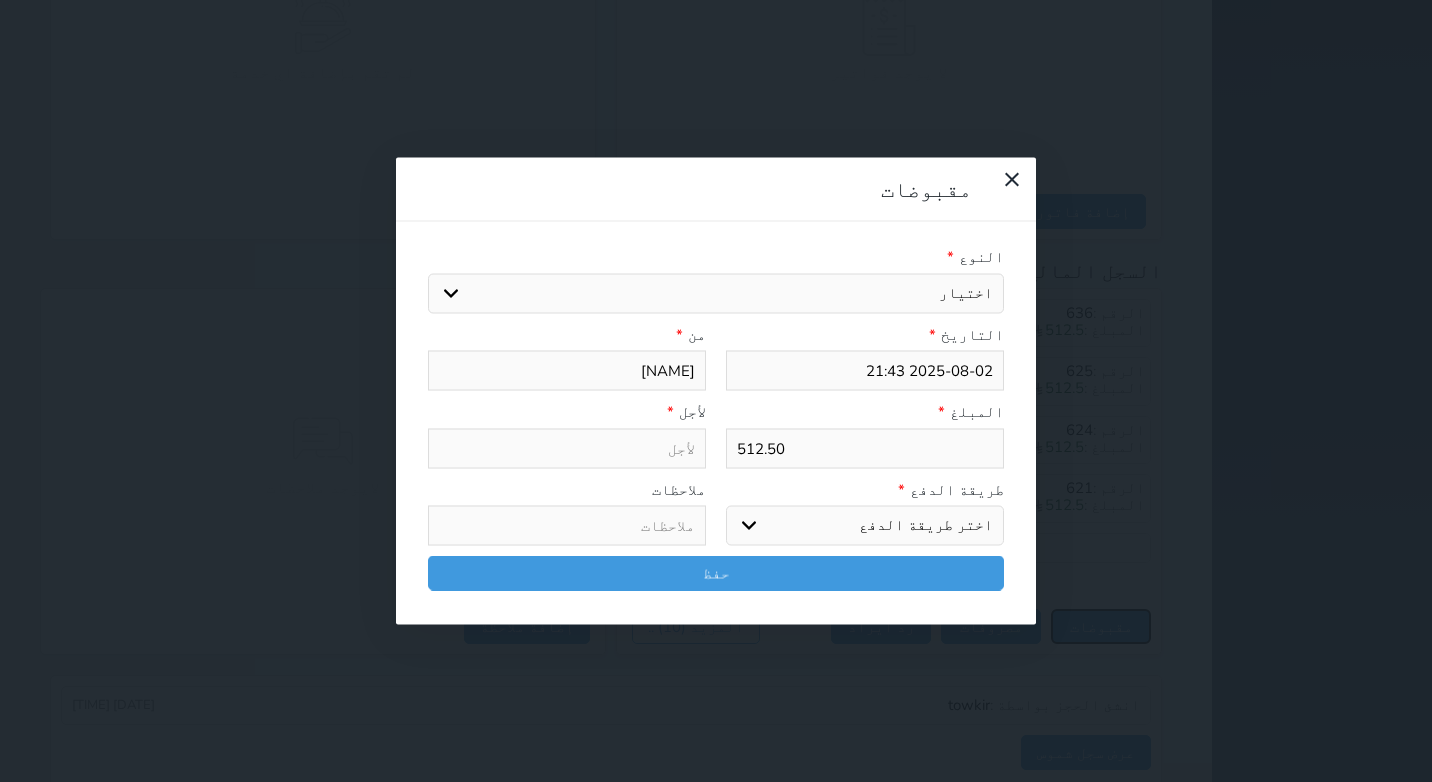 select 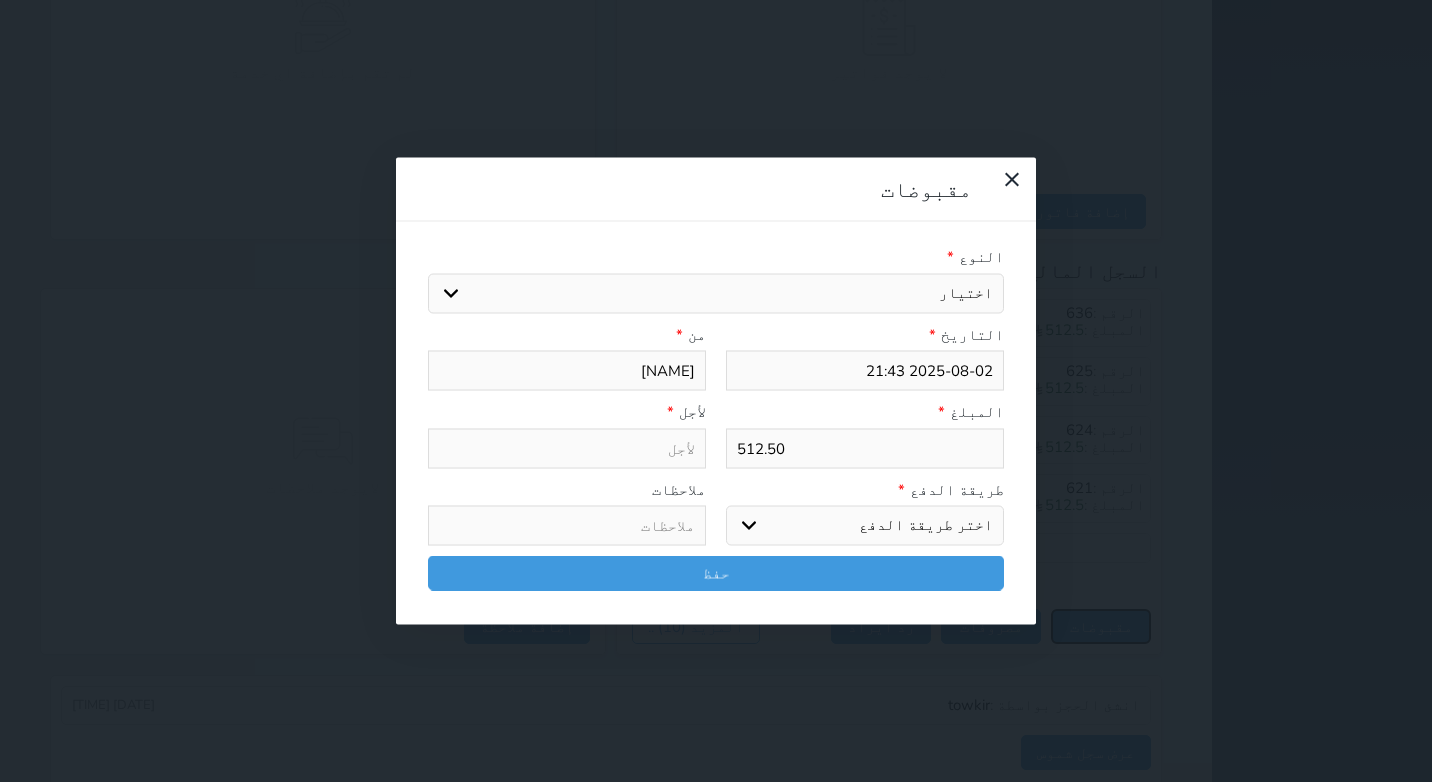 select 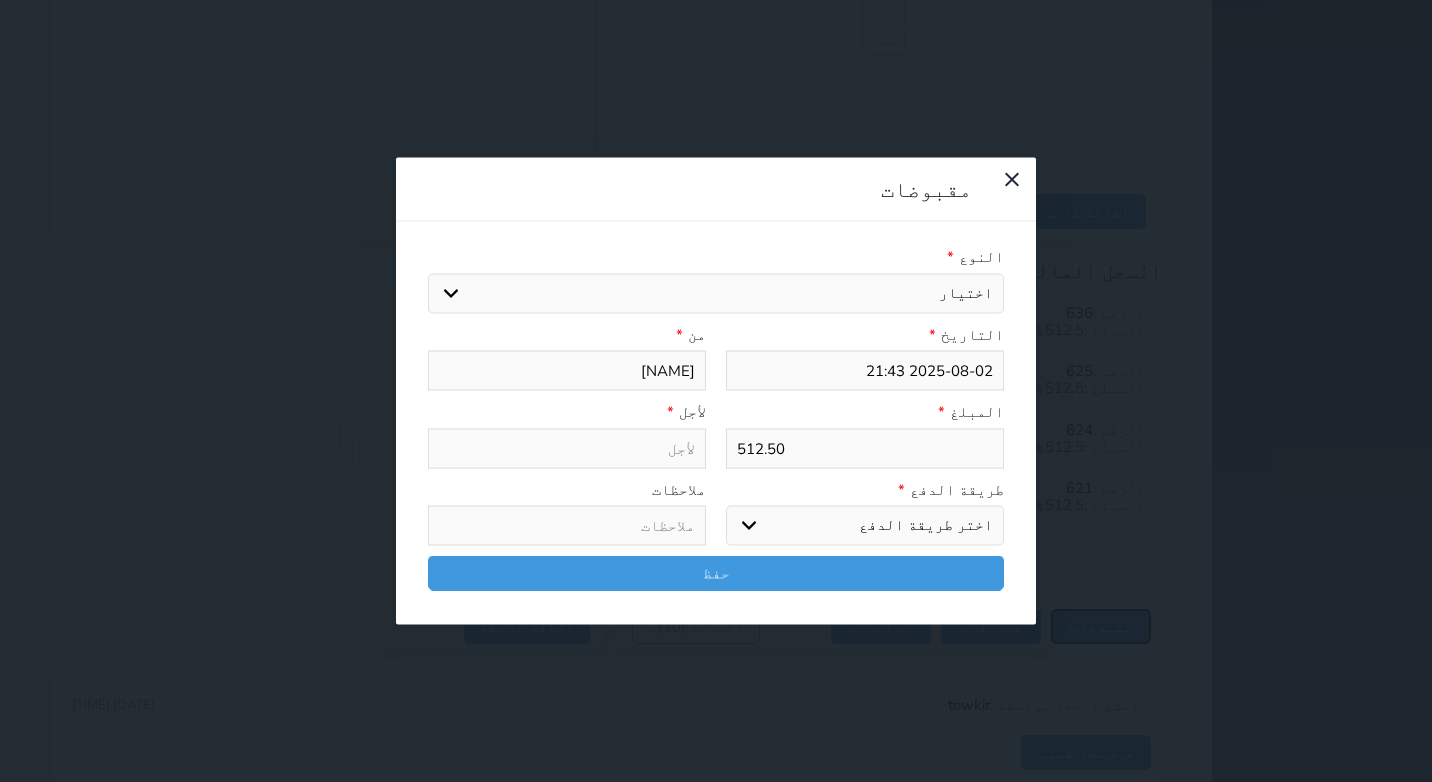 select 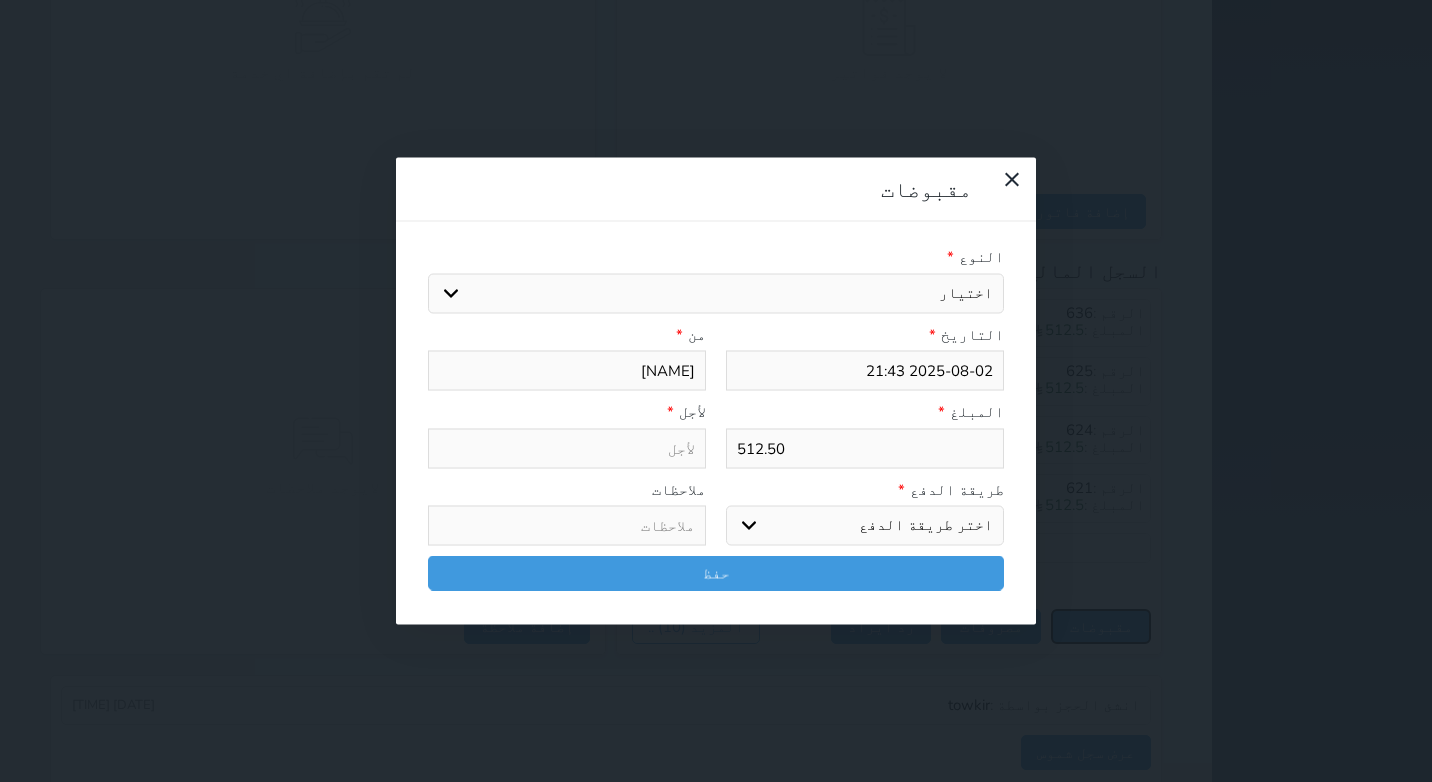select 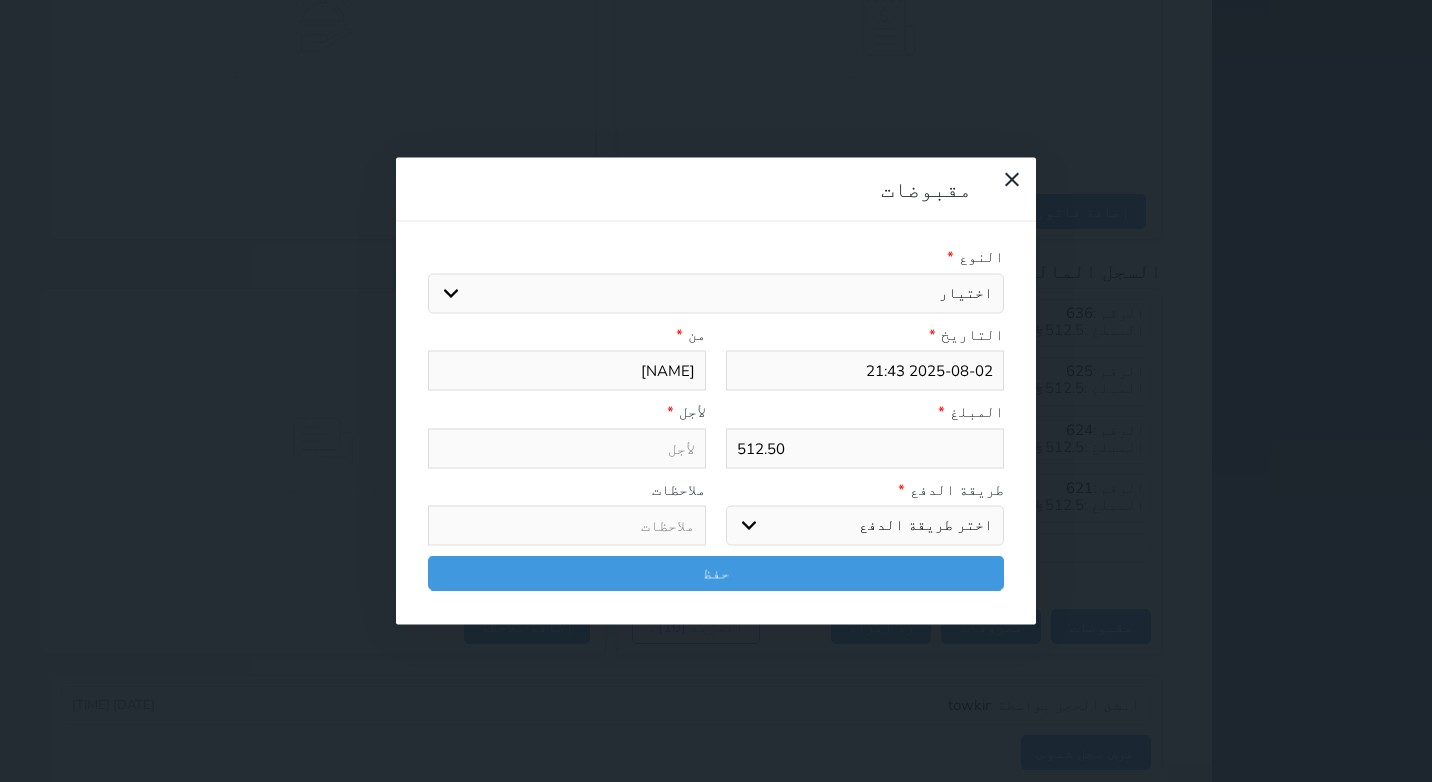 click on "اختيار   مقبوضات عامة قيمة إيجار فواتير تامين عربون لا ينطبق آخر مغسلة واي فاي - الإنترنت مواقف السيارات طعام الأغذية والمشروبات مشروبات المشروبات الباردة المشروبات الساخنة الإفطار غداء عشاء مخبز و كعك حمام سباحة الصالة الرياضية سبا و خدمات الجمال اختيار وإسقاط (خدمات النقل) ميني بار كابل - تلفزيون سرير إضافي تصفيف الشعر التسوق خدمات الجولات السياحية المنظمة خدمات الدليل السياحي" at bounding box center [716, 293] 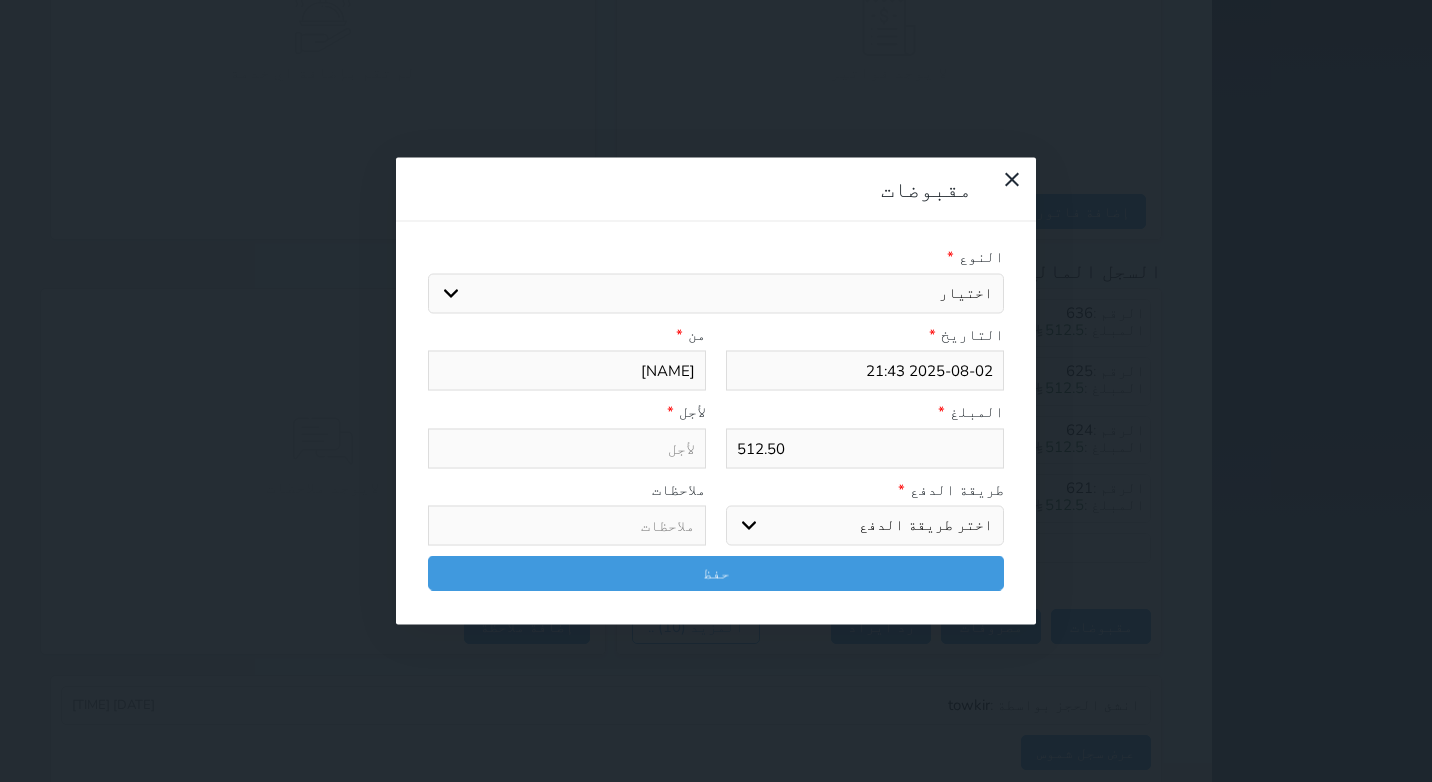 click on "اختيار   مقبوضات عامة قيمة إيجار فواتير تامين عربون لا ينطبق آخر مغسلة واي فاي - الإنترنت مواقف السيارات طعام الأغذية والمشروبات مشروبات المشروبات الباردة المشروبات الساخنة الإفطار غداء عشاء مخبز و كعك حمام سباحة الصالة الرياضية سبا و خدمات الجمال اختيار وإسقاط (خدمات النقل) ميني بار كابل - تلفزيون سرير إضافي تصفيف الشعر التسوق خدمات الجولات السياحية المنظمة خدمات الدليل السياحي" at bounding box center [716, 293] 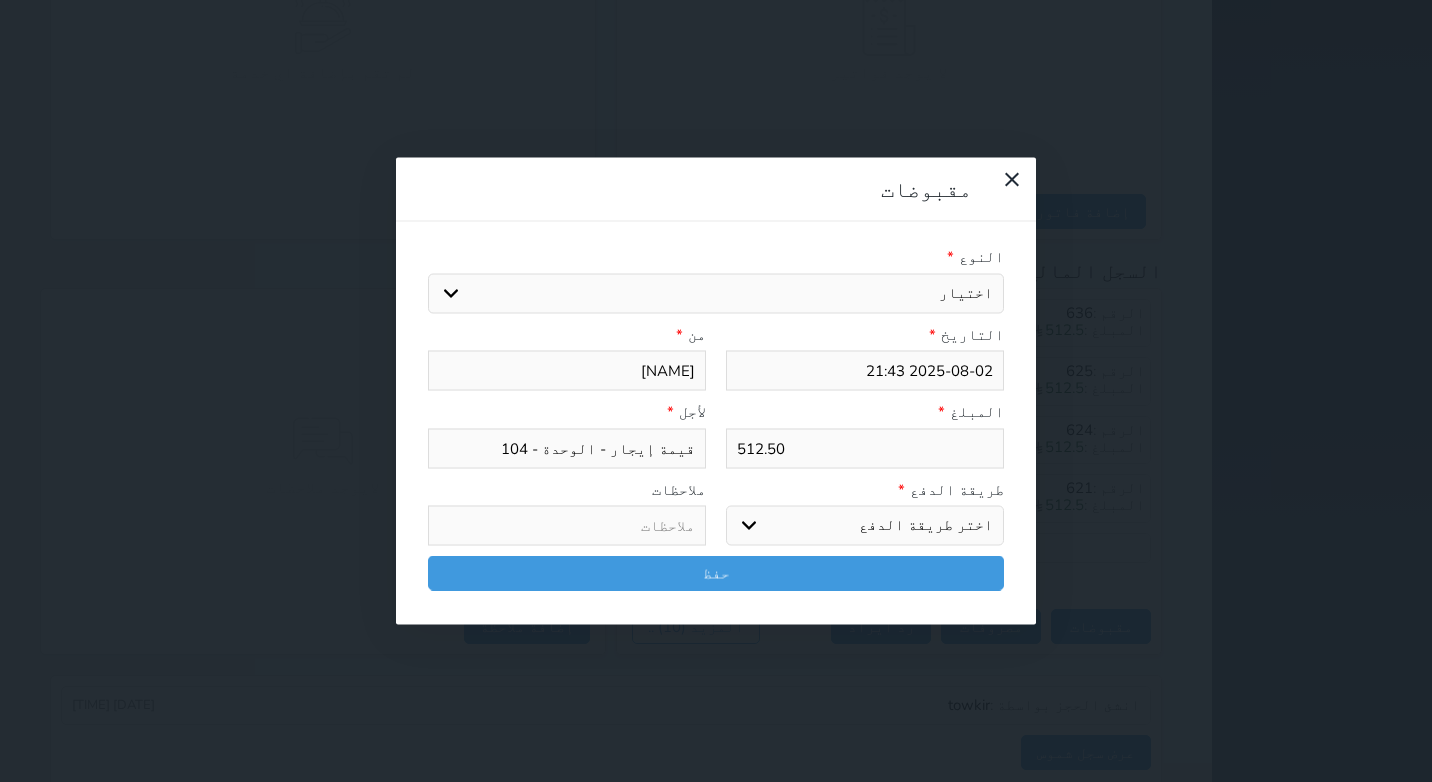 click on "اختر طريقة الدفع   دفع نقدى   تحويل بنكى   مدى   بطاقة ائتمان   آجل" at bounding box center (865, 526) 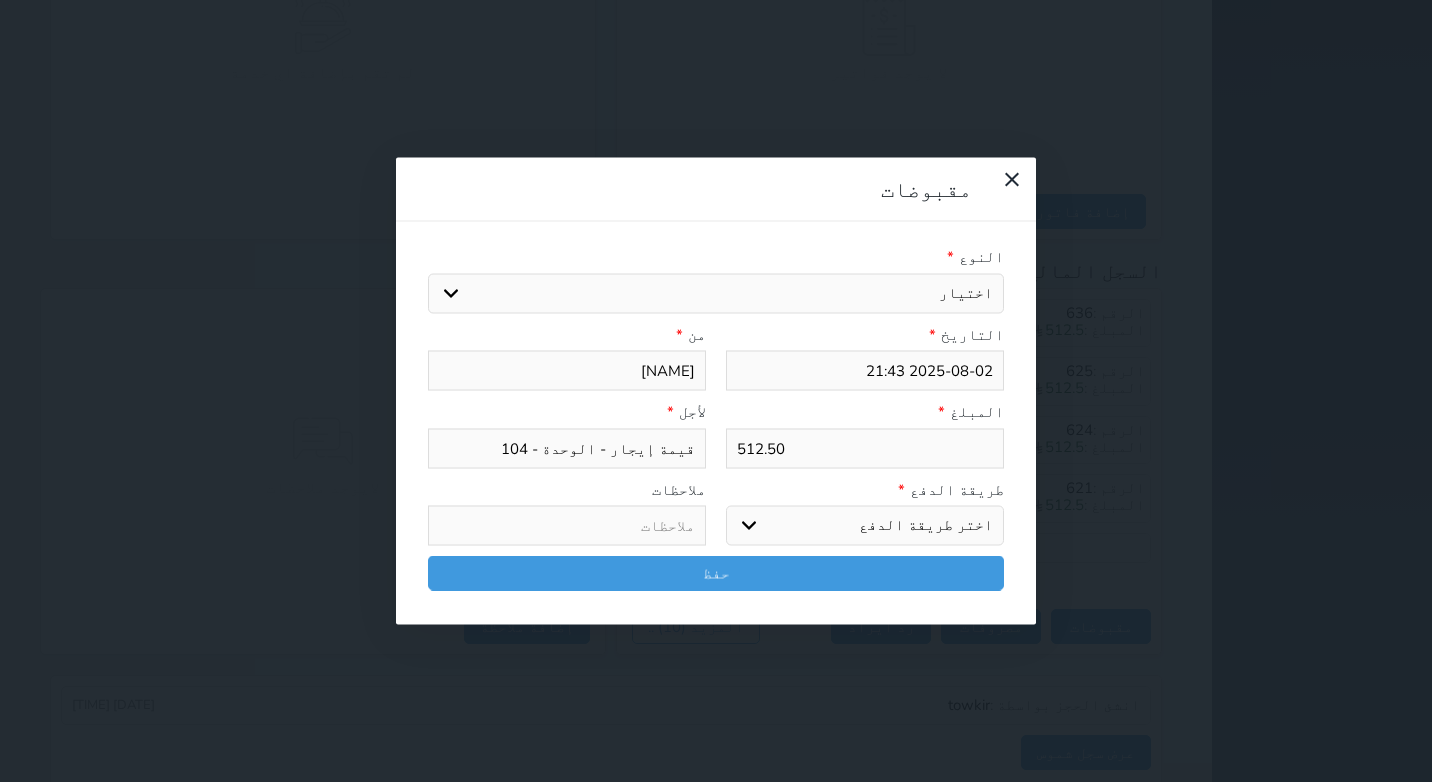 select on "cash" 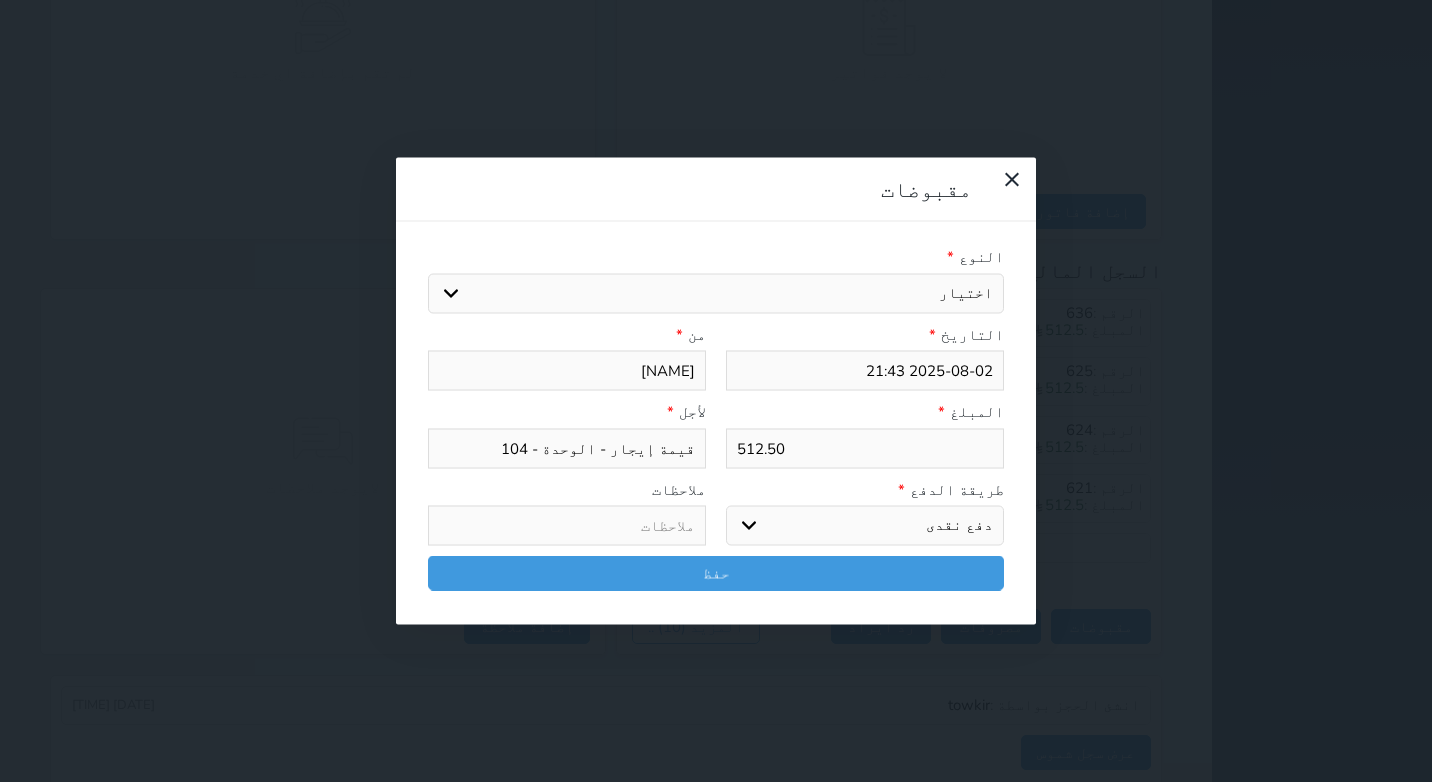 click on "اختر طريقة الدفع   دفع نقدى   تحويل بنكى   مدى   بطاقة ائتمان   آجل" at bounding box center (865, 526) 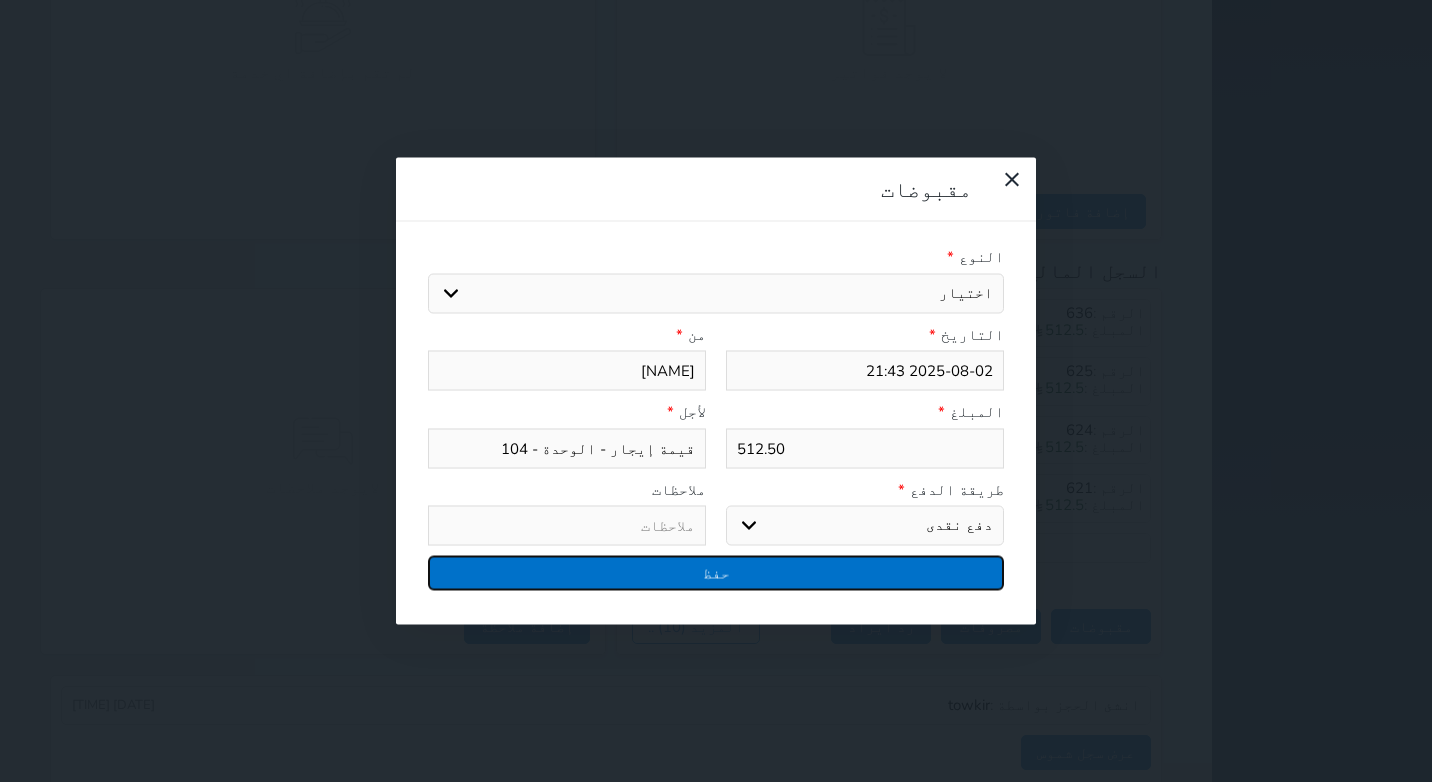 click on "حفظ" at bounding box center [716, 573] 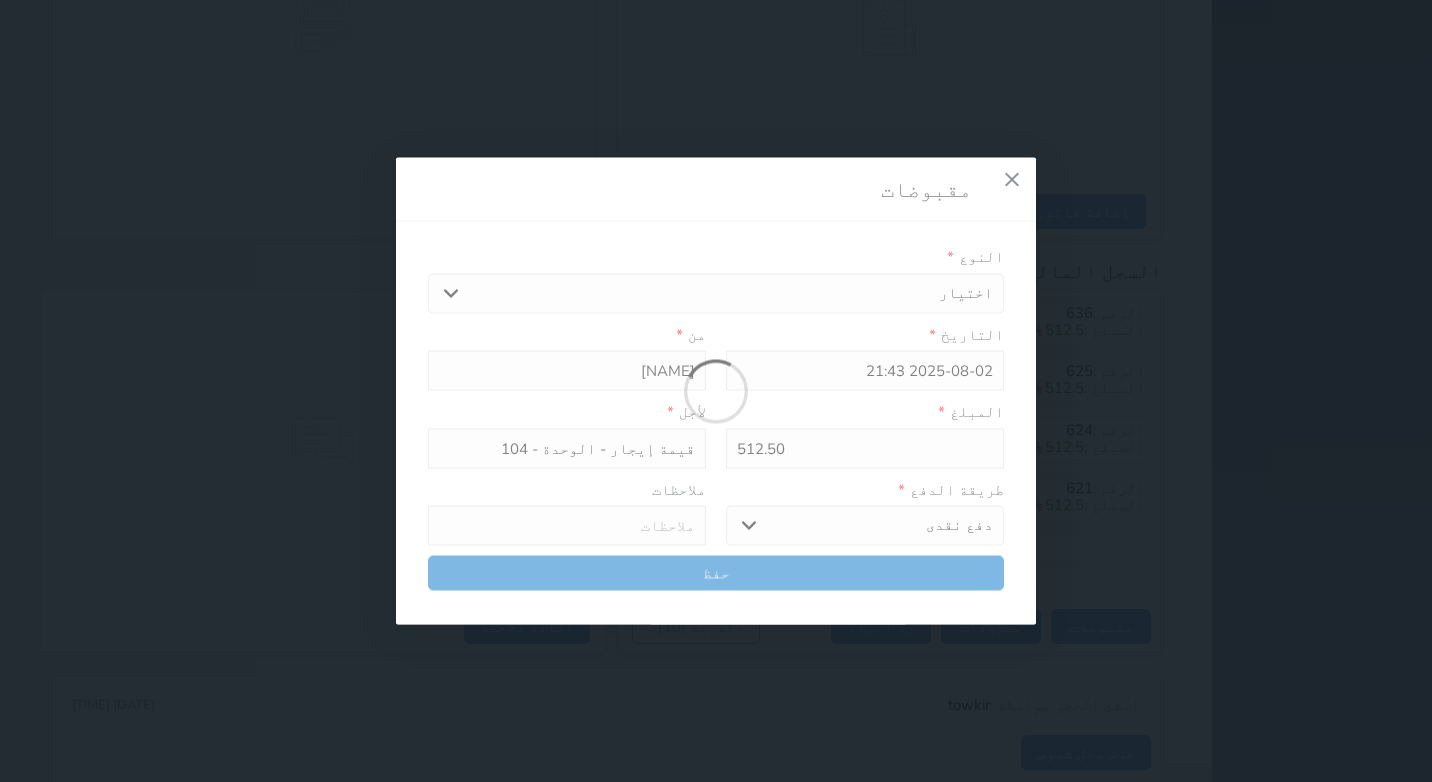 select 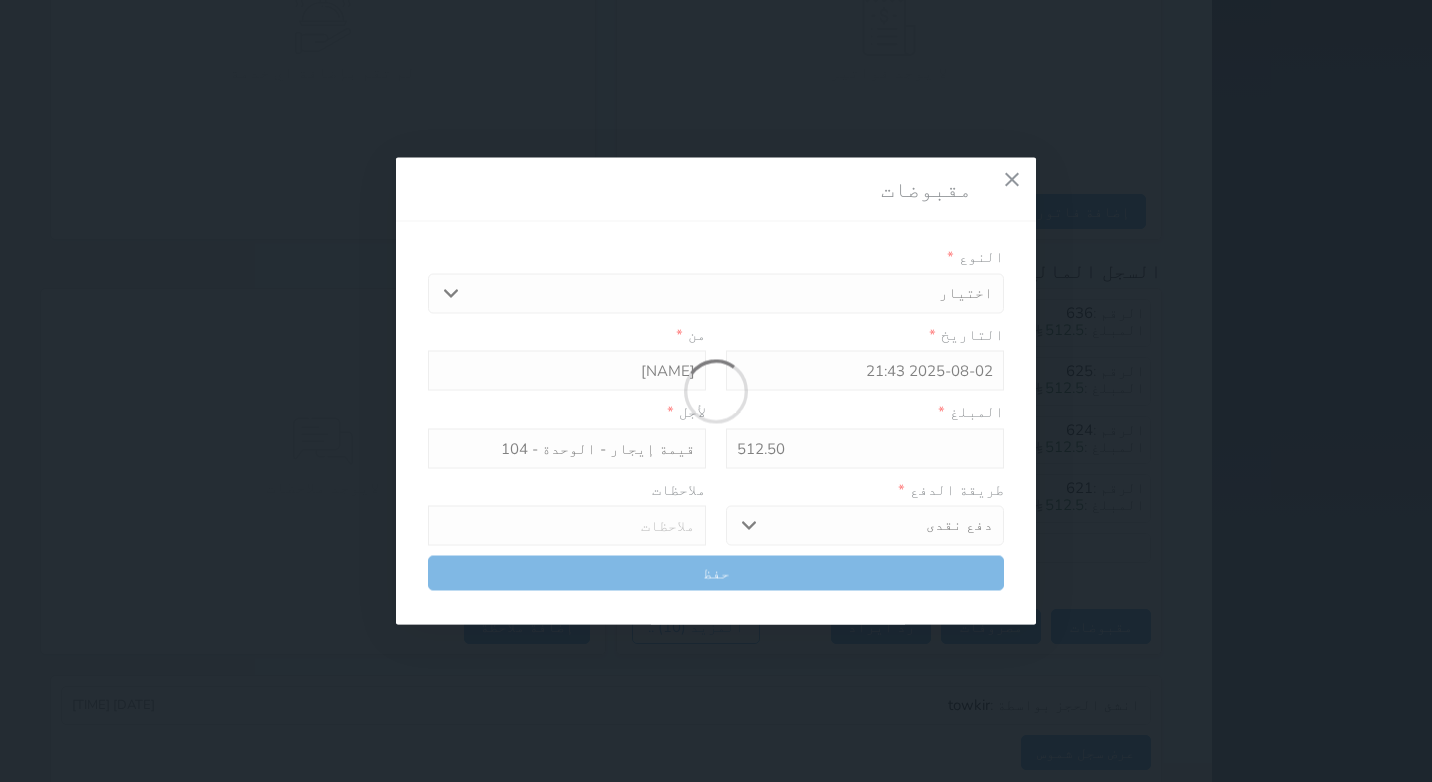 type 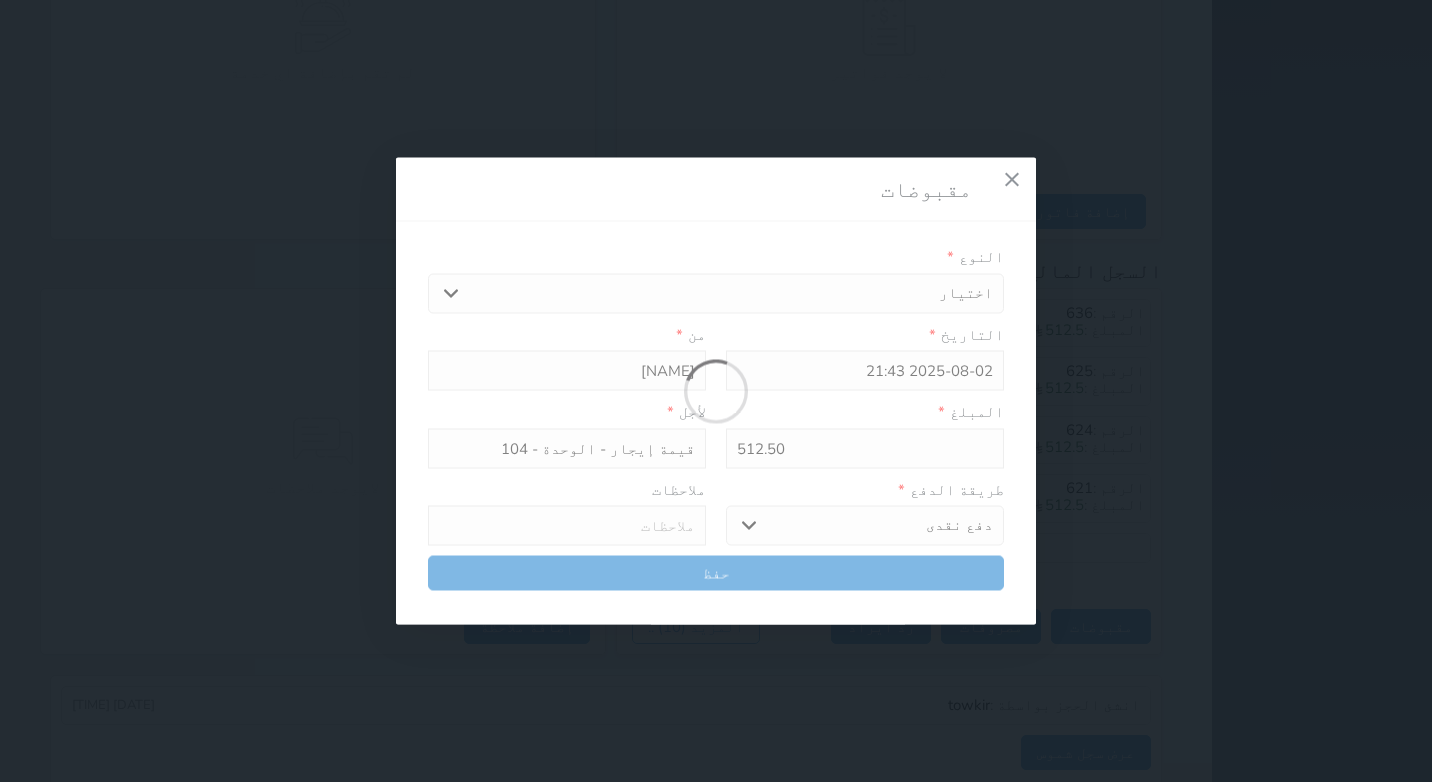 type on "0" 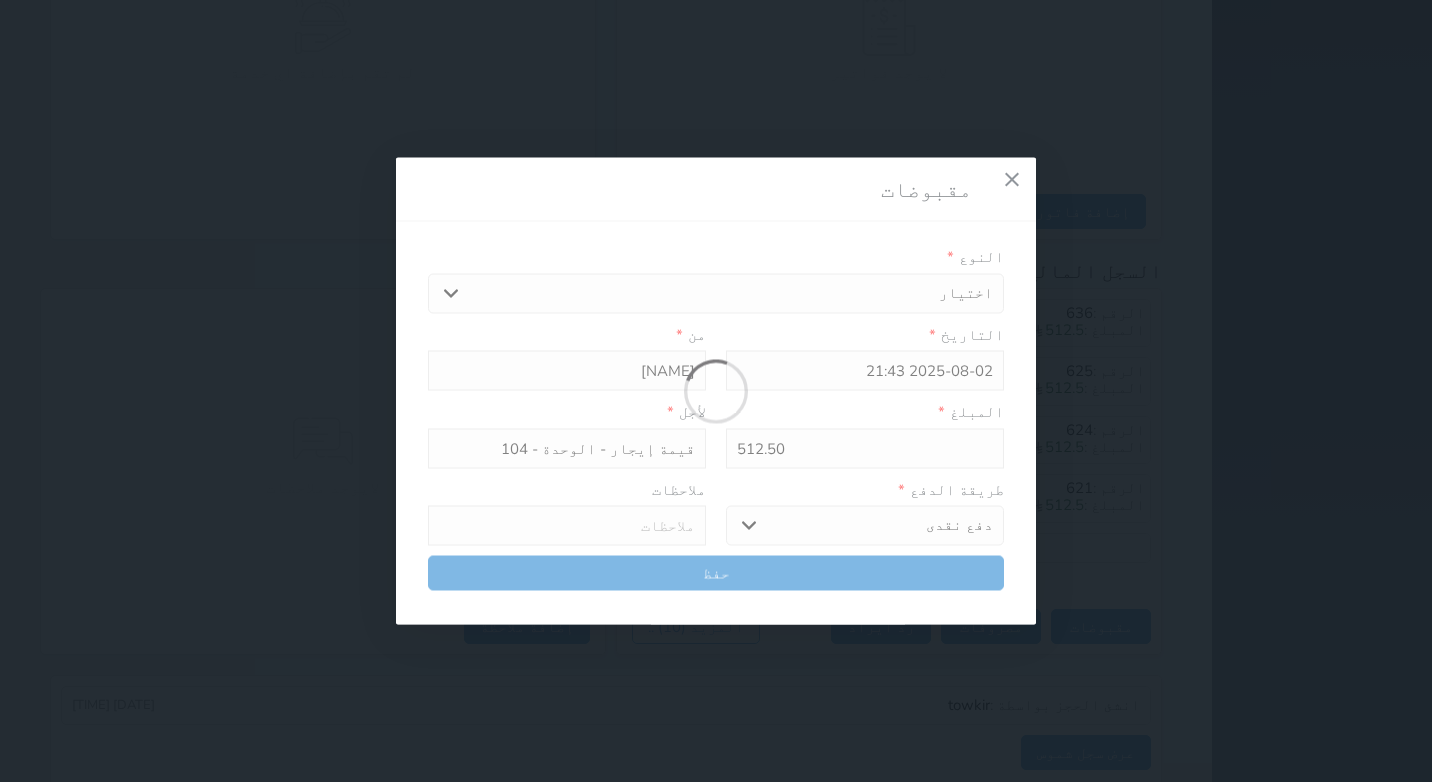 select 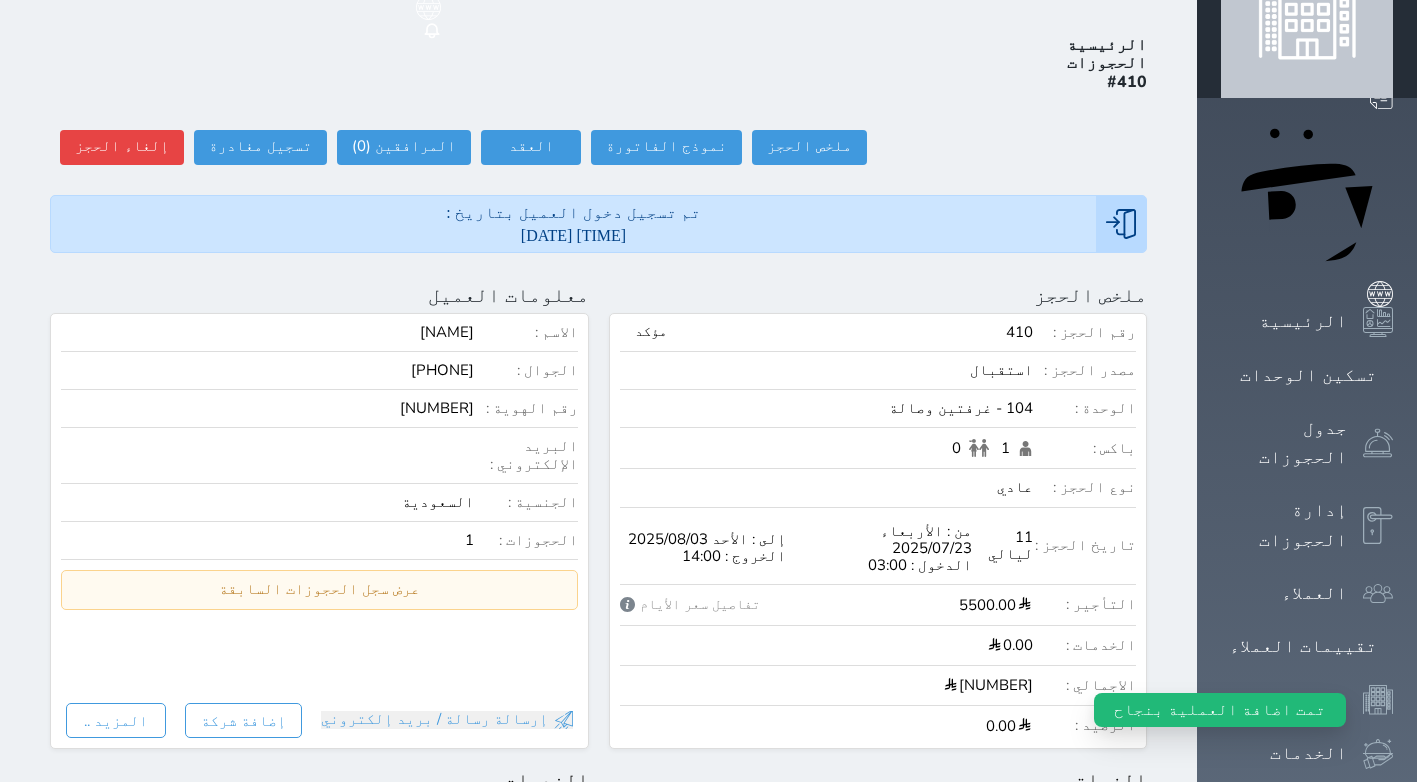 scroll, scrollTop: 0, scrollLeft: 0, axis: both 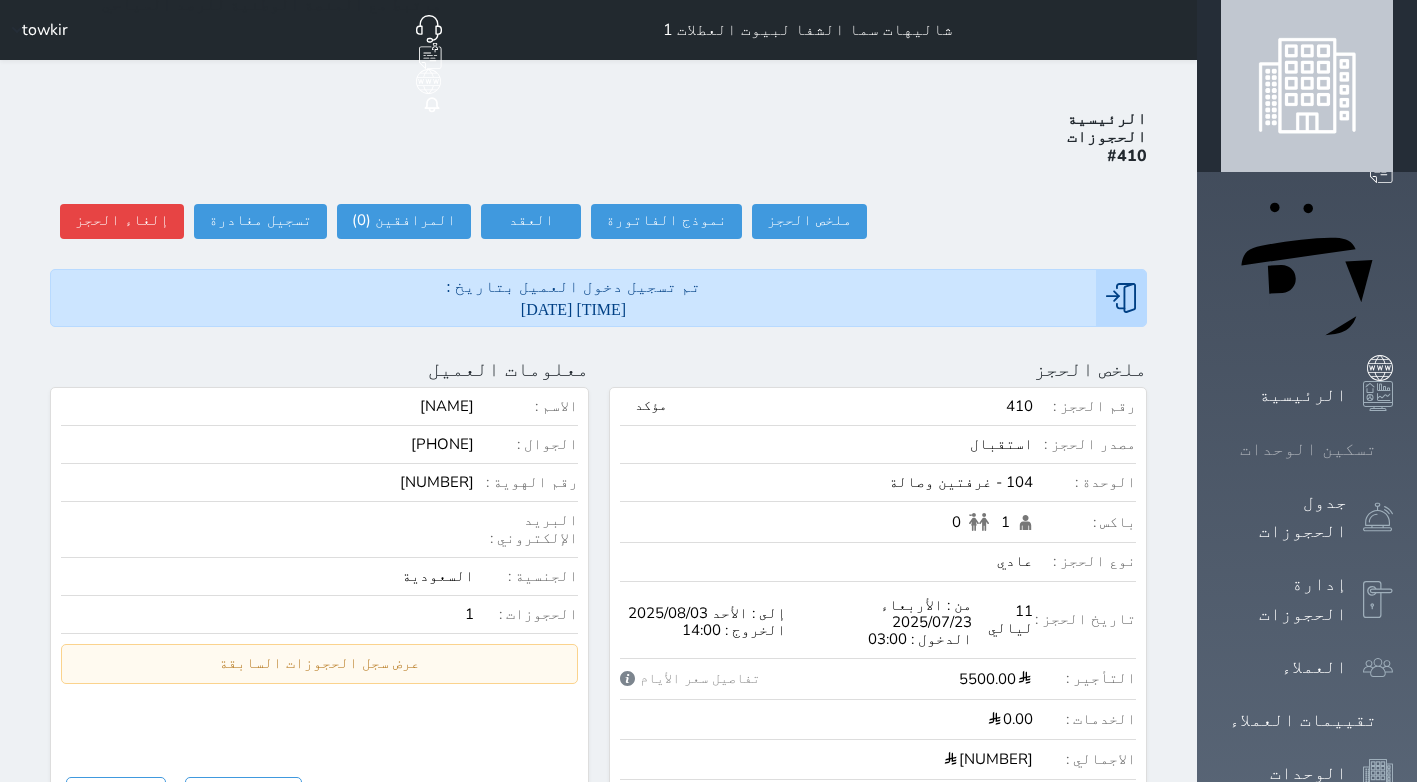 click 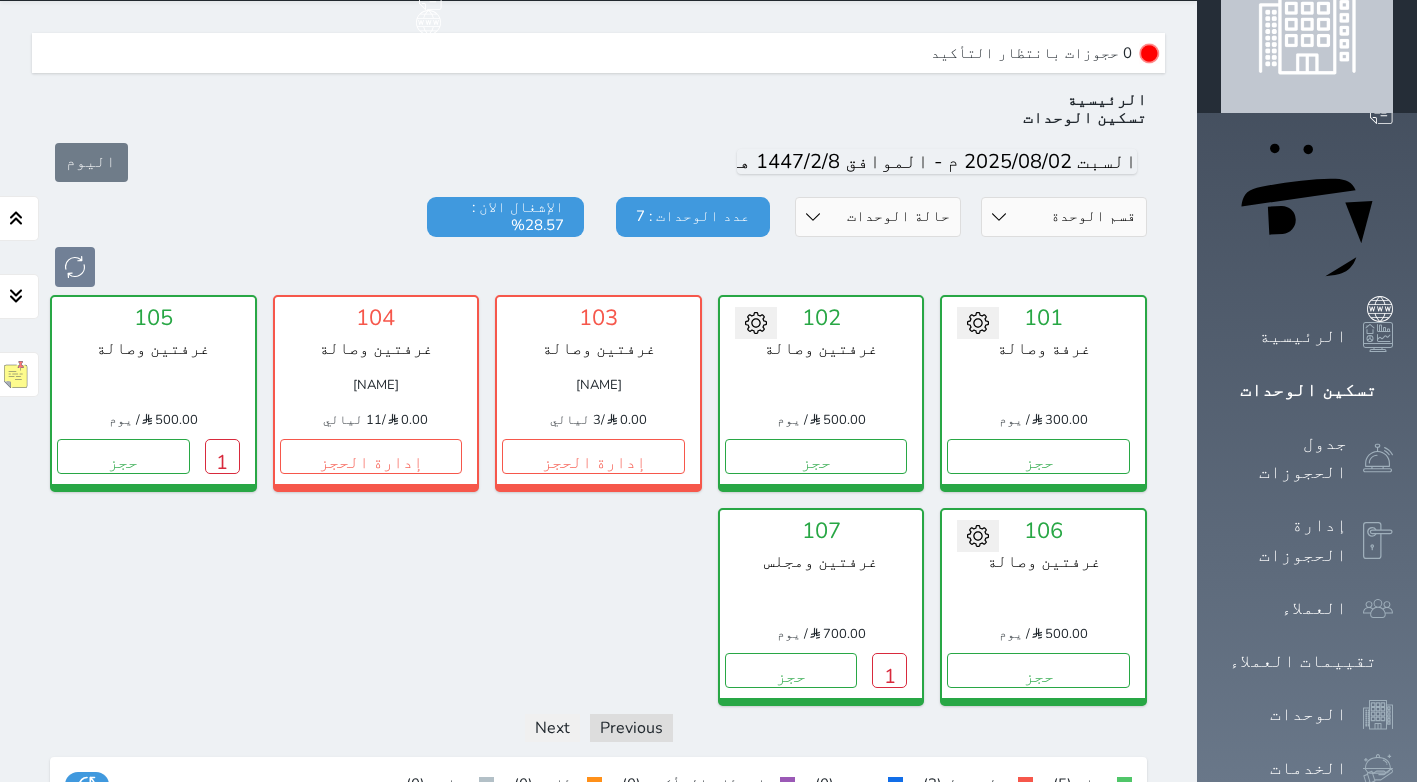 scroll, scrollTop: 60, scrollLeft: 0, axis: vertical 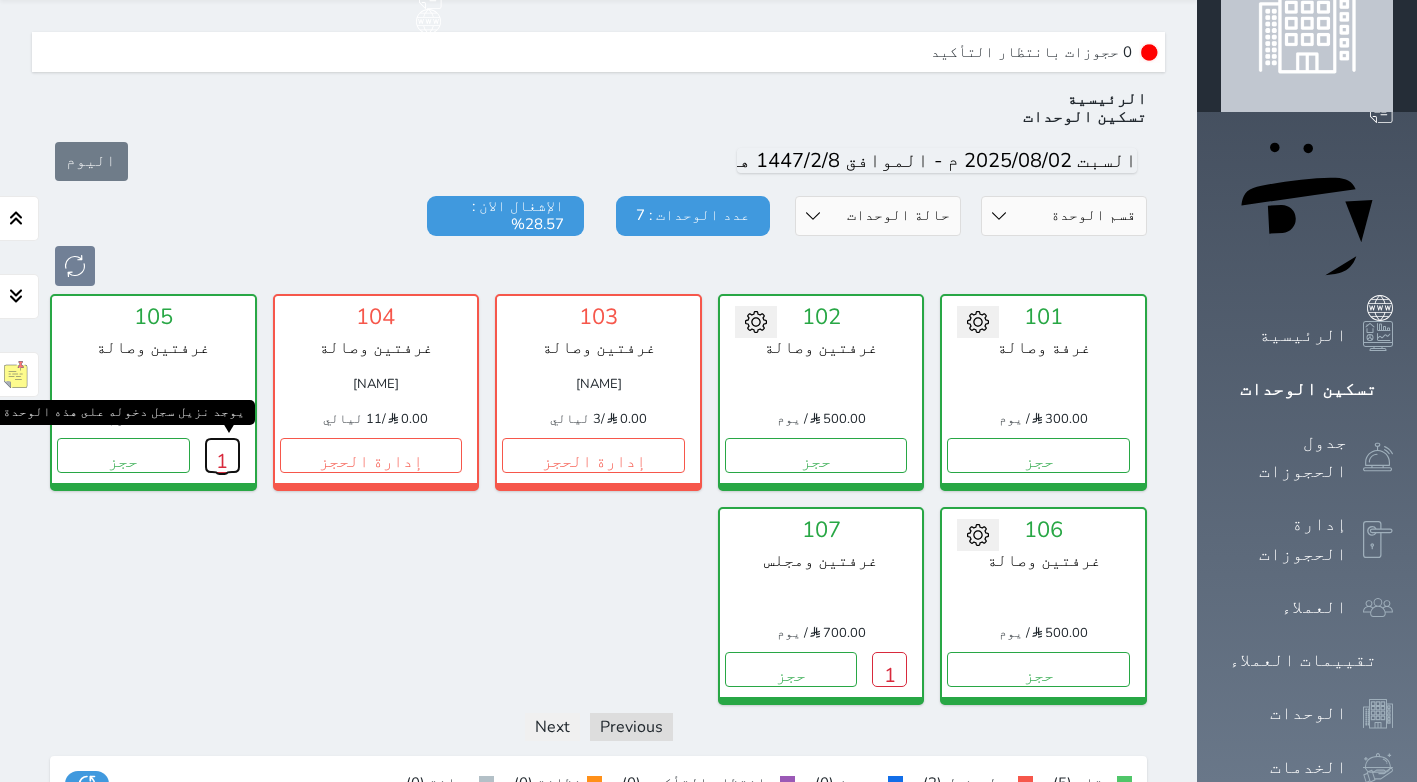 click on "1" at bounding box center (222, 455) 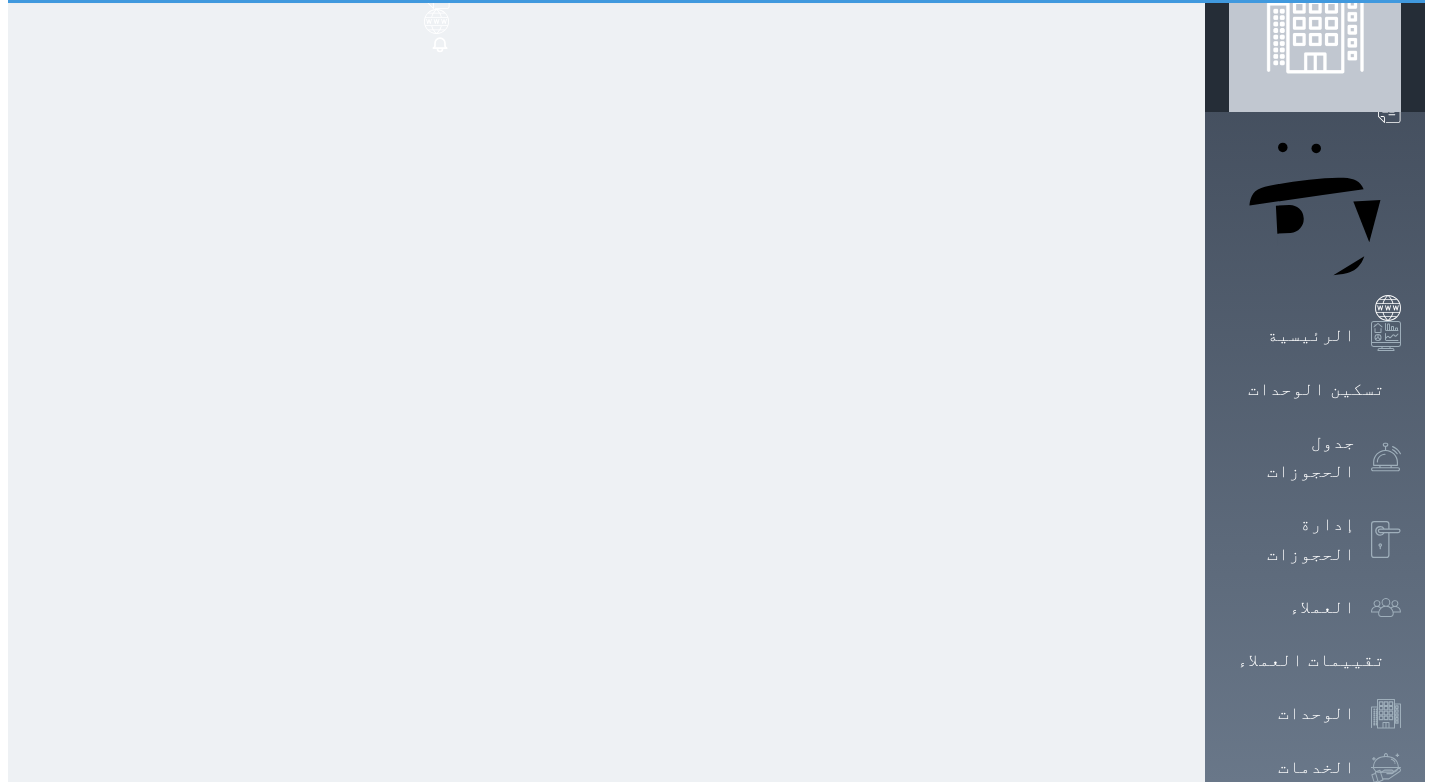 scroll, scrollTop: 0, scrollLeft: 0, axis: both 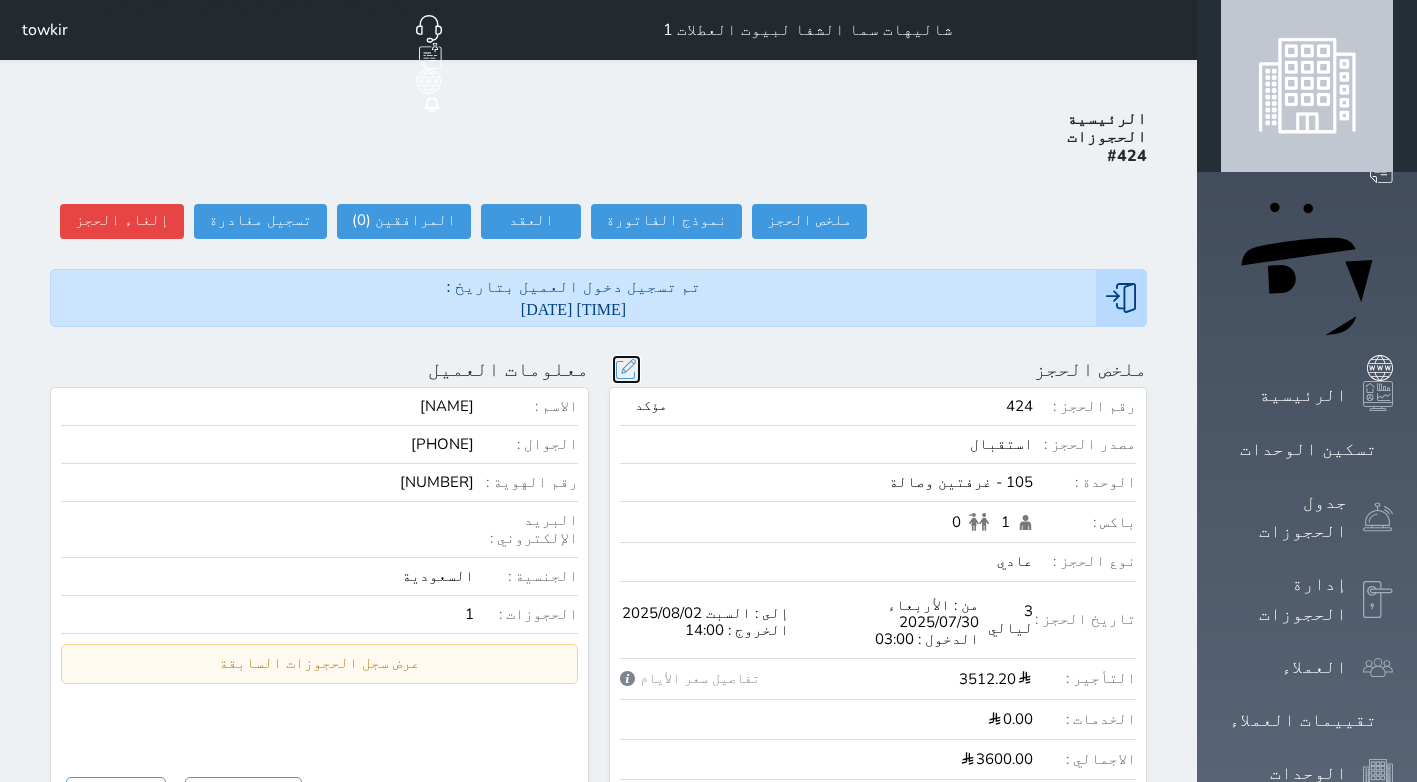 click at bounding box center [626, 369] 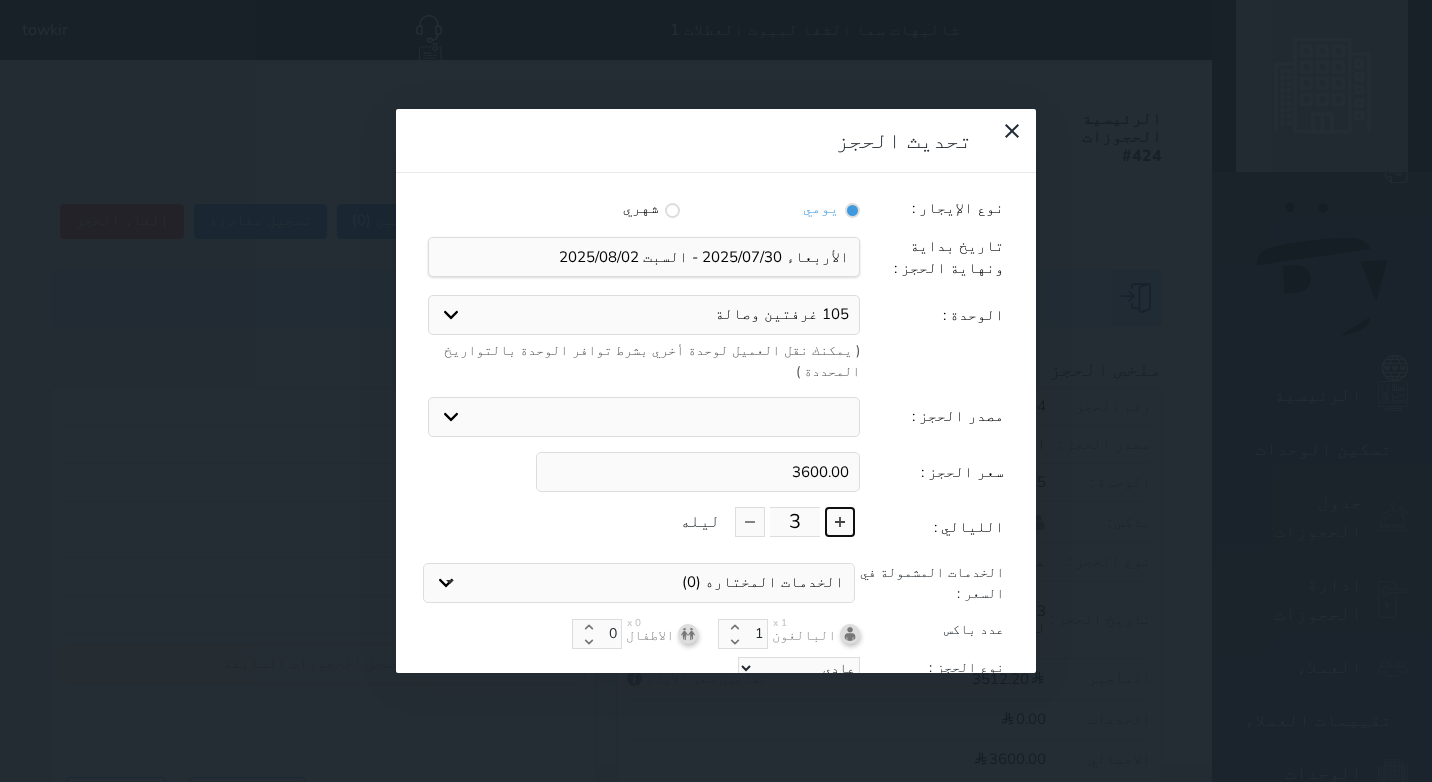 click at bounding box center [840, 522] 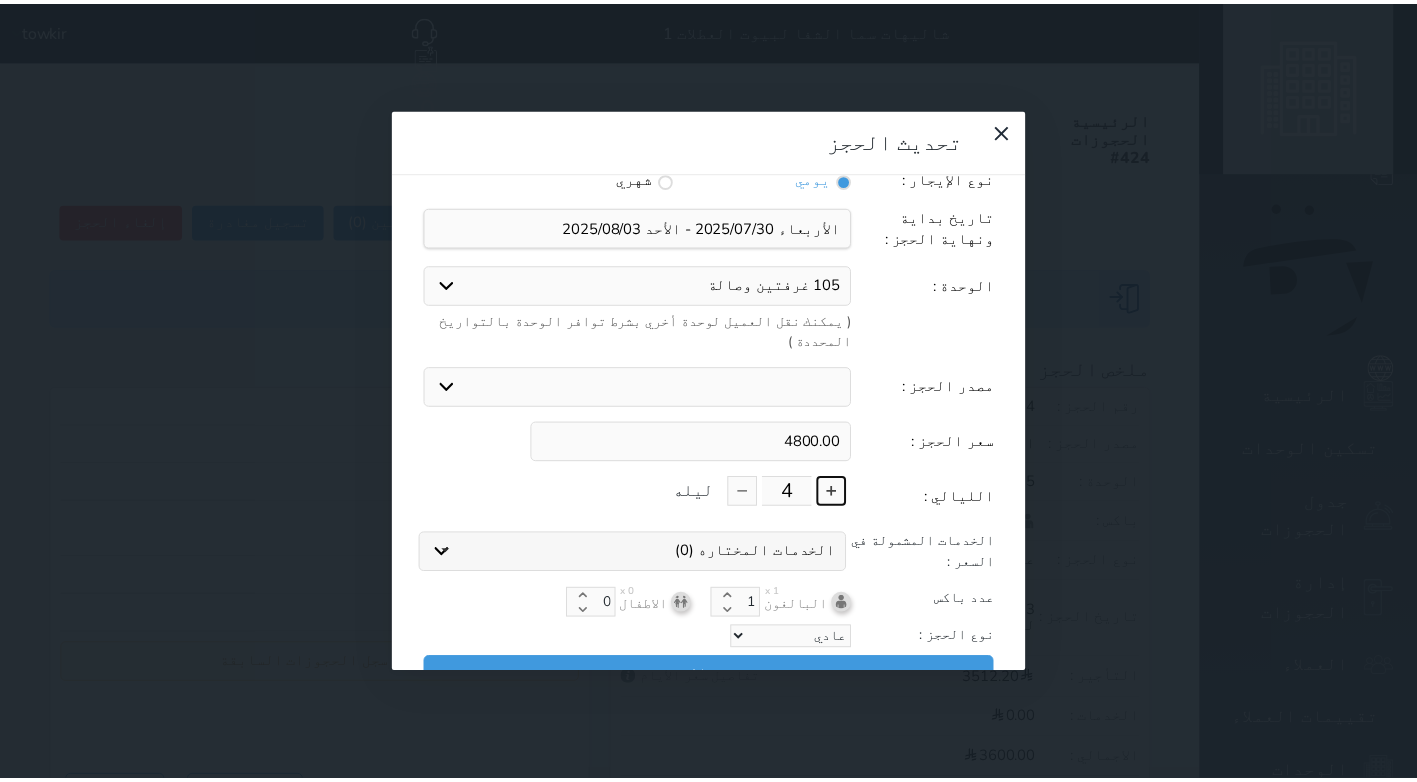 scroll, scrollTop: 45, scrollLeft: 0, axis: vertical 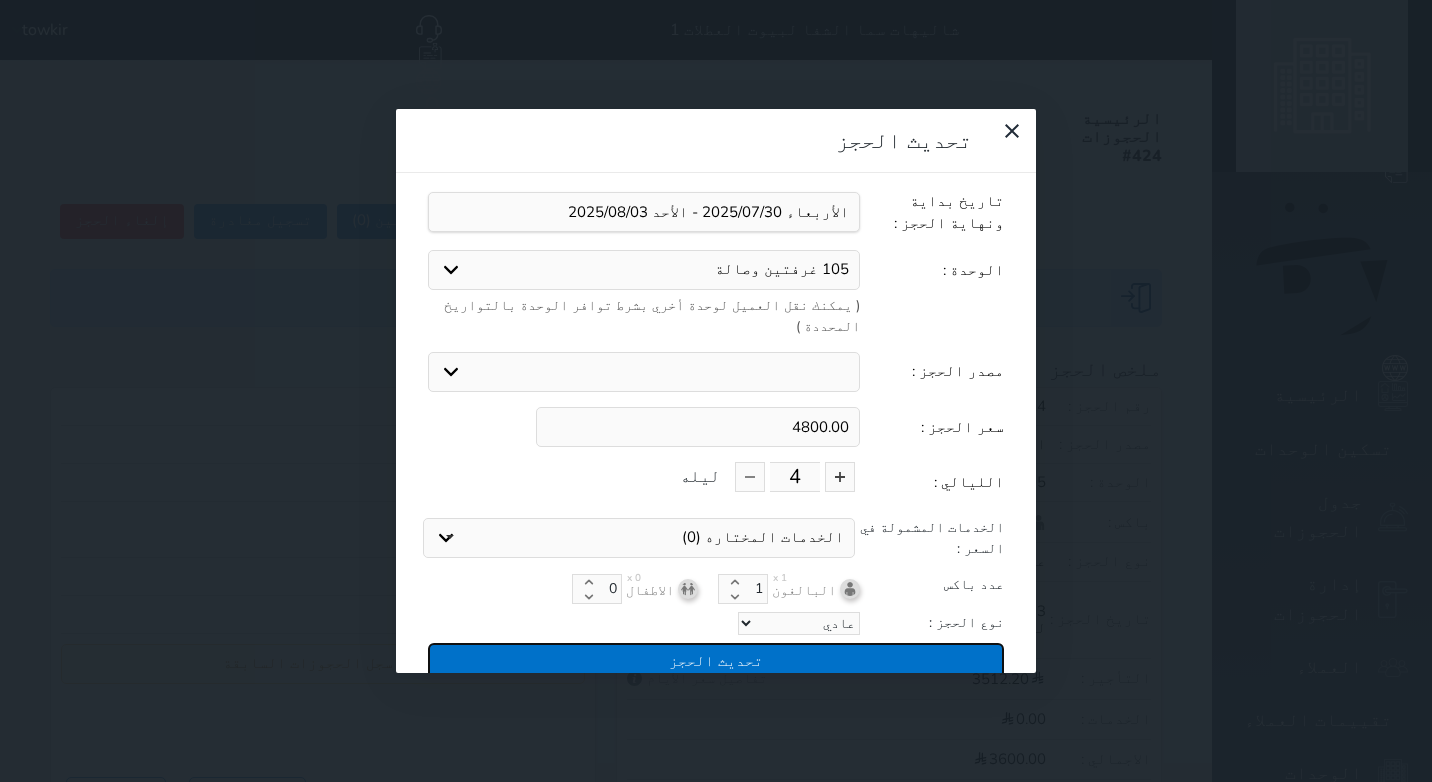 click on "تحديث الحجز" at bounding box center [716, 660] 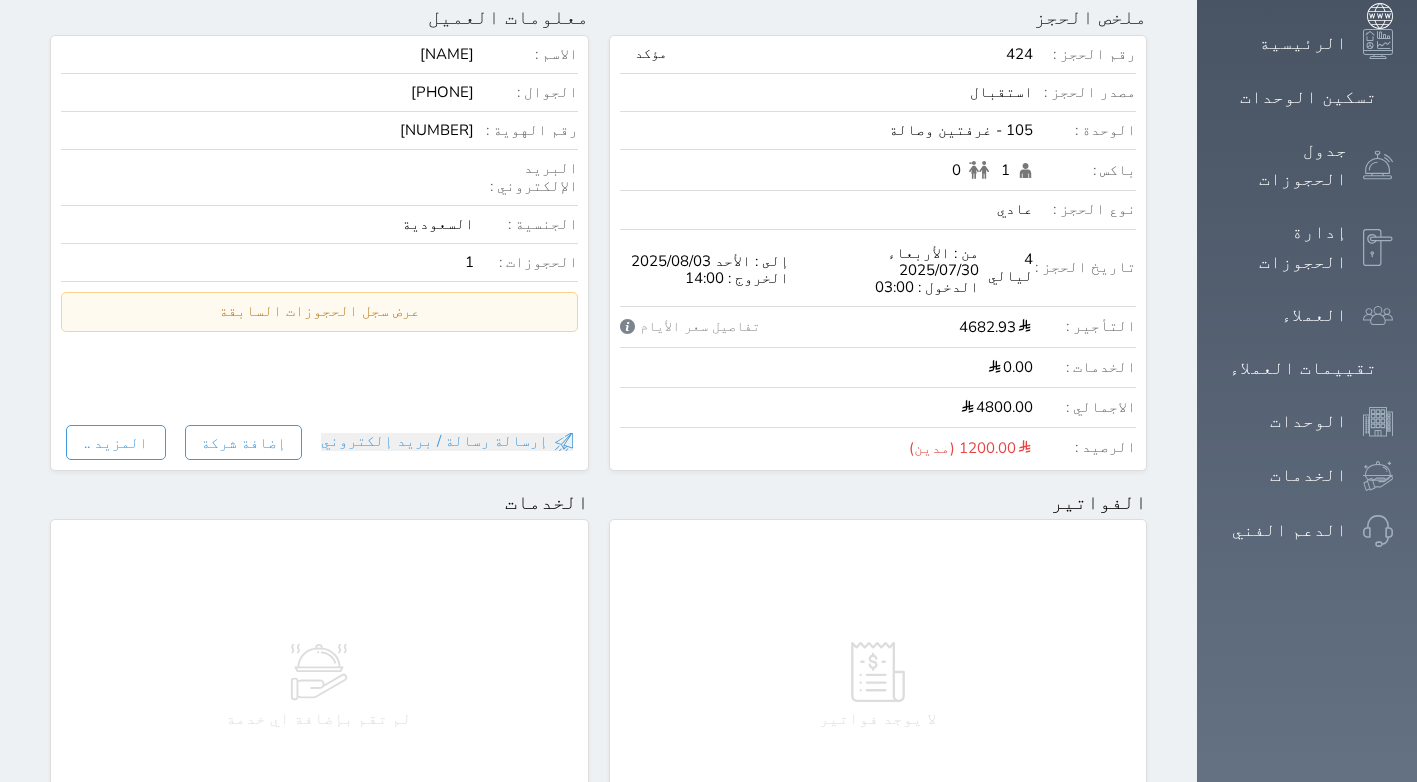 scroll, scrollTop: 800, scrollLeft: 0, axis: vertical 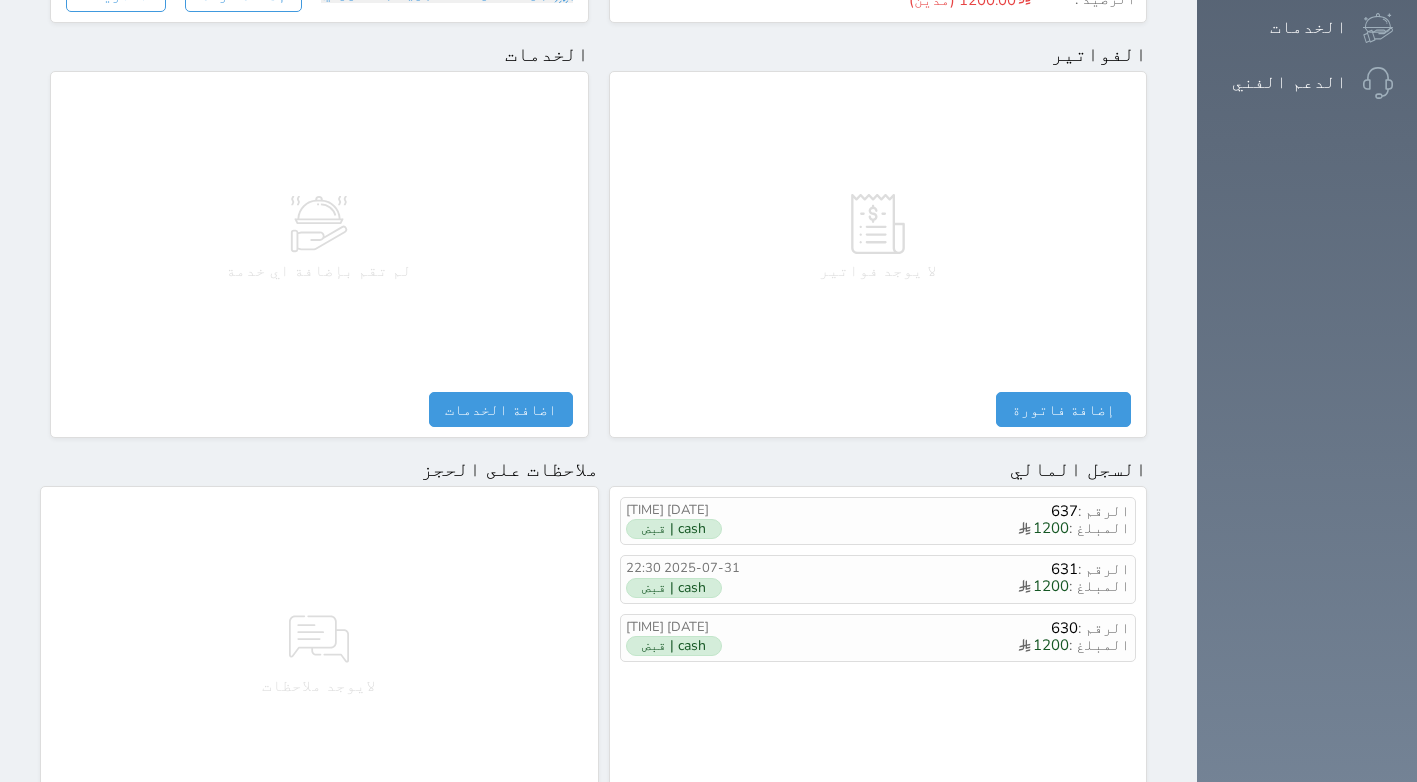click on "مقبوضات" at bounding box center (1086, 824) 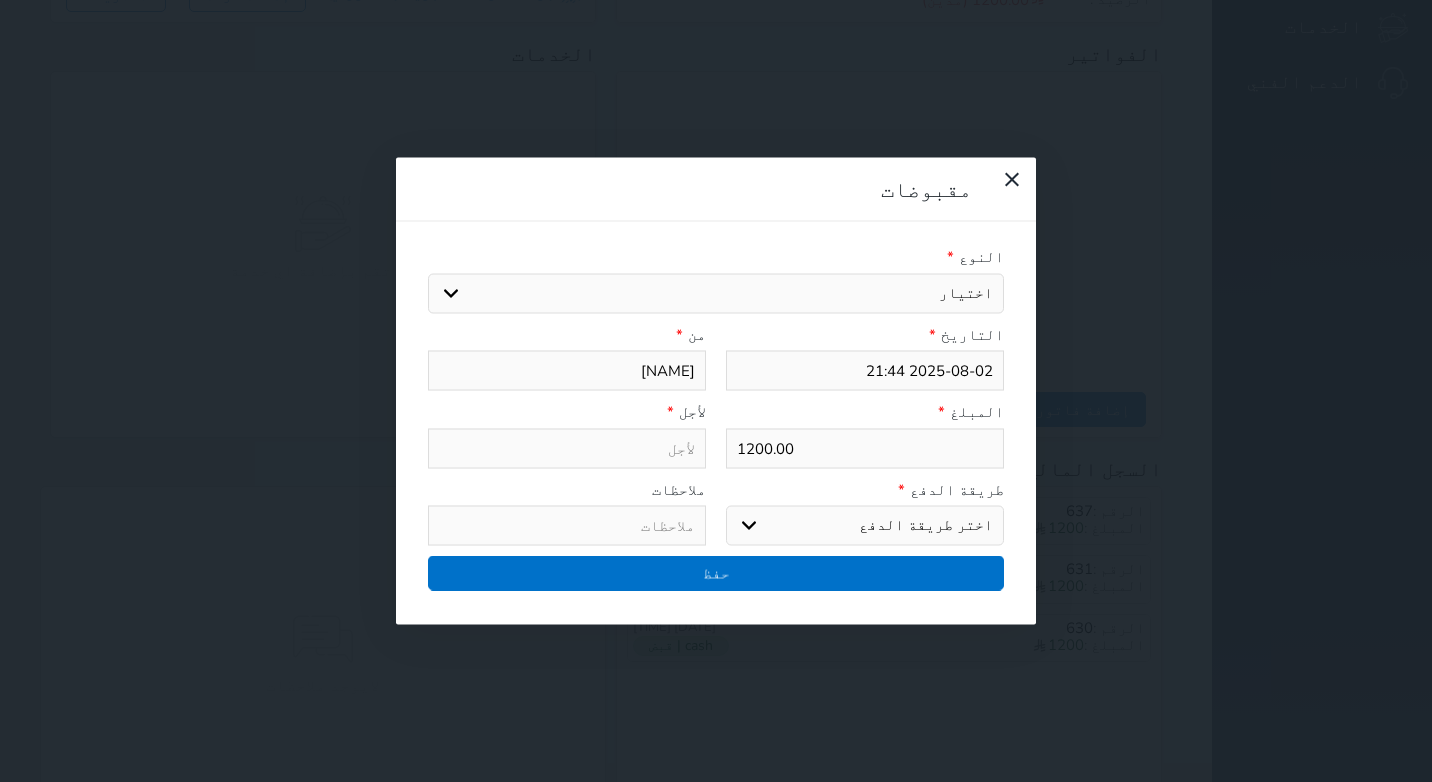 select 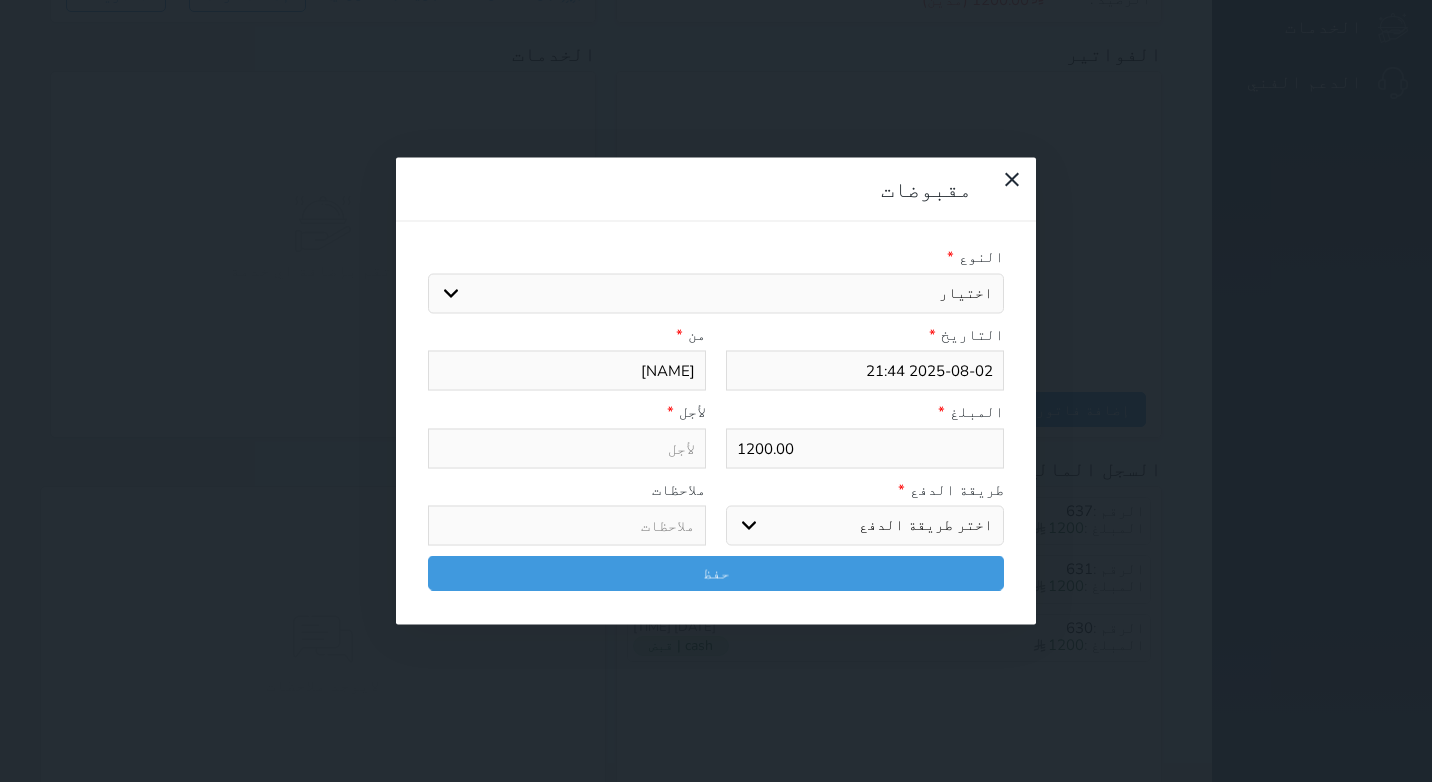 click on "اختيار   مقبوضات عامة قيمة إيجار فواتير تامين عربون لا ينطبق آخر مغسلة واي فاي - الإنترنت مواقف السيارات طعام الأغذية والمشروبات مشروبات المشروبات الباردة المشروبات الساخنة الإفطار غداء عشاء مخبز و كعك حمام سباحة الصالة الرياضية سبا و خدمات الجمال اختيار وإسقاط (خدمات النقل) ميني بار كابل - تلفزيون سرير إضافي تصفيف الشعر التسوق خدمات الجولات السياحية المنظمة خدمات الدليل السياحي" at bounding box center (716, 293) 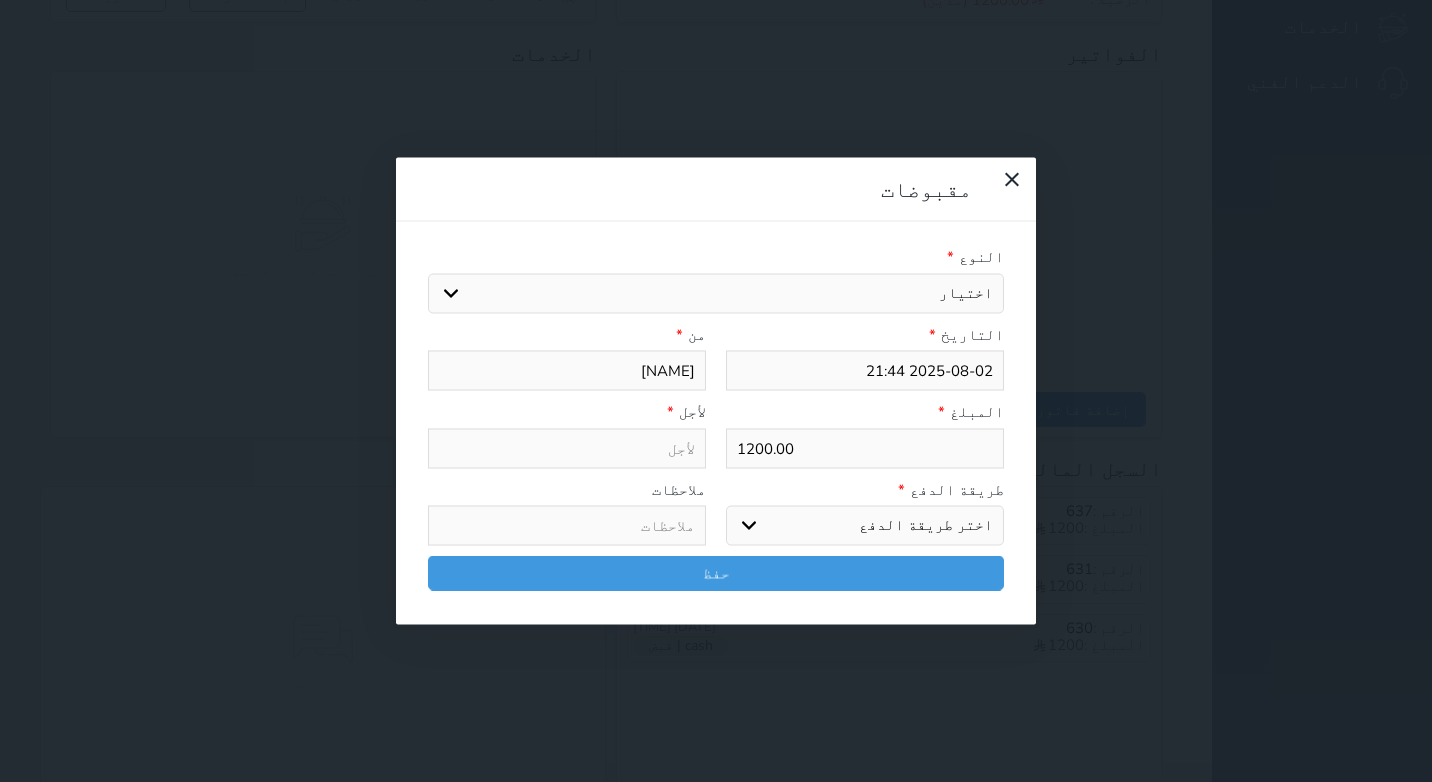 select on "[NUMBER]" 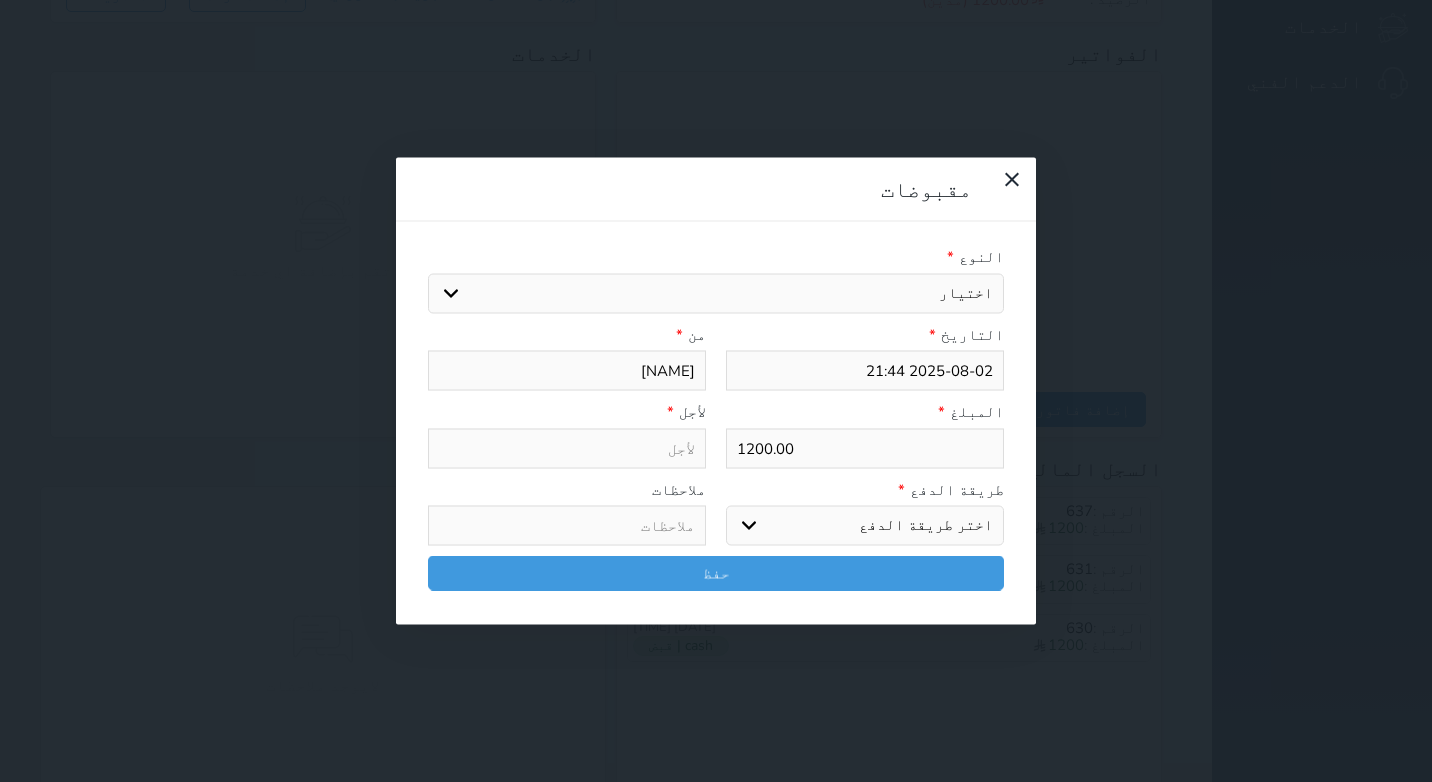 type on "قيمة إيجار - الوحدة - 105" 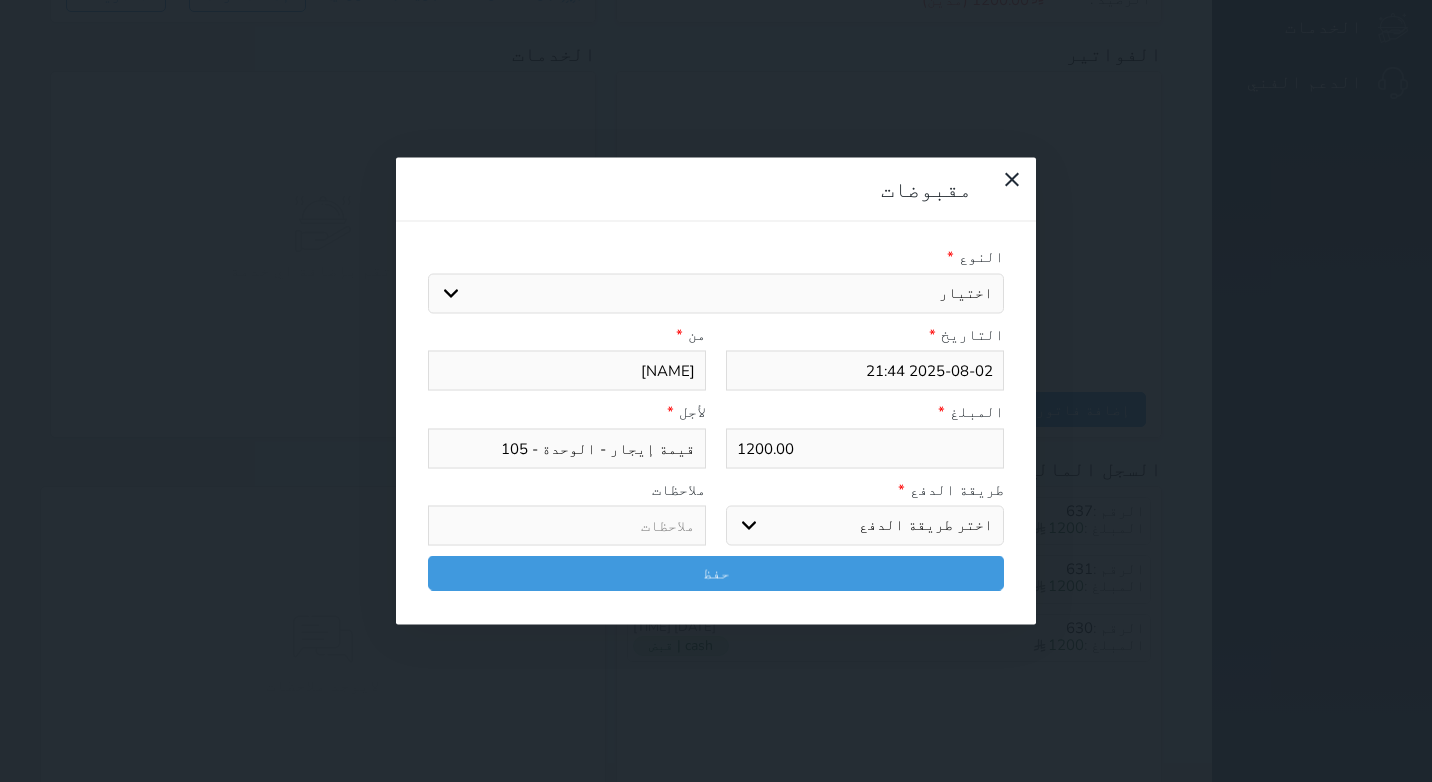 click on "اختر طريقة الدفع   دفع نقدى   تحويل بنكى   مدى   بطاقة ائتمان   آجل" at bounding box center (865, 526) 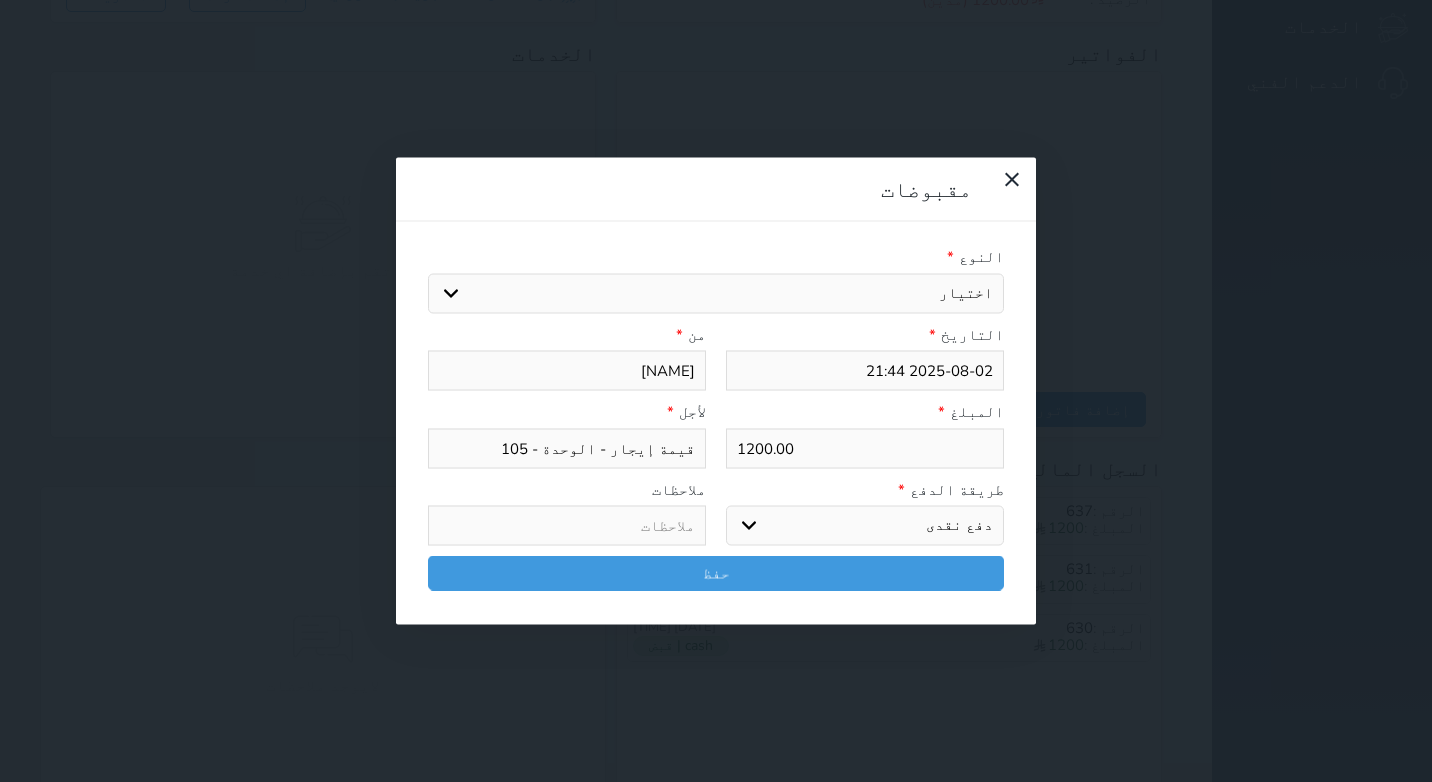 click on "اختر طريقة الدفع   دفع نقدى   تحويل بنكى   مدى   بطاقة ائتمان   آجل" at bounding box center (865, 526) 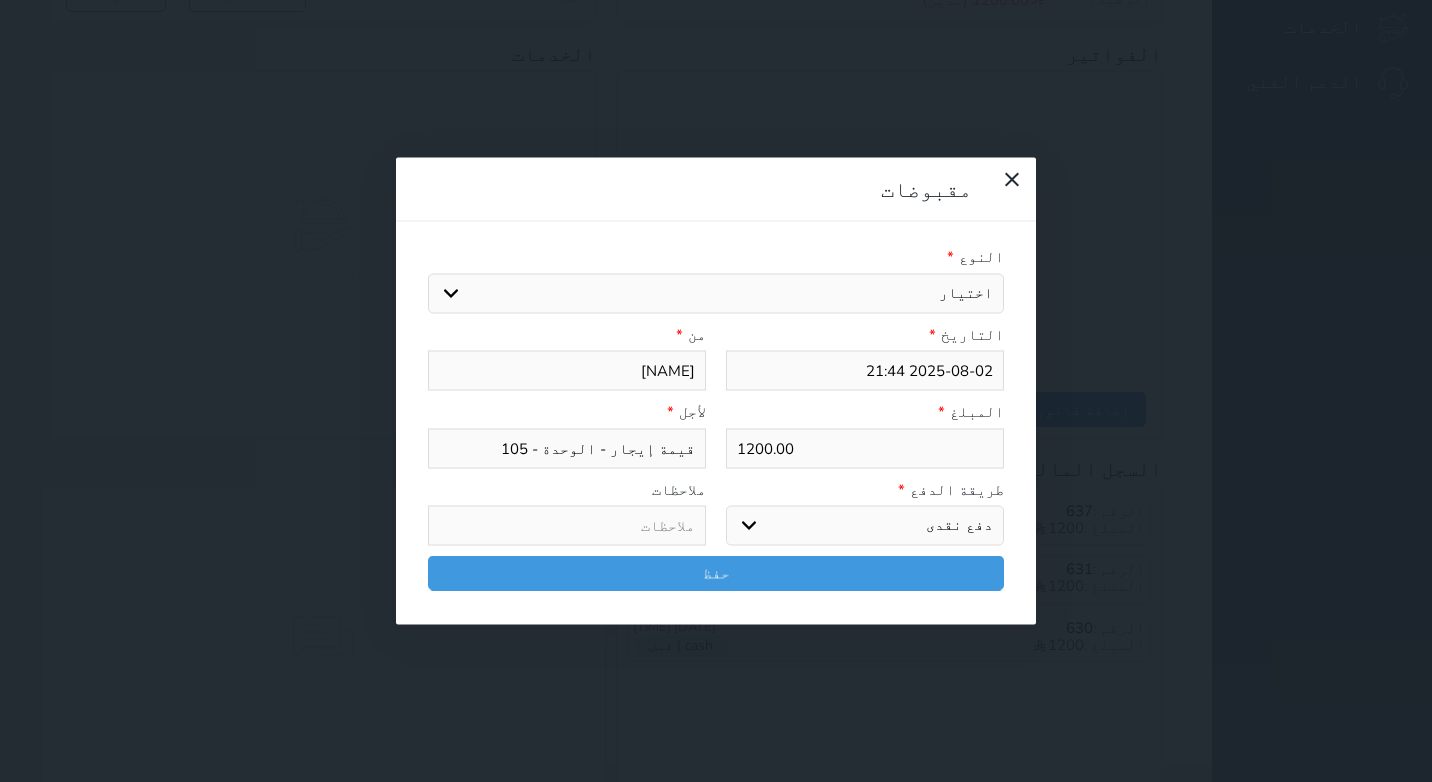 click on "اختر طريقة الدفع   دفع نقدى   تحويل بنكى   مدى   بطاقة ائتمان   آجل" at bounding box center [865, 526] 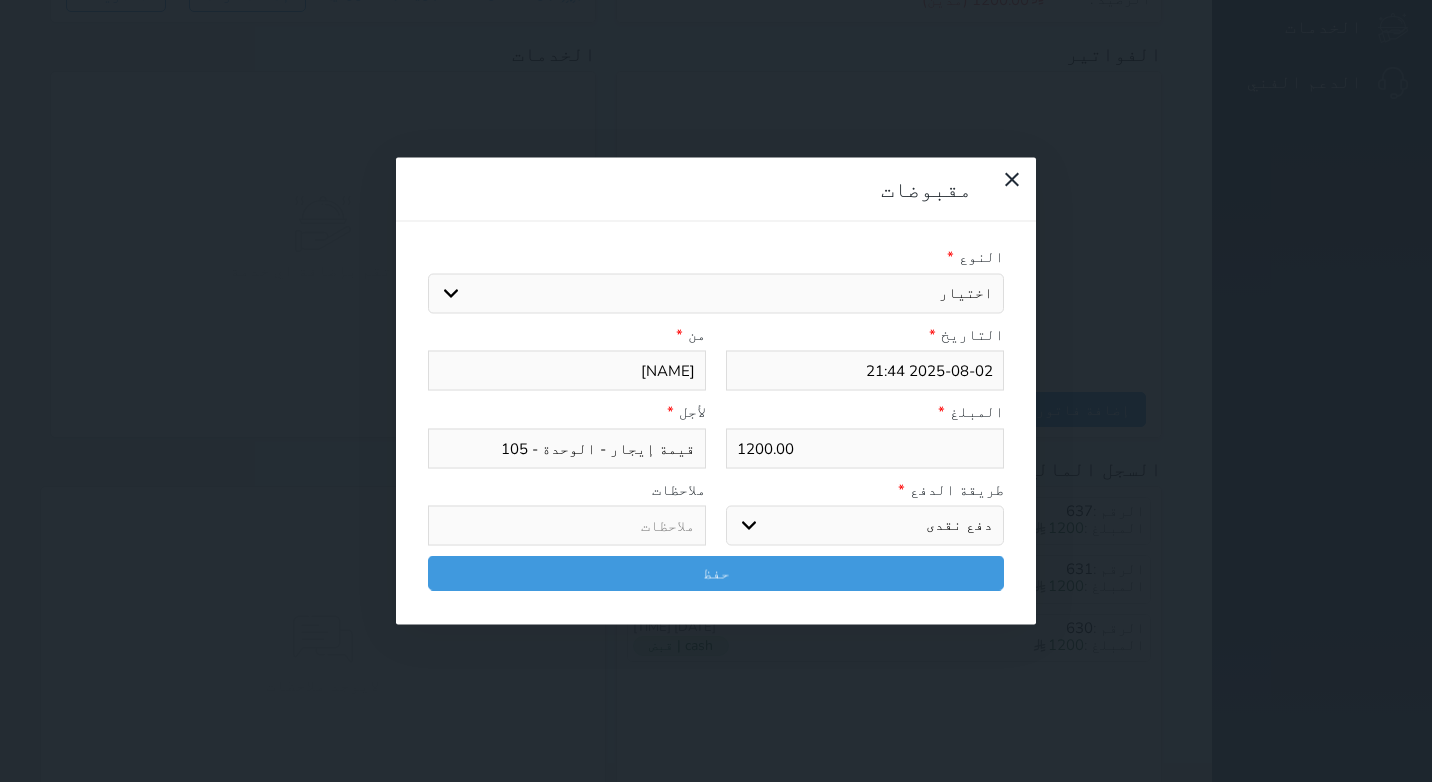 select on "mada" 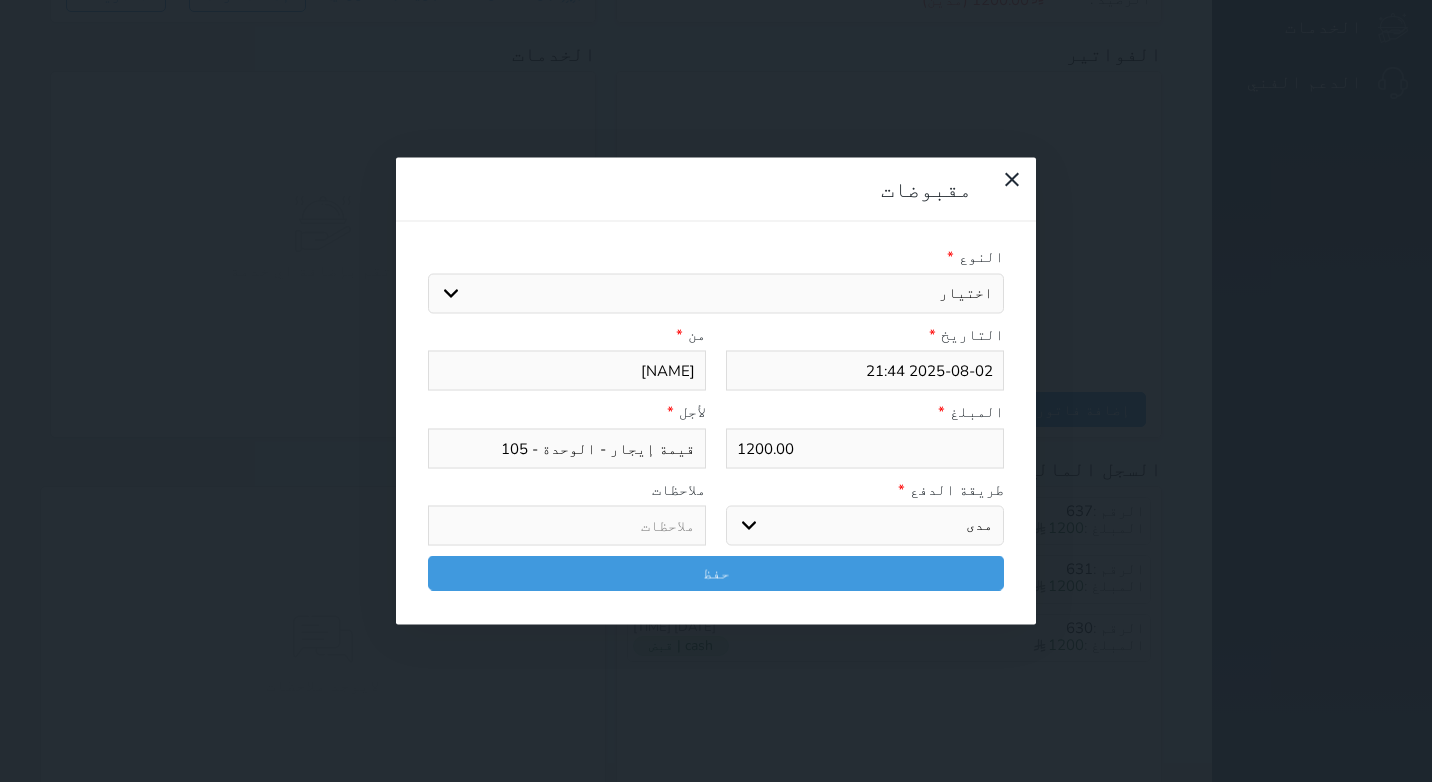 click on "اختر طريقة الدفع   دفع نقدى   تحويل بنكى   مدى   بطاقة ائتمان   آجل" at bounding box center [865, 526] 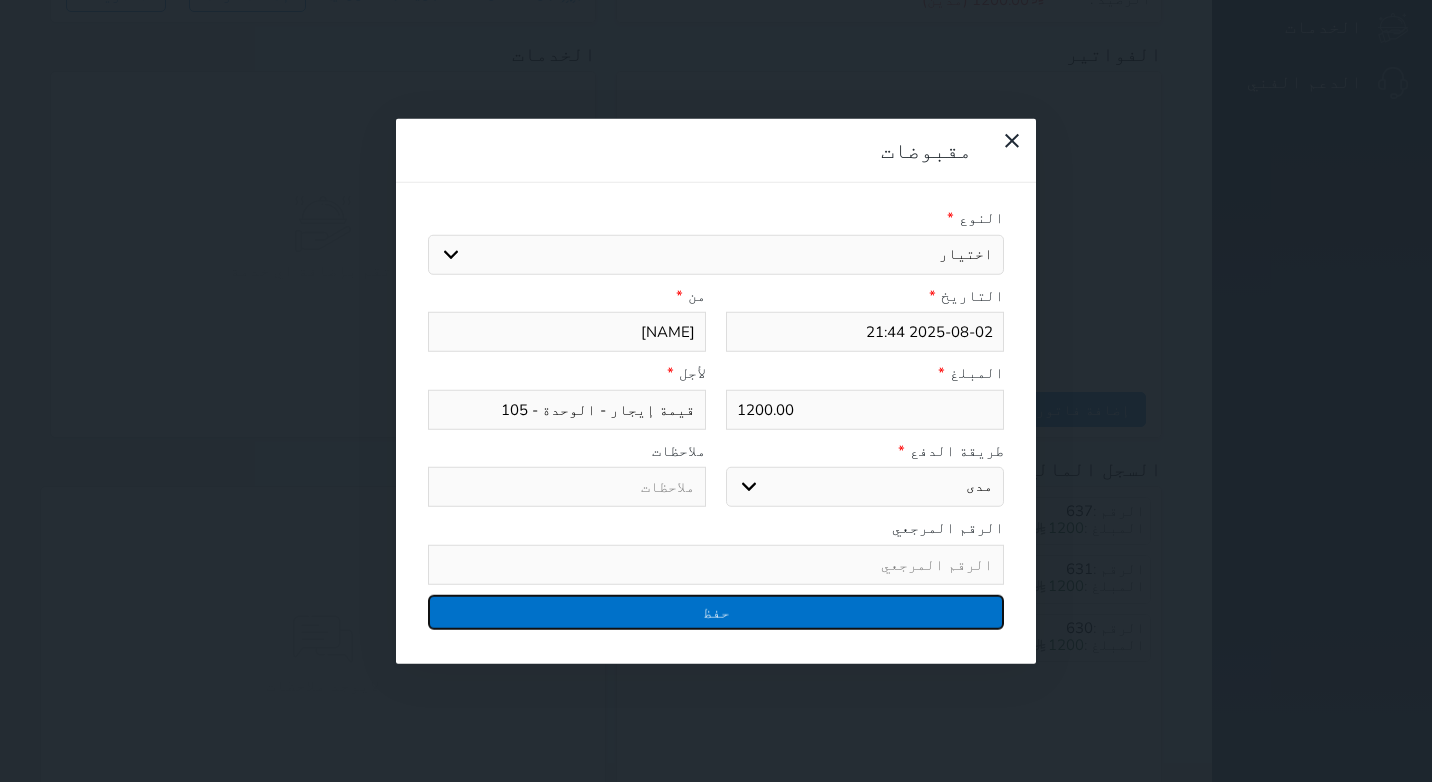 click on "حفظ" at bounding box center [716, 611] 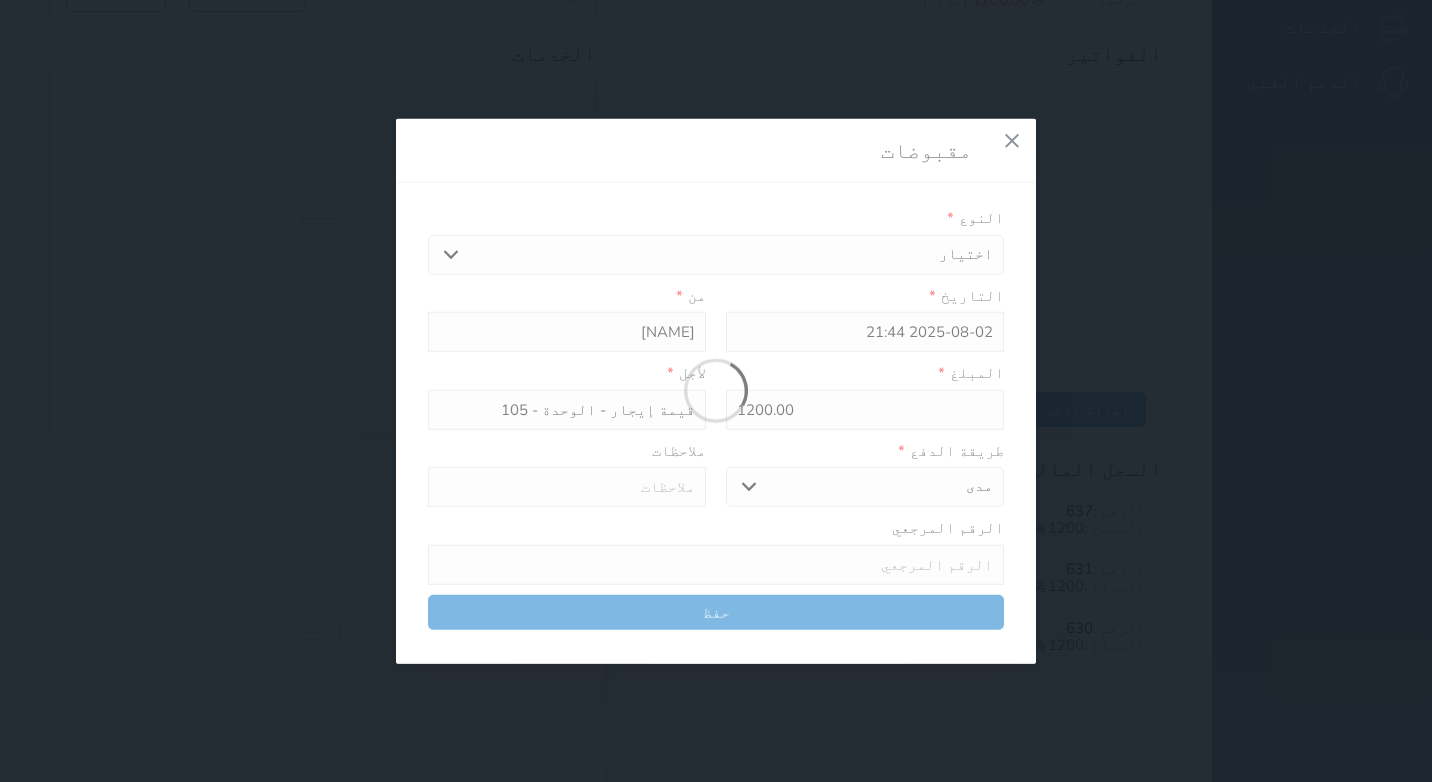 select 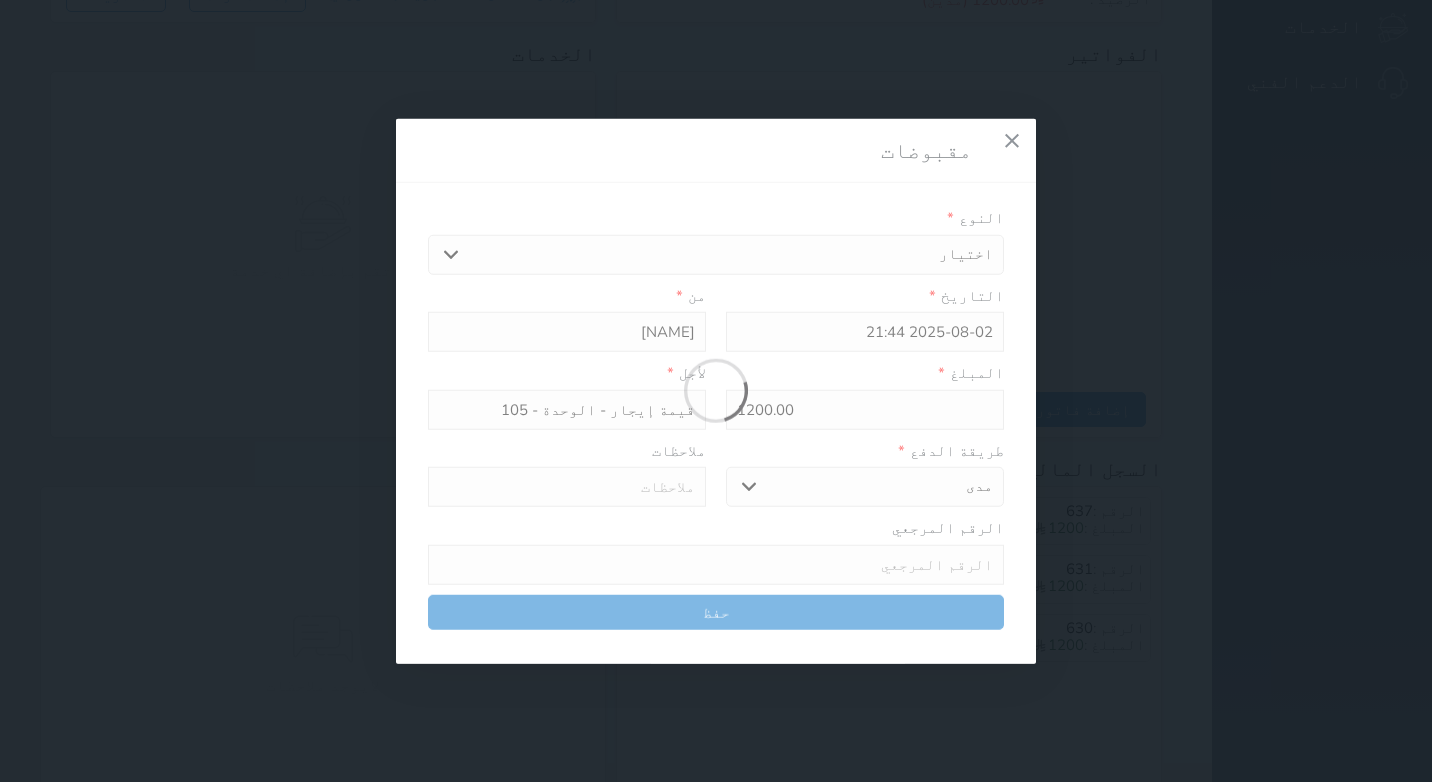type 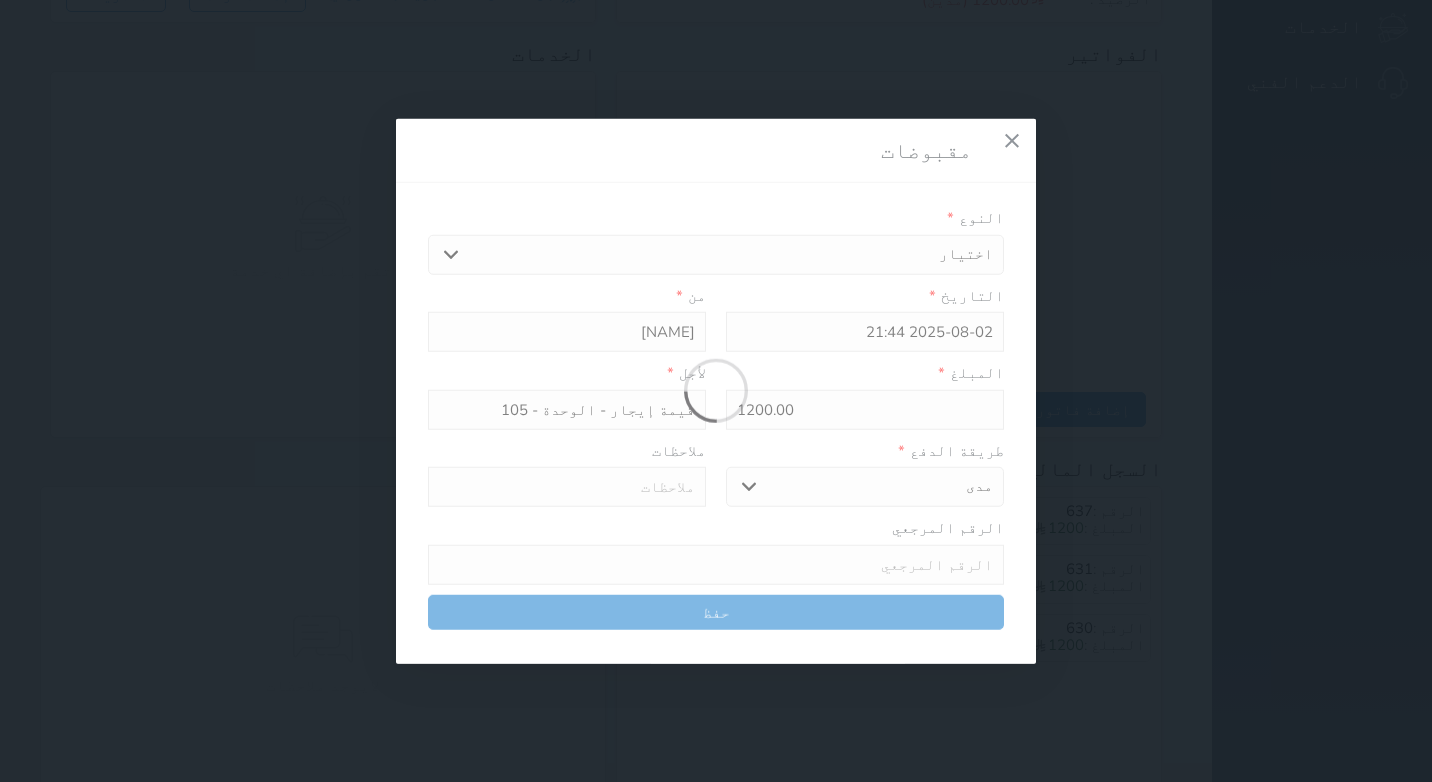 type on "0" 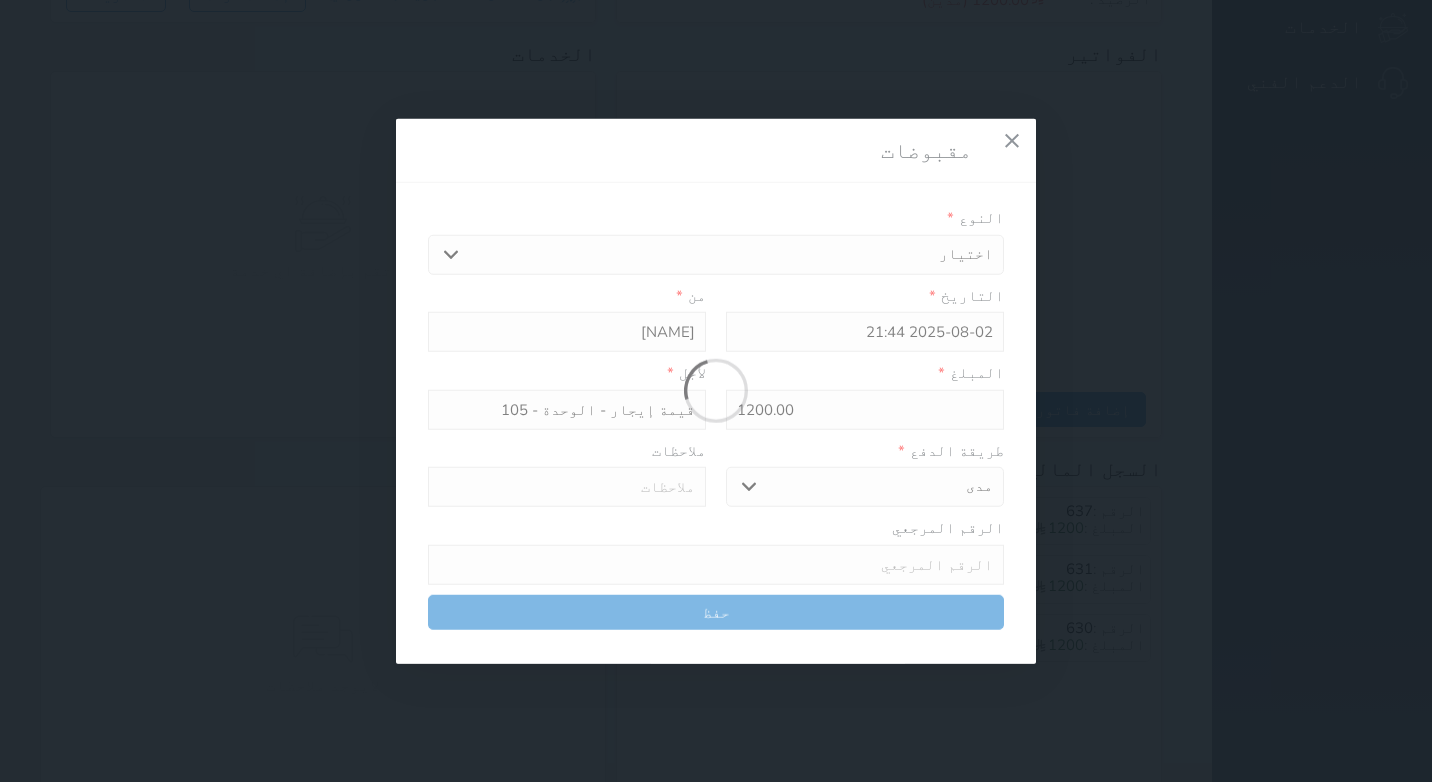 select 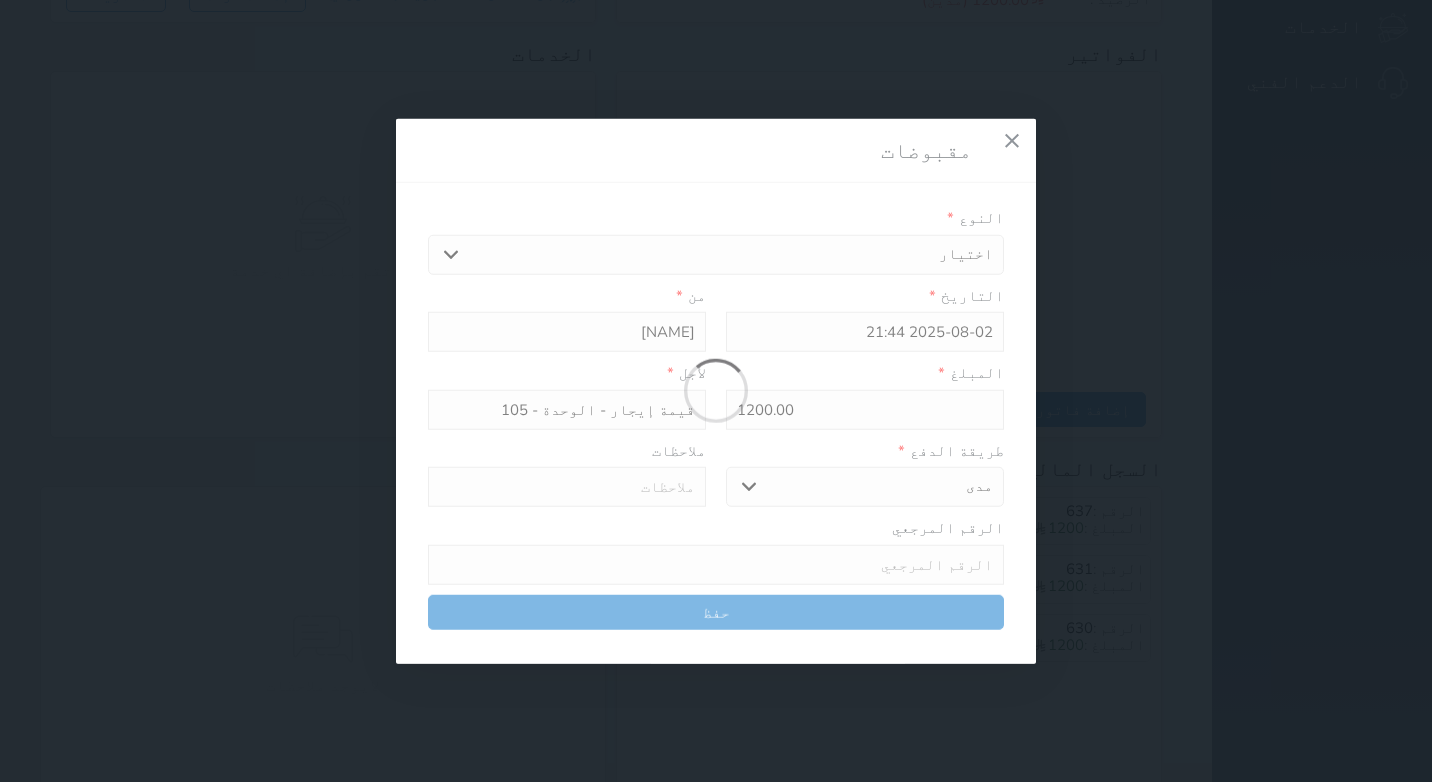 type on "0" 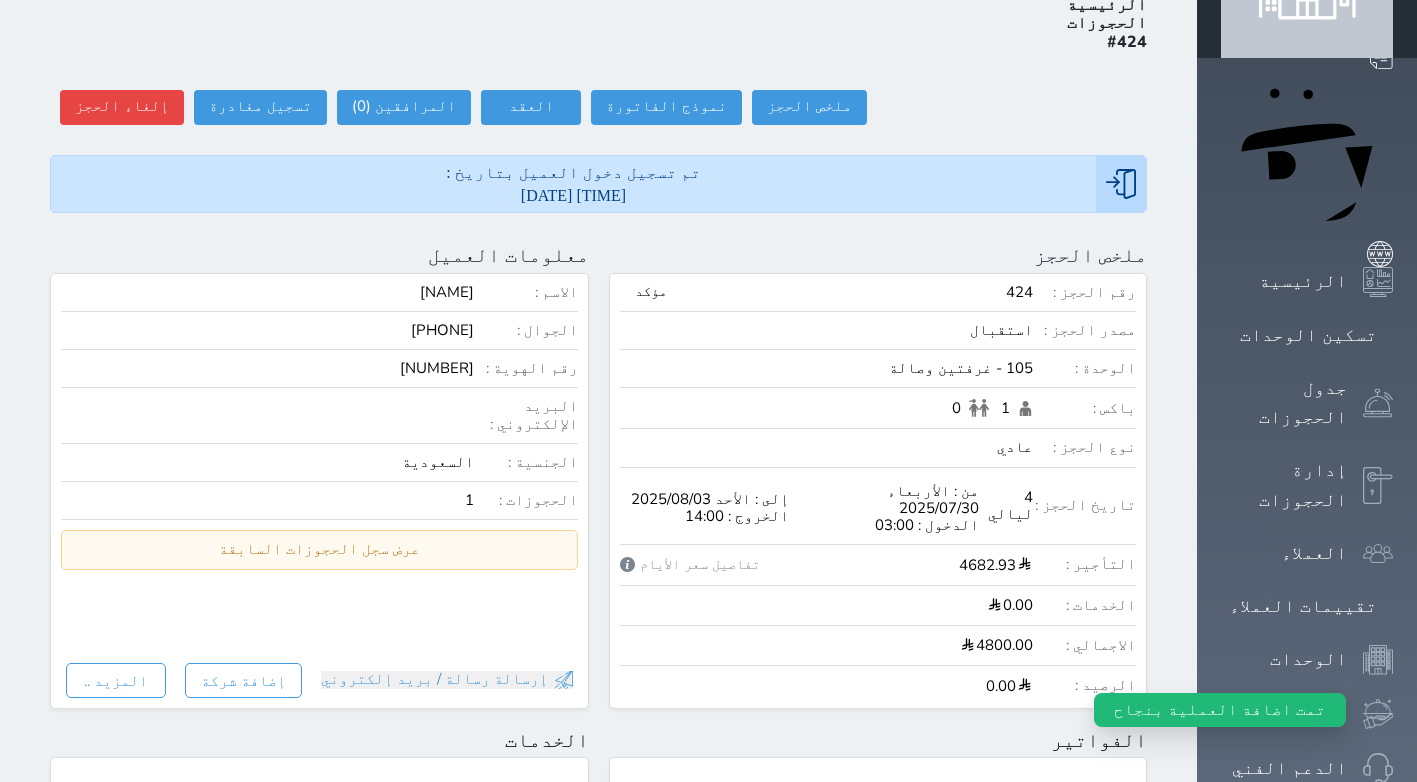 scroll, scrollTop: 0, scrollLeft: 0, axis: both 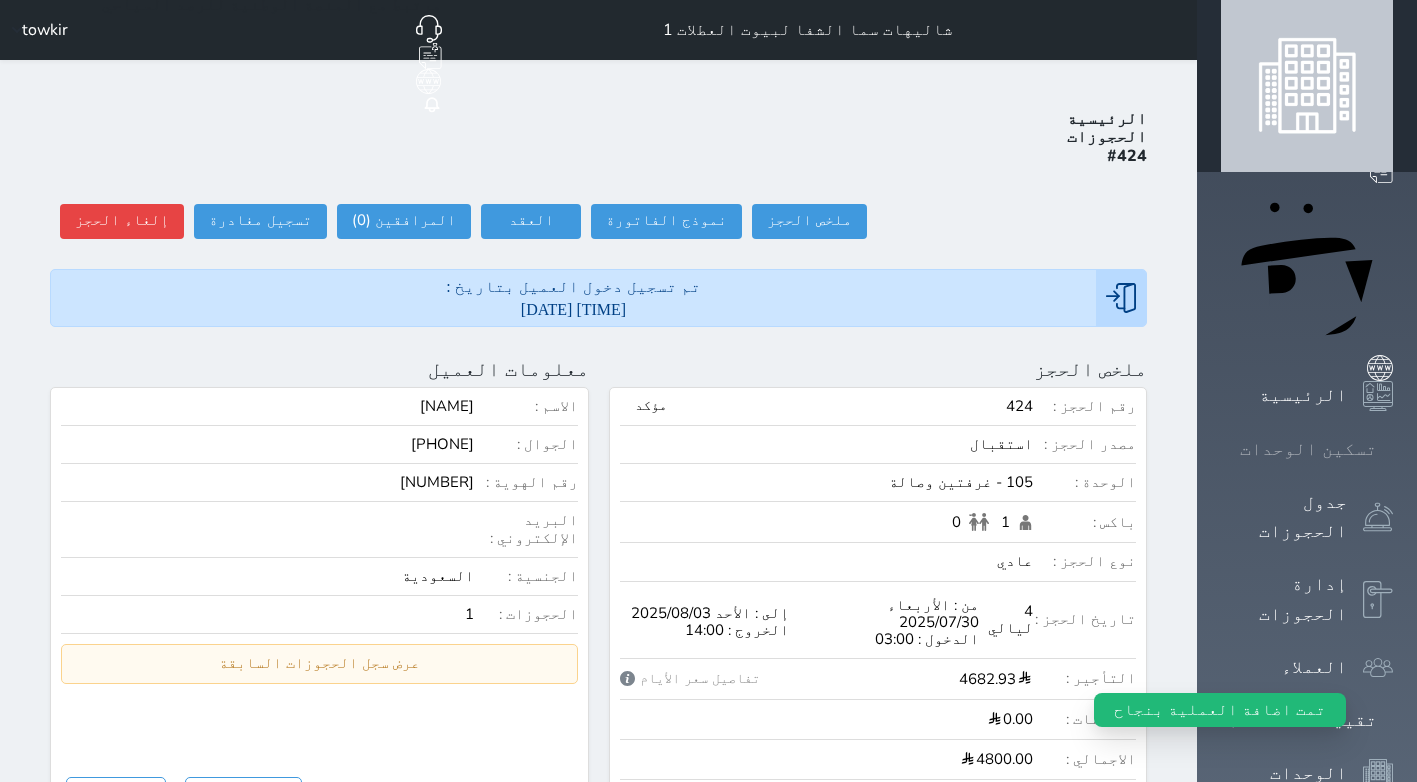 click 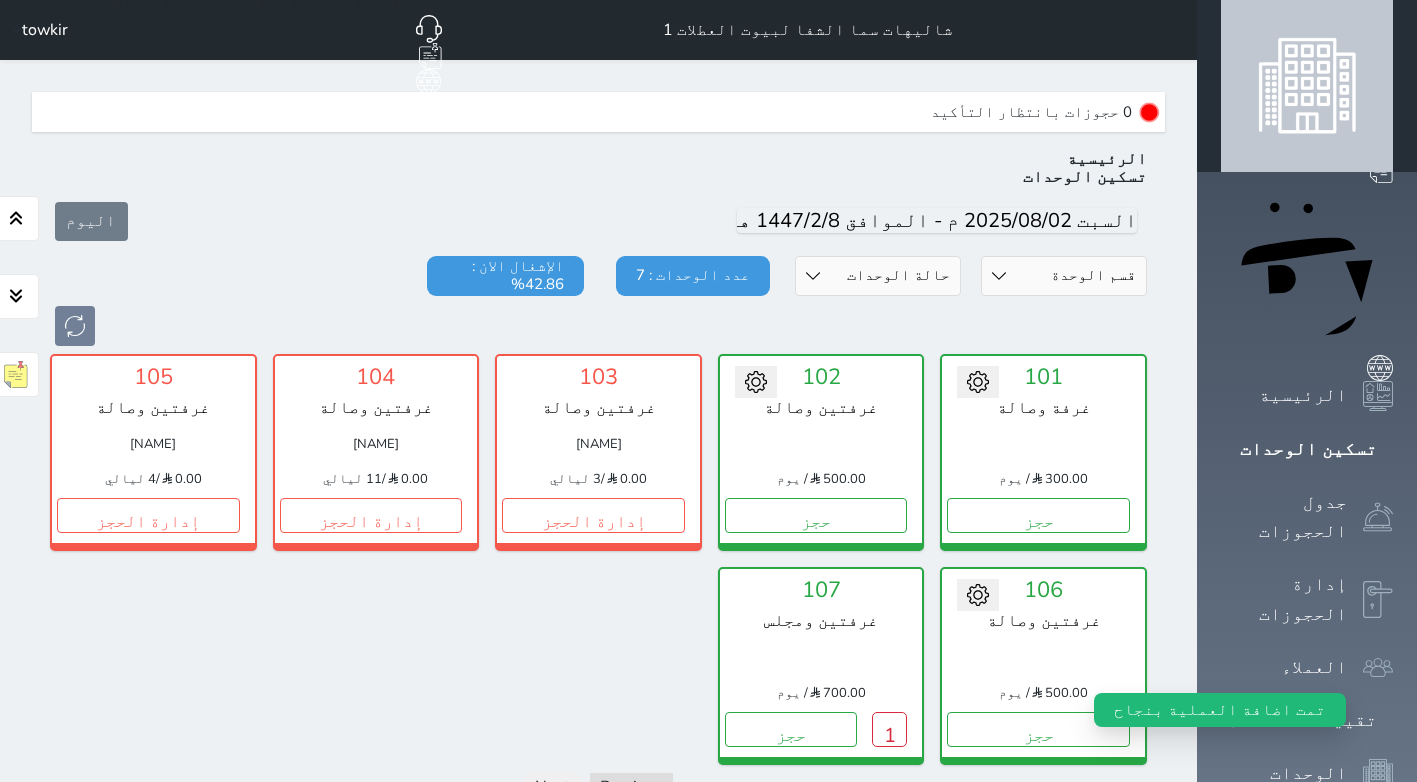 scroll, scrollTop: 60, scrollLeft: 0, axis: vertical 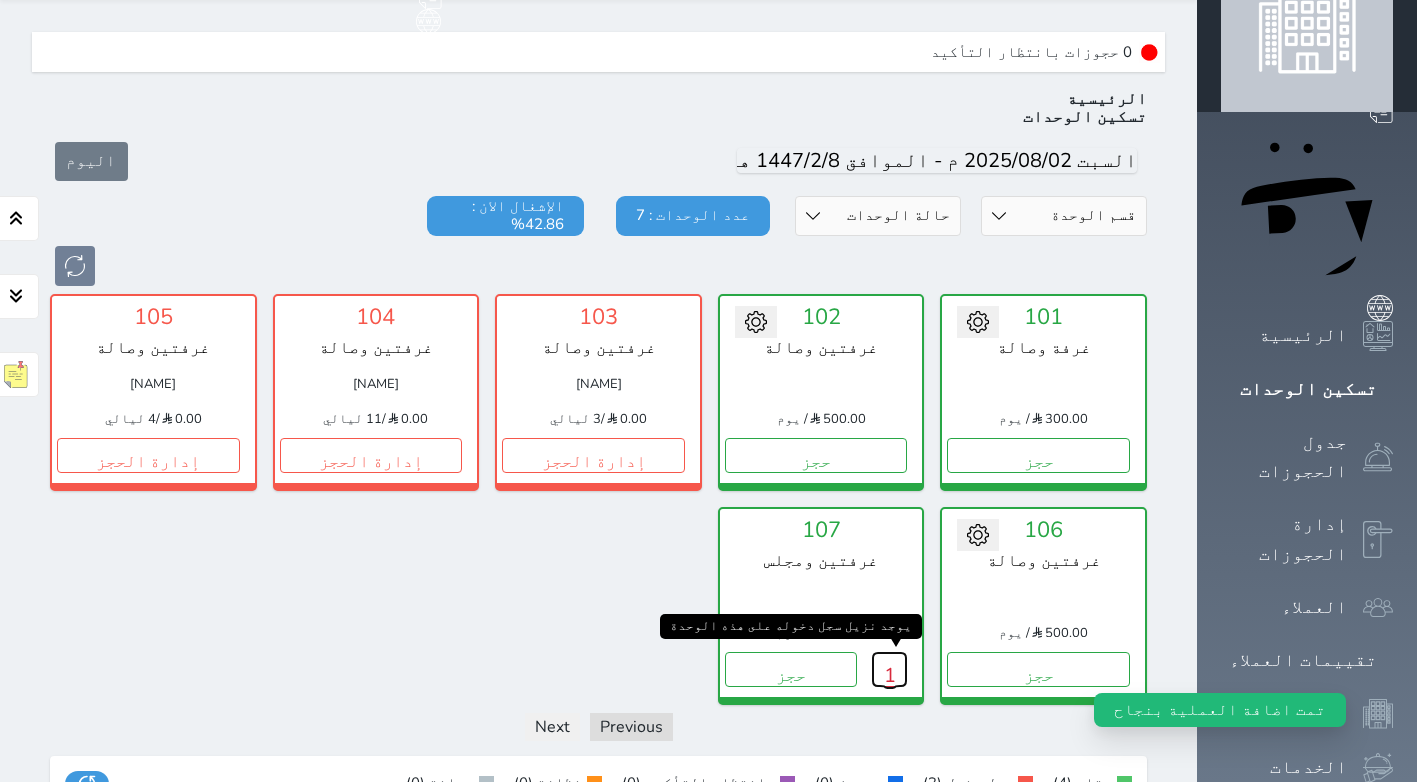 click on "1" at bounding box center (889, 669) 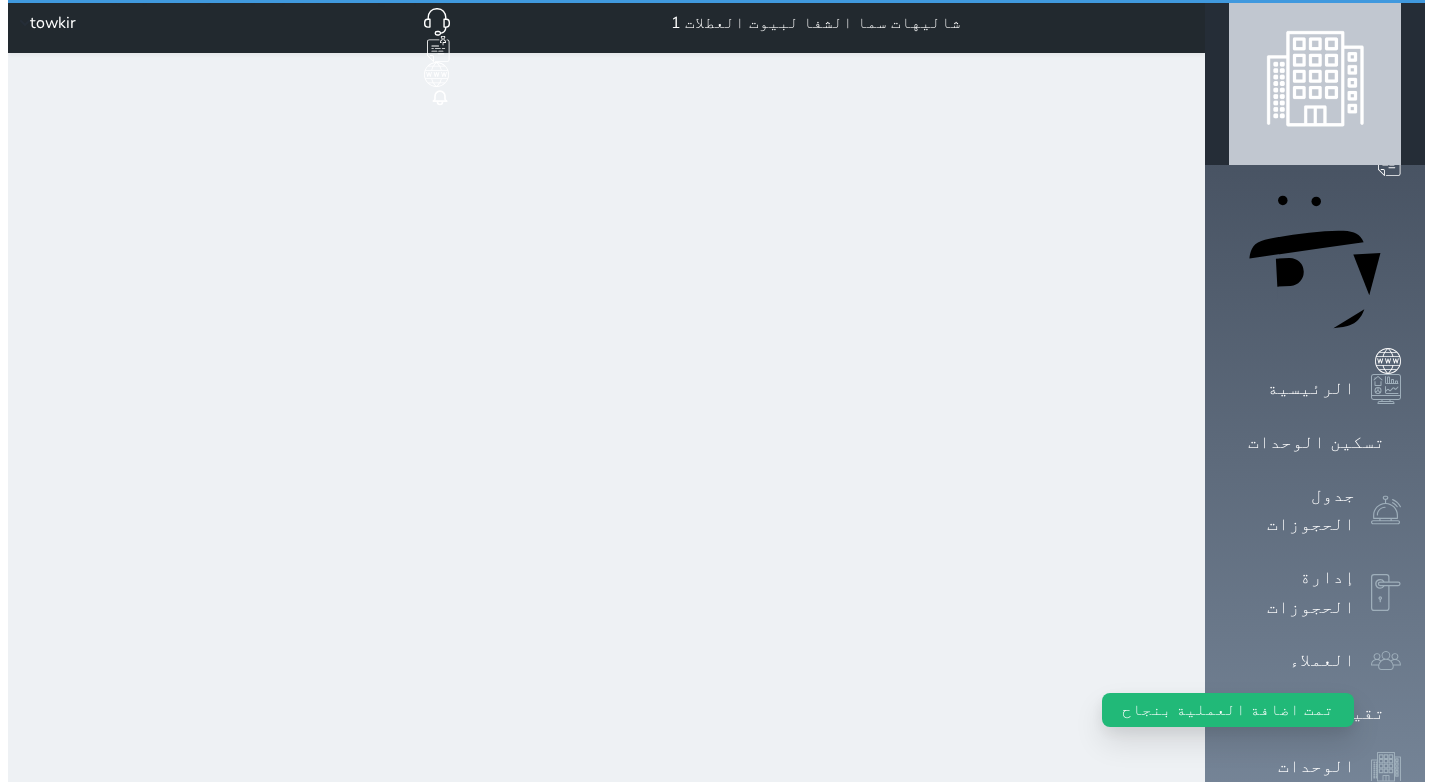 scroll, scrollTop: 0, scrollLeft: 0, axis: both 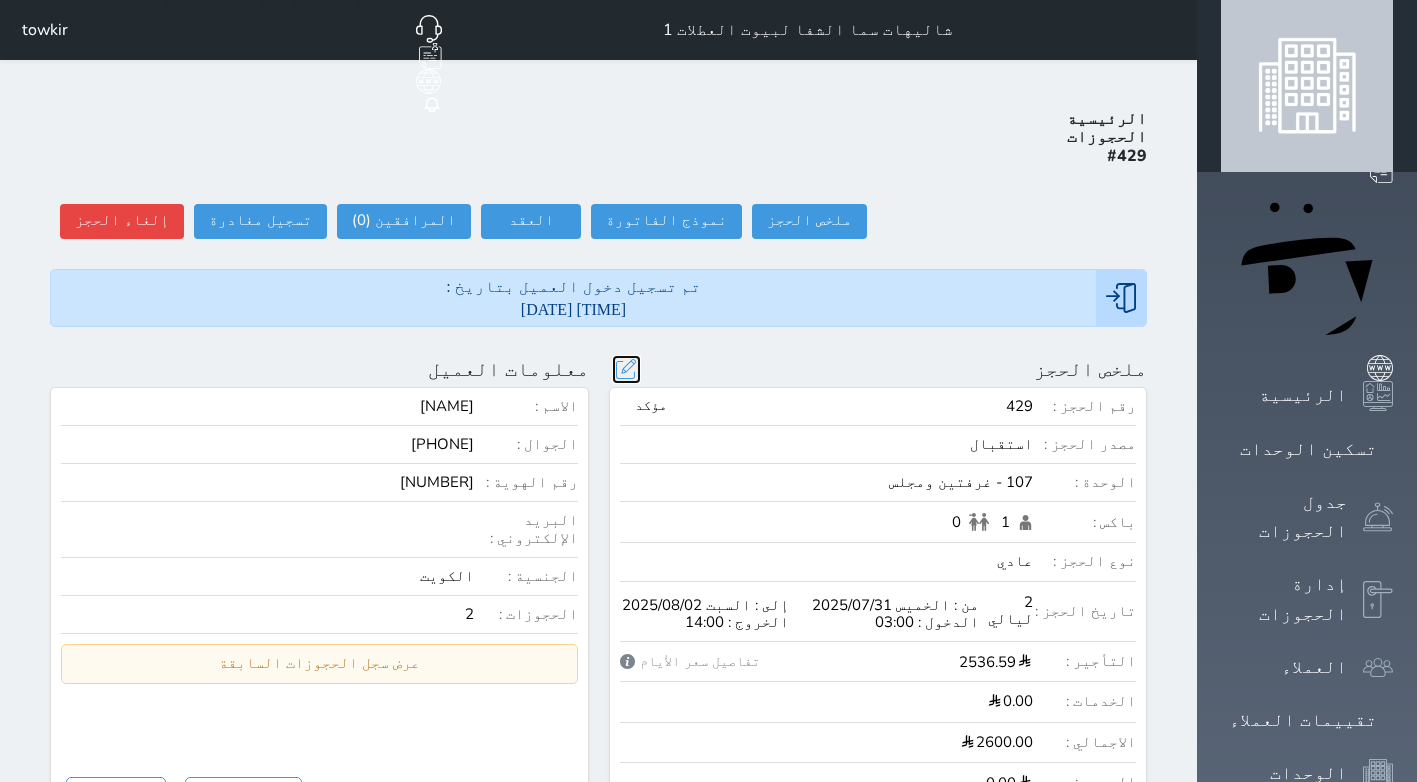 click at bounding box center [626, 369] 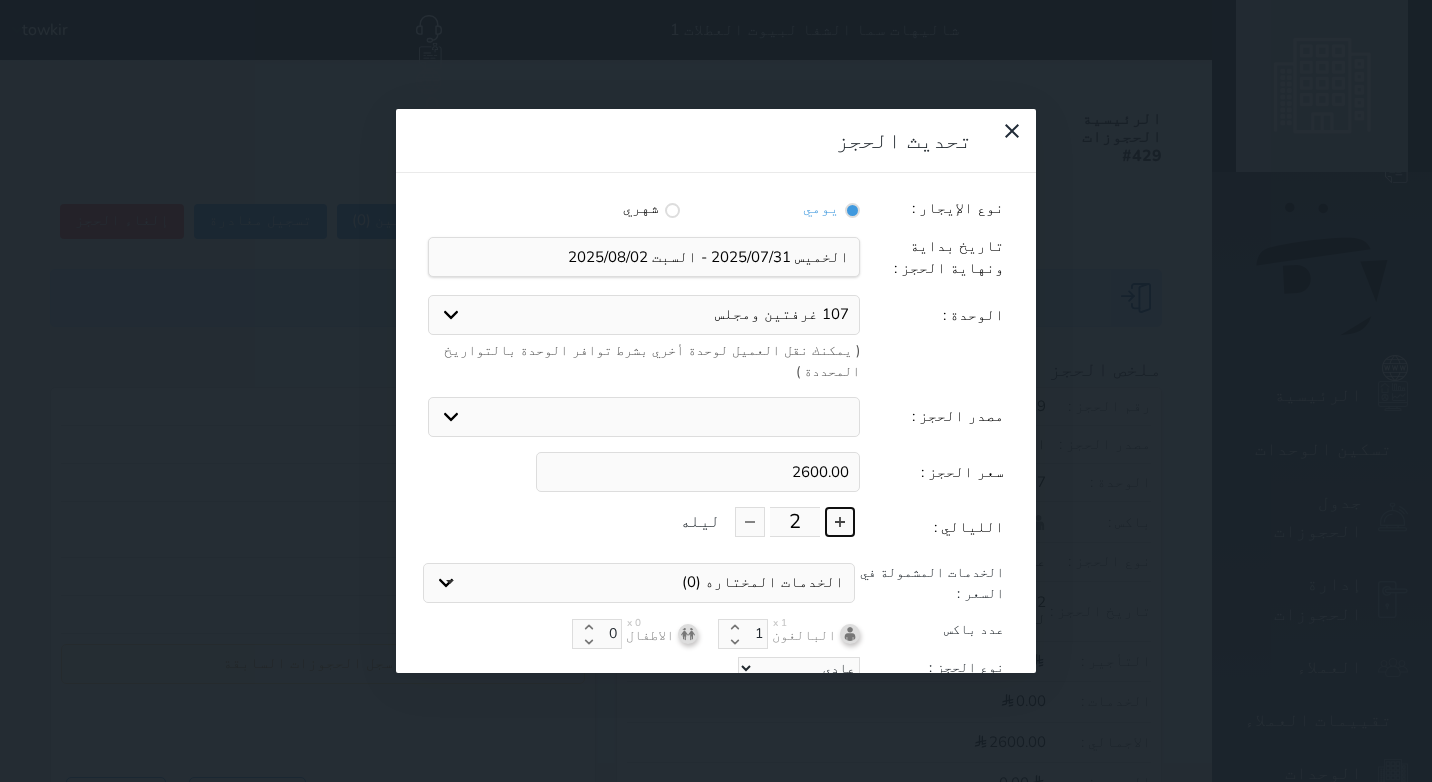 click at bounding box center [840, 522] 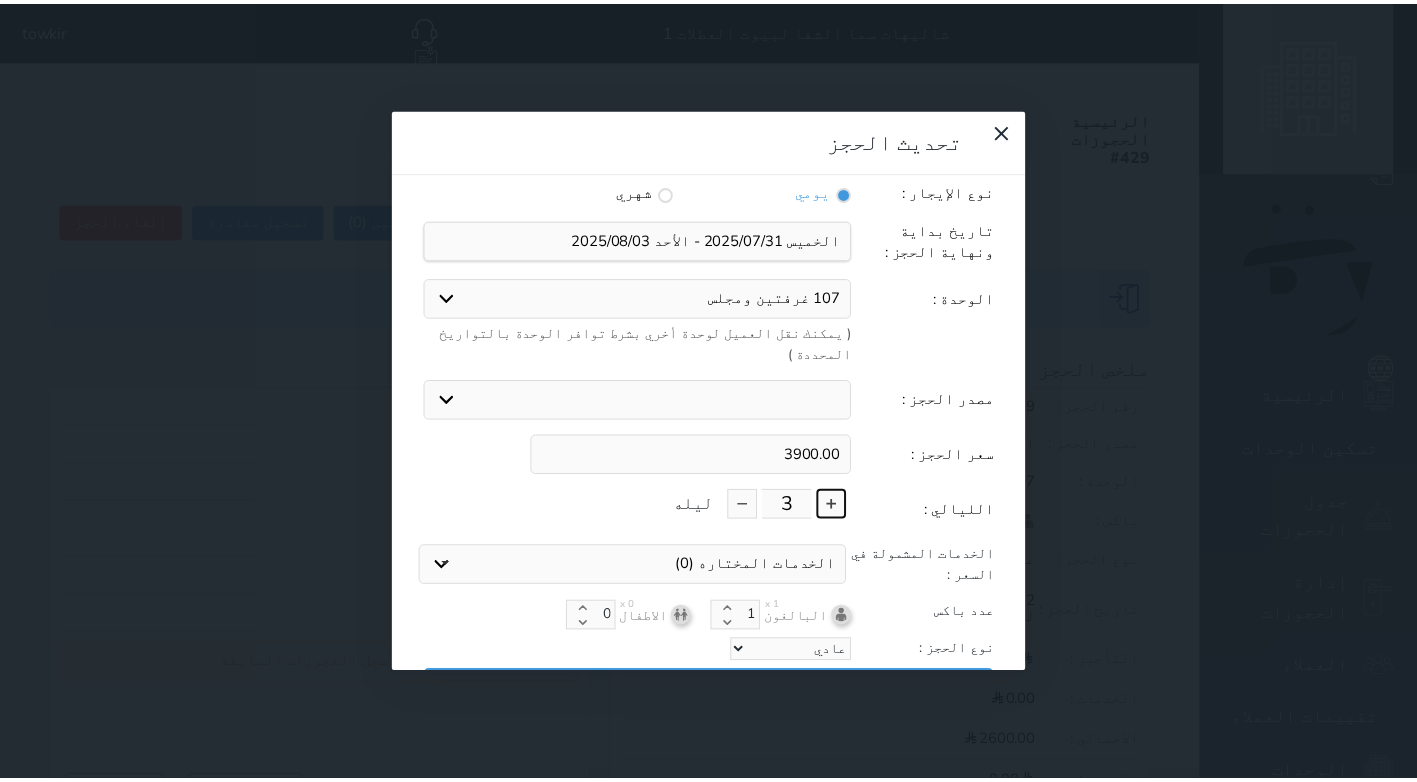 scroll, scrollTop: 45, scrollLeft: 0, axis: vertical 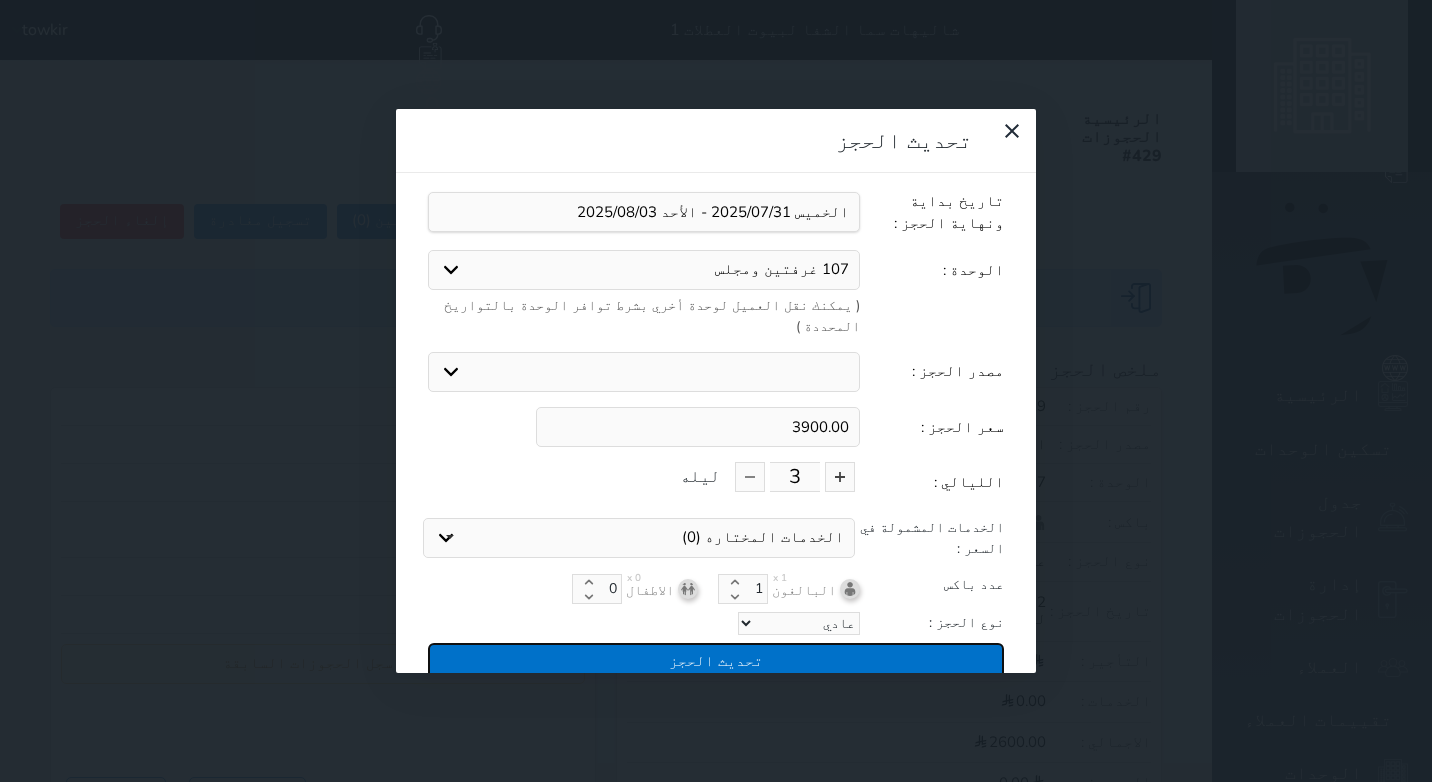click on "تحديث الحجز" at bounding box center [716, 660] 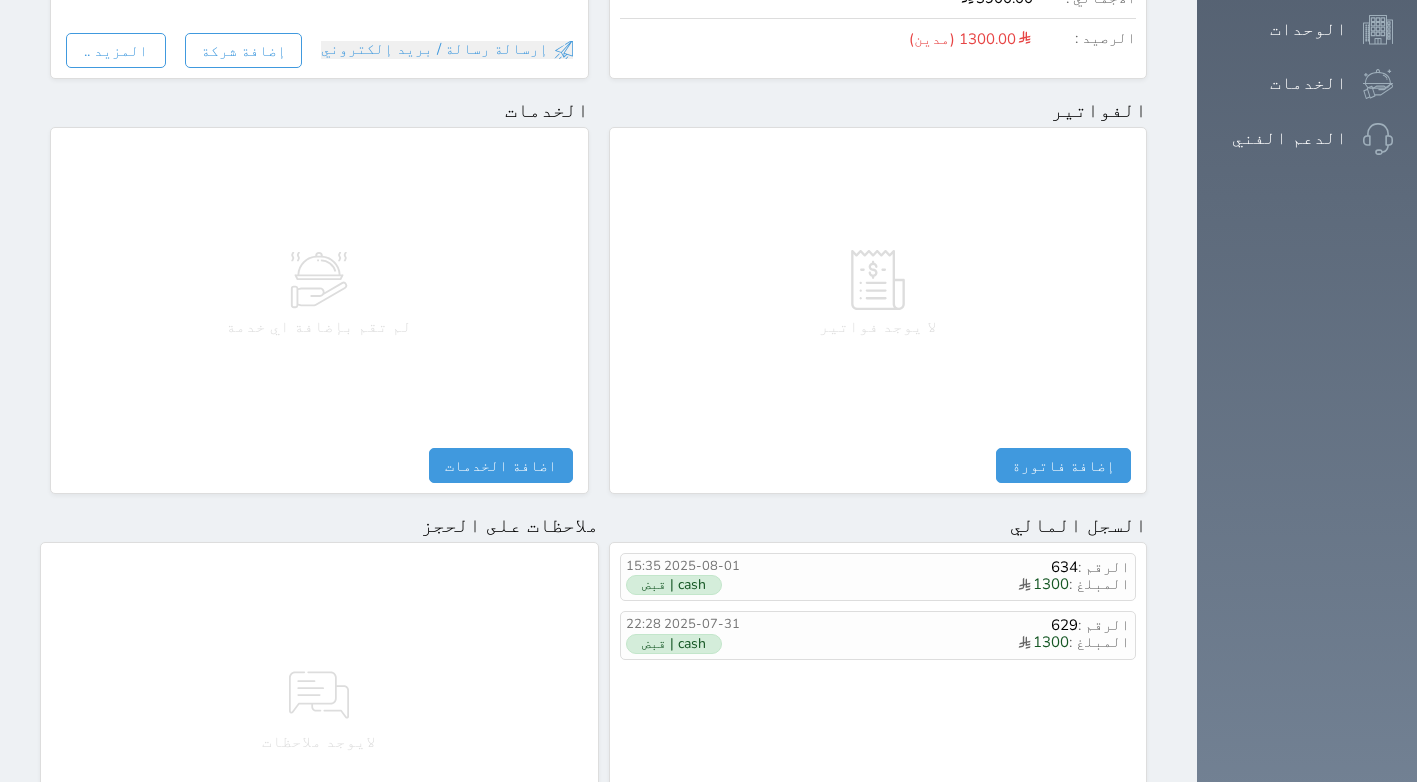 scroll, scrollTop: 998, scrollLeft: 0, axis: vertical 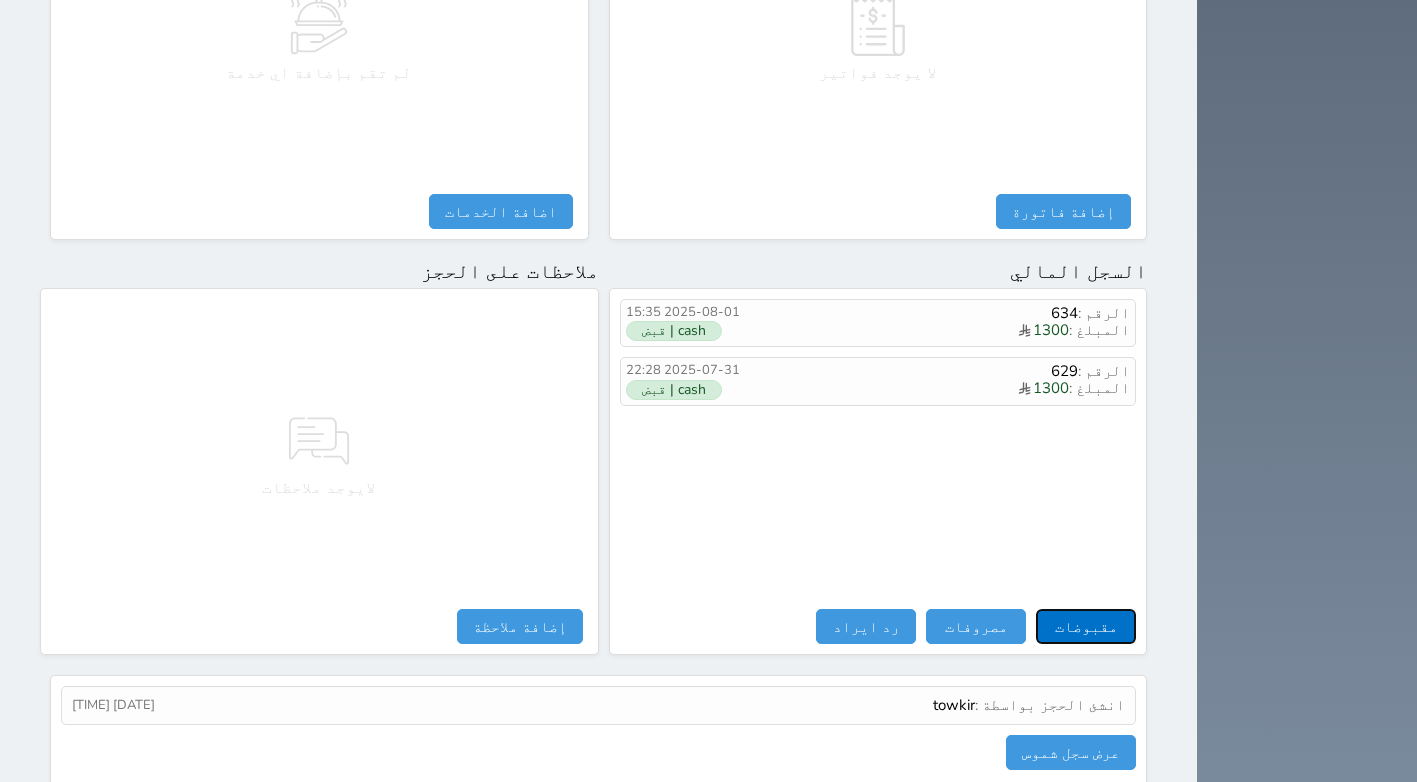 click on "مقبوضات" at bounding box center [1086, 626] 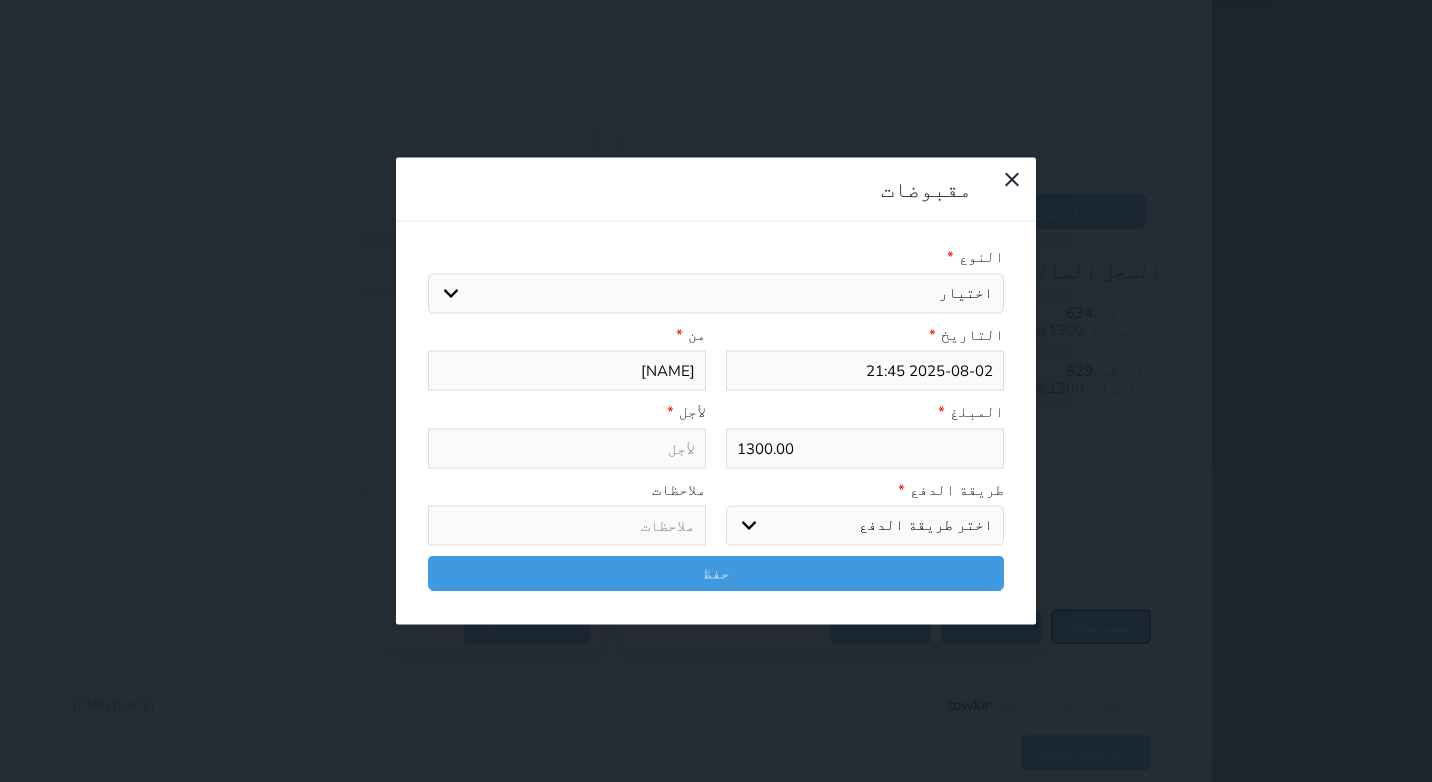 select 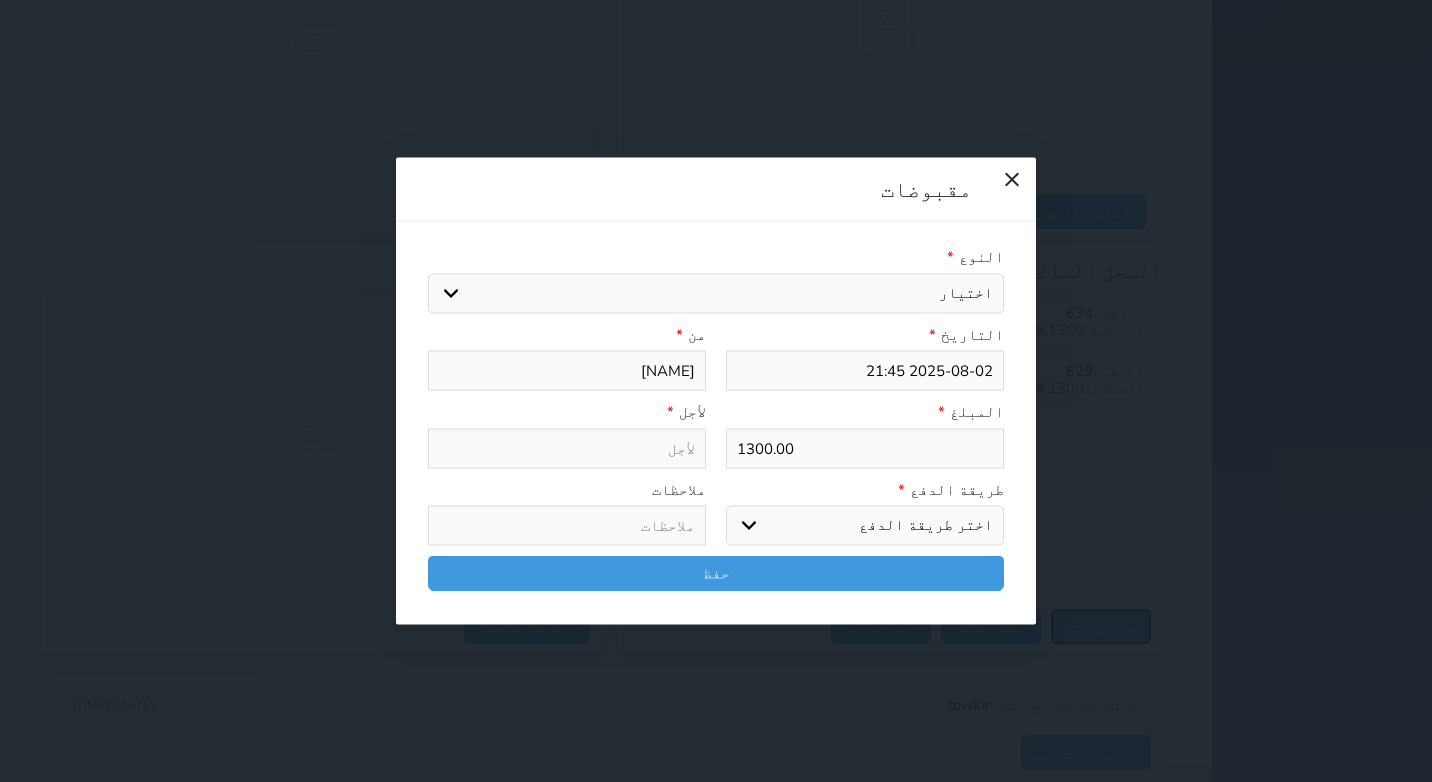 select 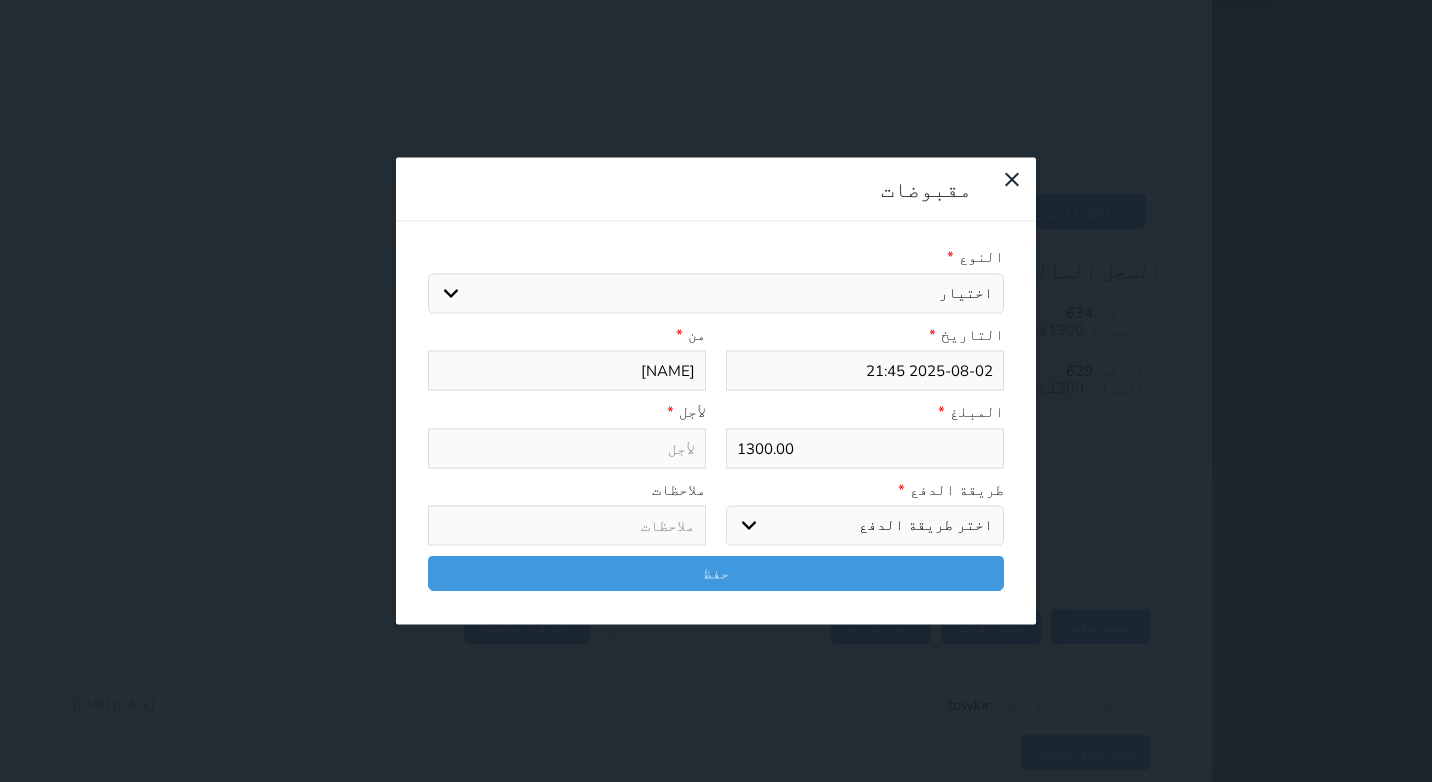 click on "اختيار   مقبوضات عامة قيمة إيجار فواتير تامين عربون لا ينطبق آخر مغسلة واي فاي - الإنترنت مواقف السيارات طعام الأغذية والمشروبات مشروبات المشروبات الباردة المشروبات الساخنة الإفطار غداء عشاء مخبز و كعك حمام سباحة الصالة الرياضية سبا و خدمات الجمال اختيار وإسقاط (خدمات النقل) ميني بار كابل - تلفزيون سرير إضافي تصفيف الشعر التسوق خدمات الجولات السياحية المنظمة خدمات الدليل السياحي" at bounding box center [716, 293] 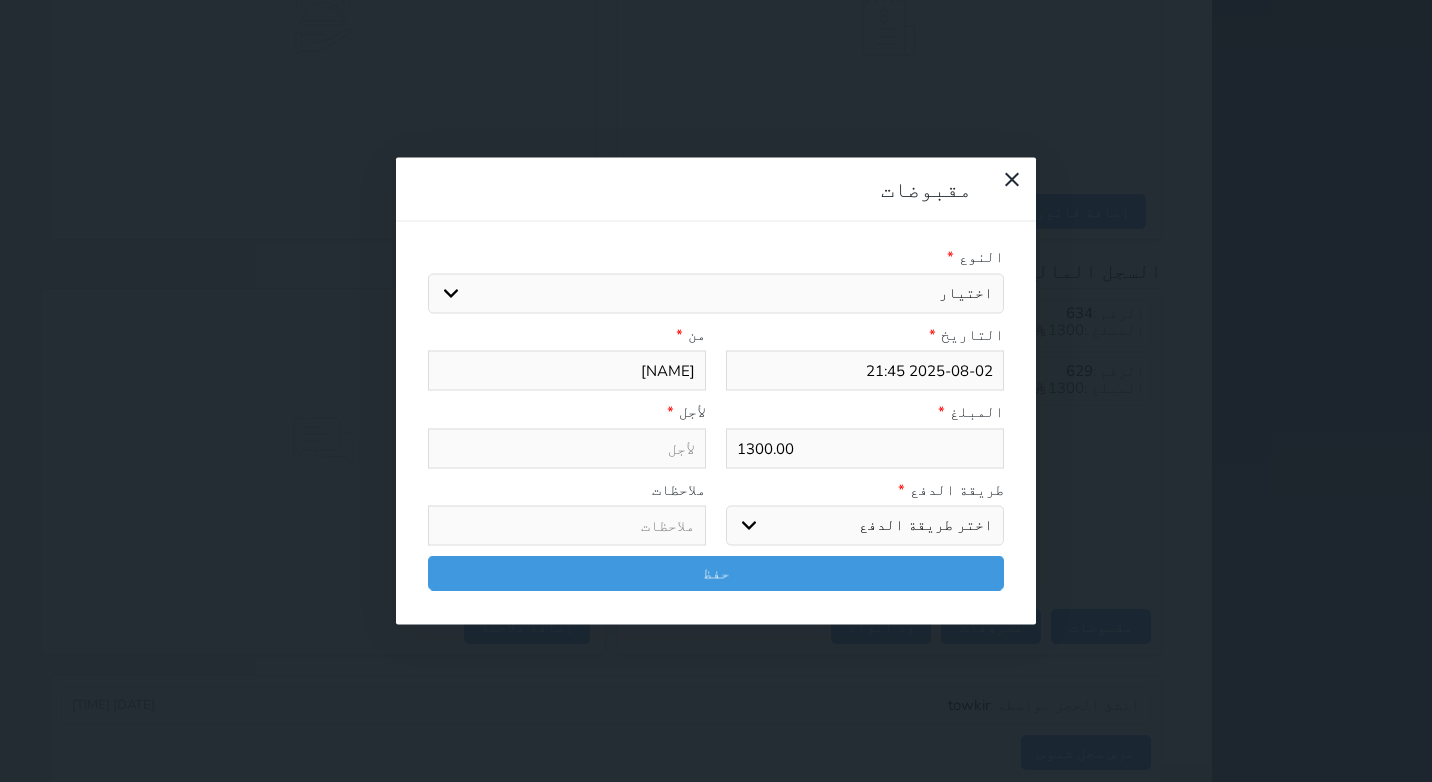 select on "[NUMBER]" 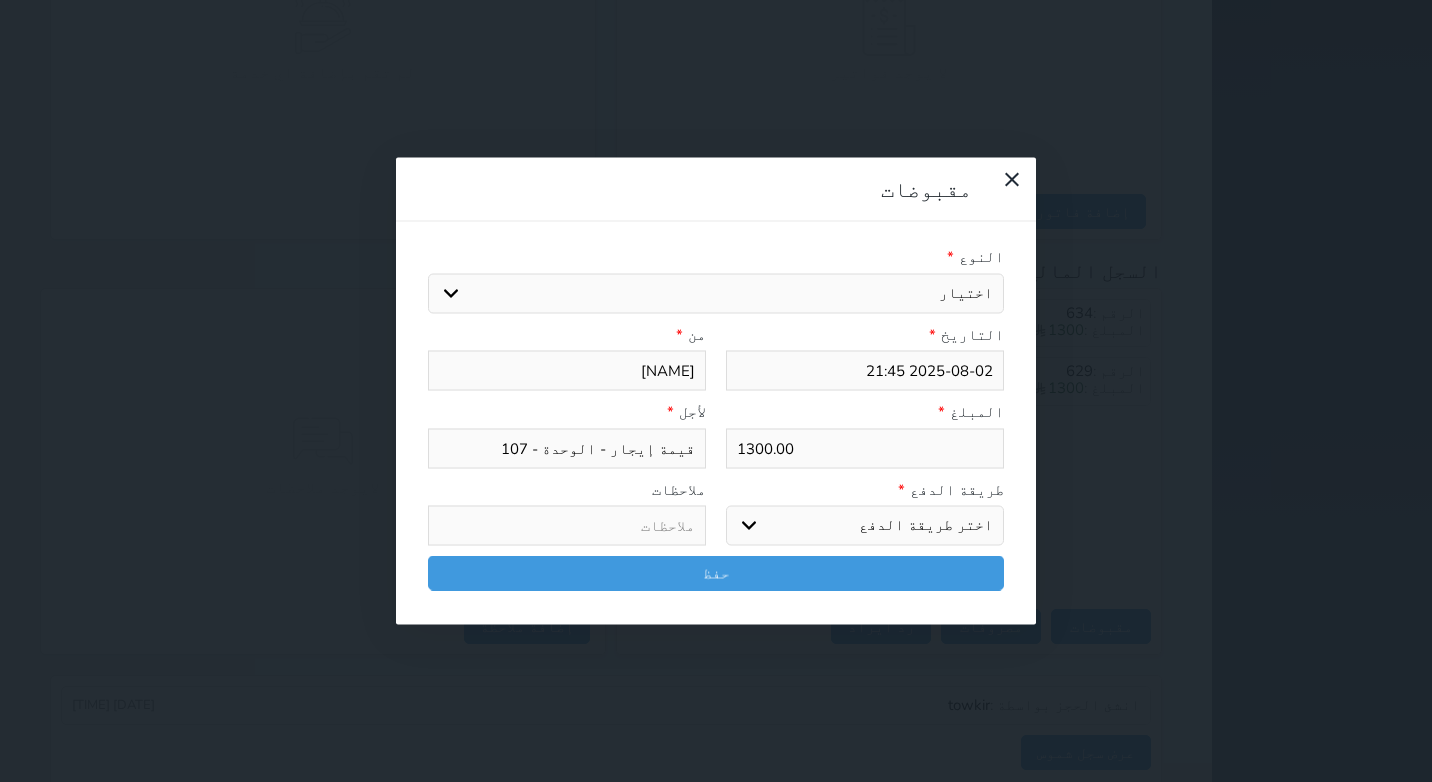 click on "اختر طريقة الدفع   دفع نقدى   تحويل بنكى   مدى   بطاقة ائتمان   آجل" at bounding box center (865, 526) 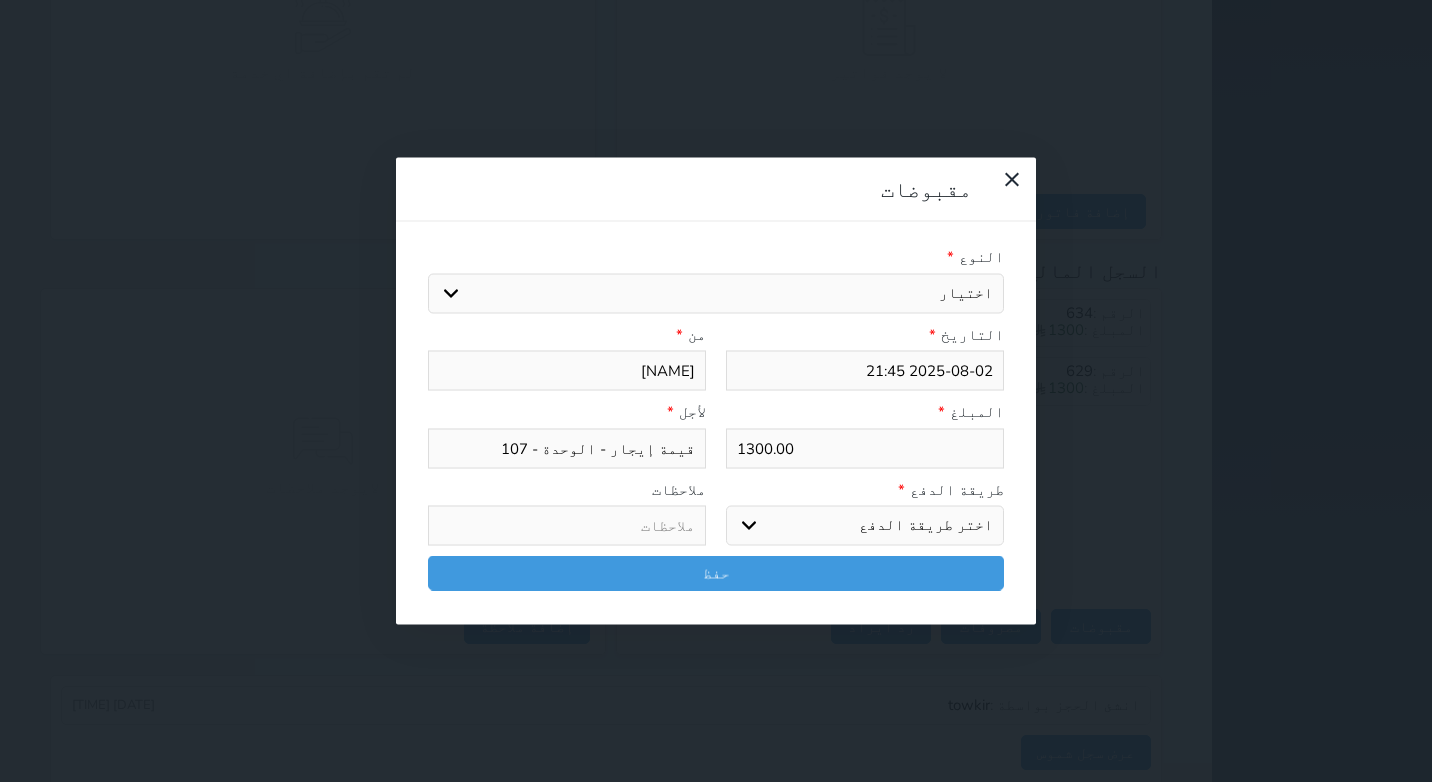 select on "cash" 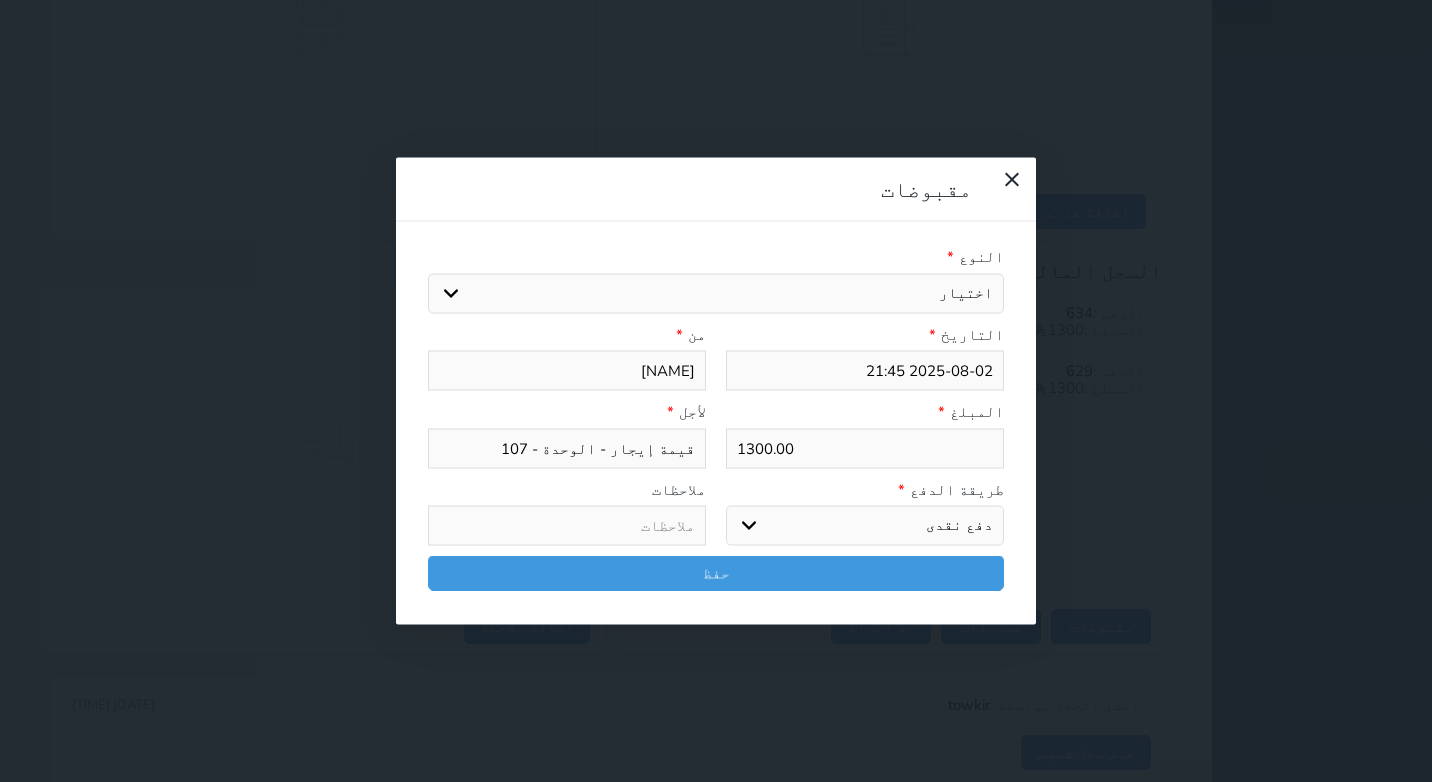 click on "اختر طريقة الدفع   دفع نقدى   تحويل بنكى   مدى   بطاقة ائتمان   آجل" at bounding box center (865, 526) 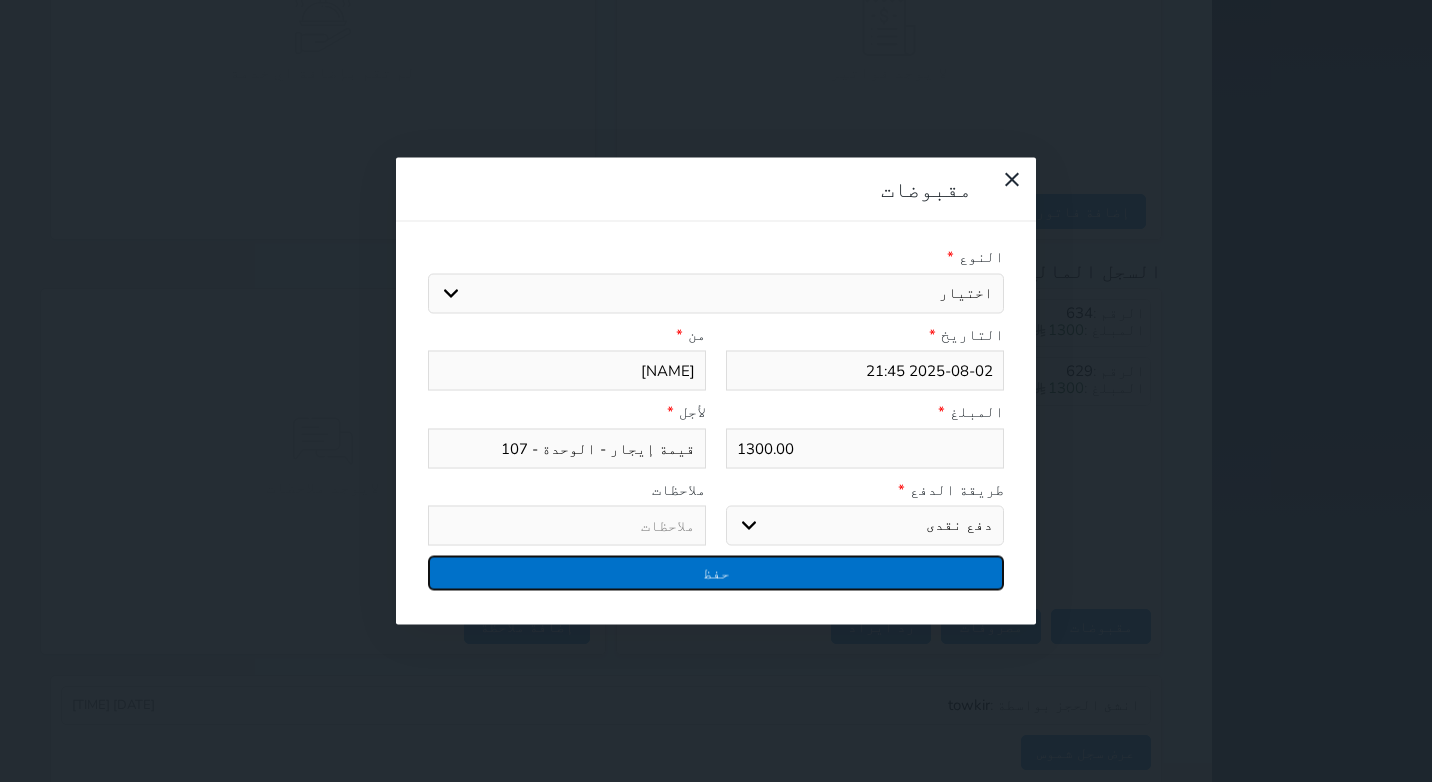 click on "حفظ" at bounding box center [716, 573] 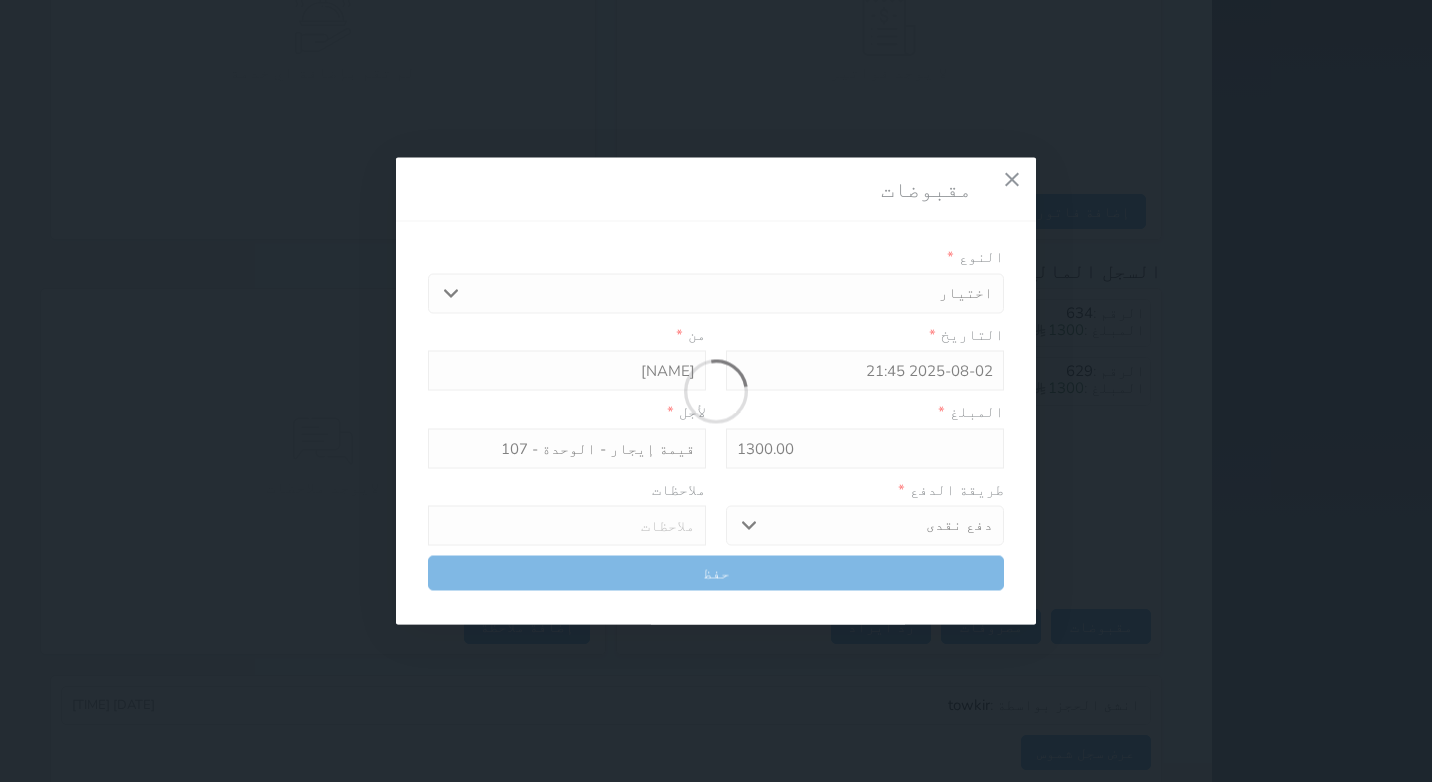 select 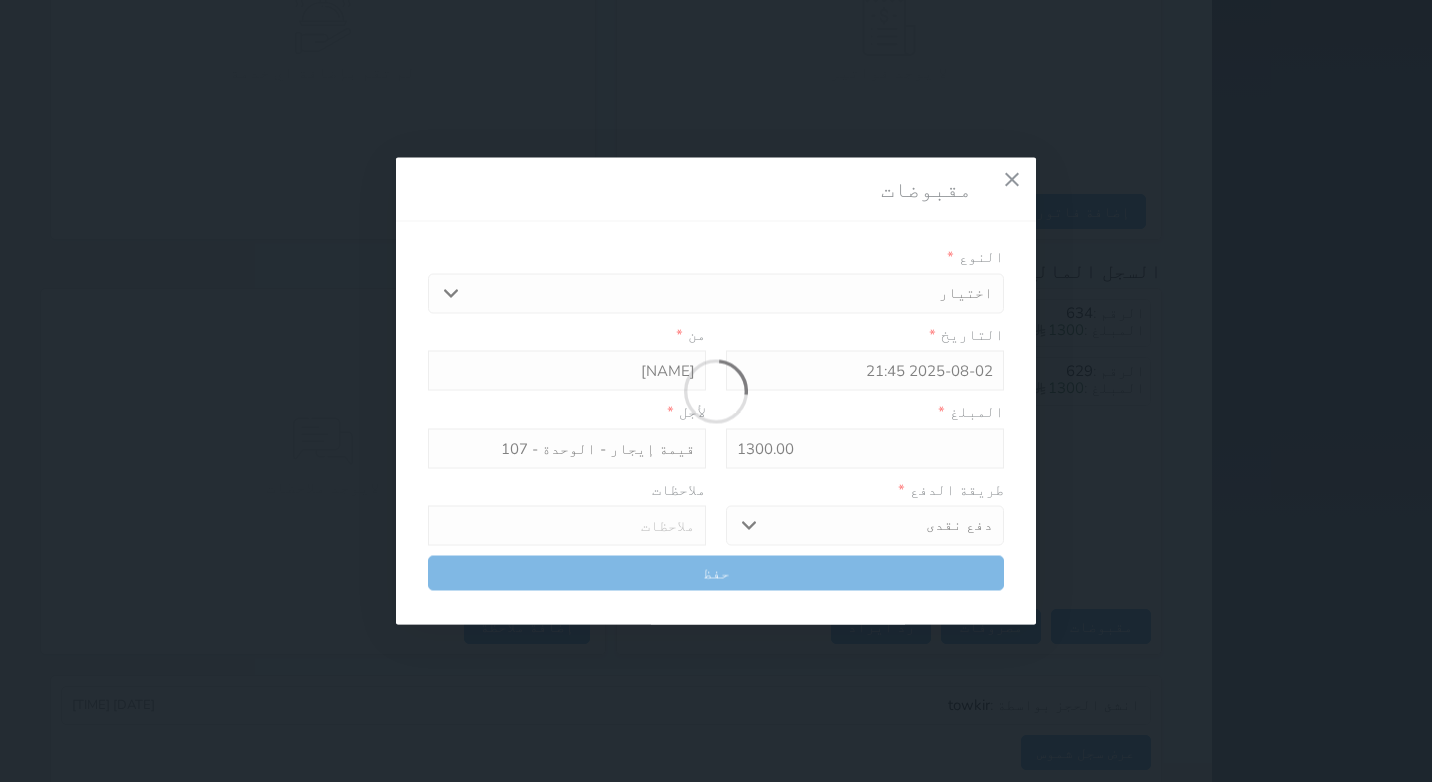type 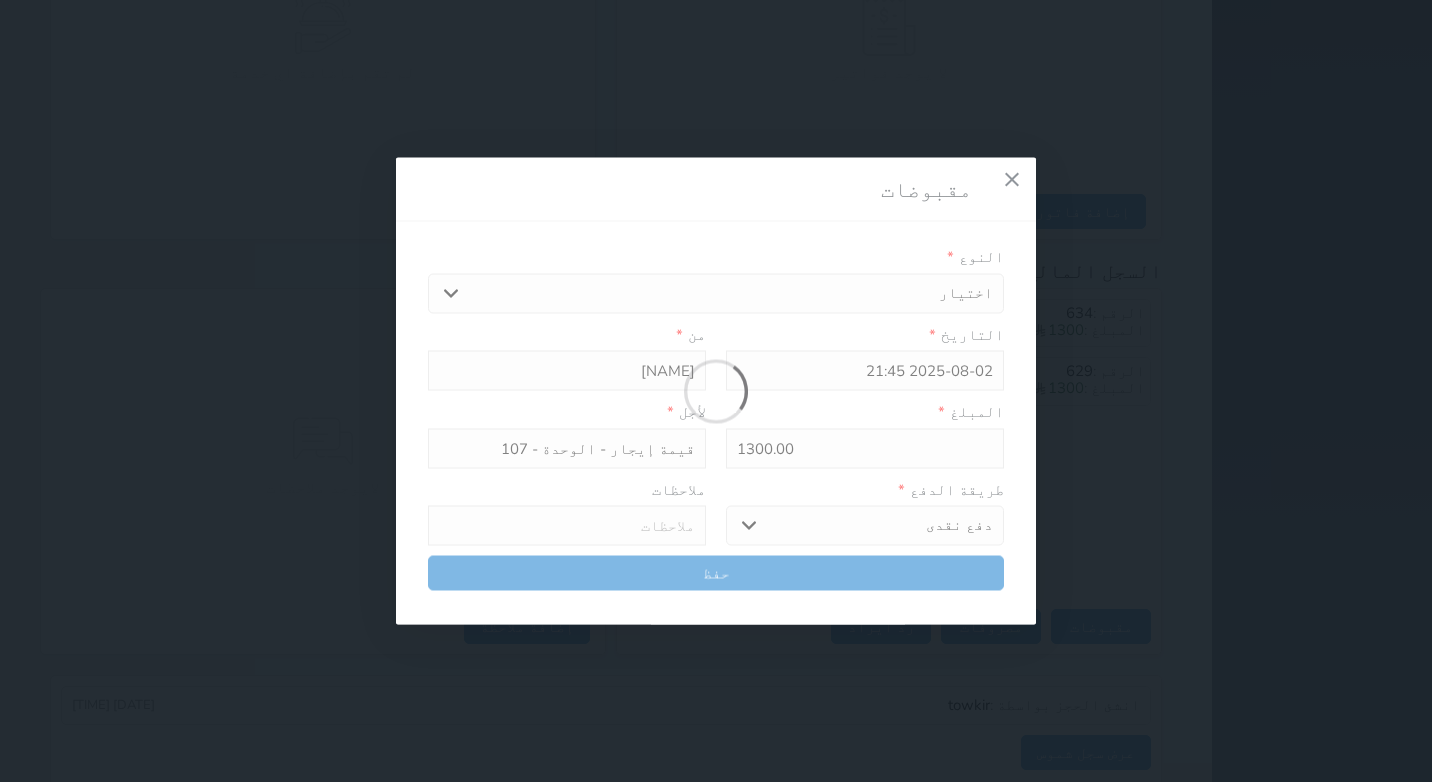 type on "0" 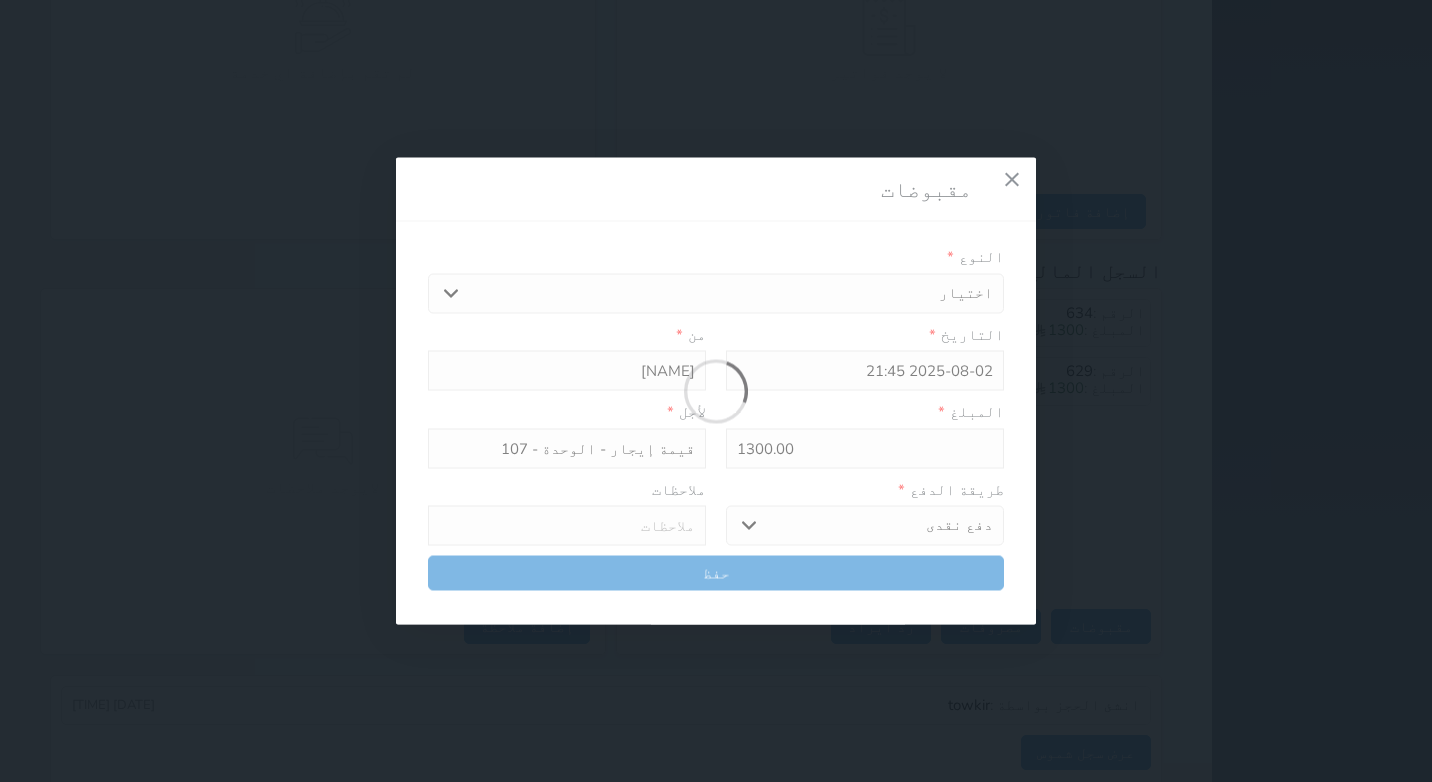 select 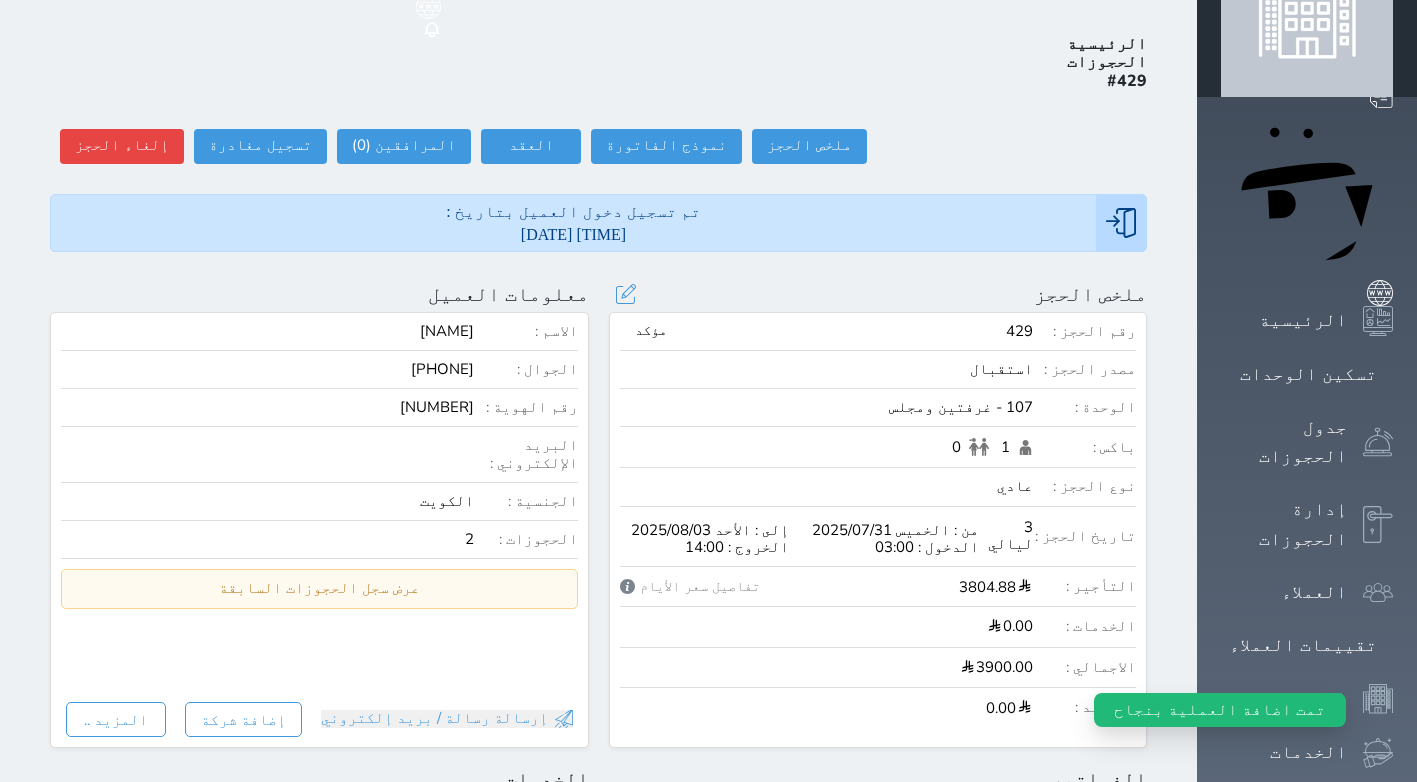 scroll, scrollTop: 0, scrollLeft: 0, axis: both 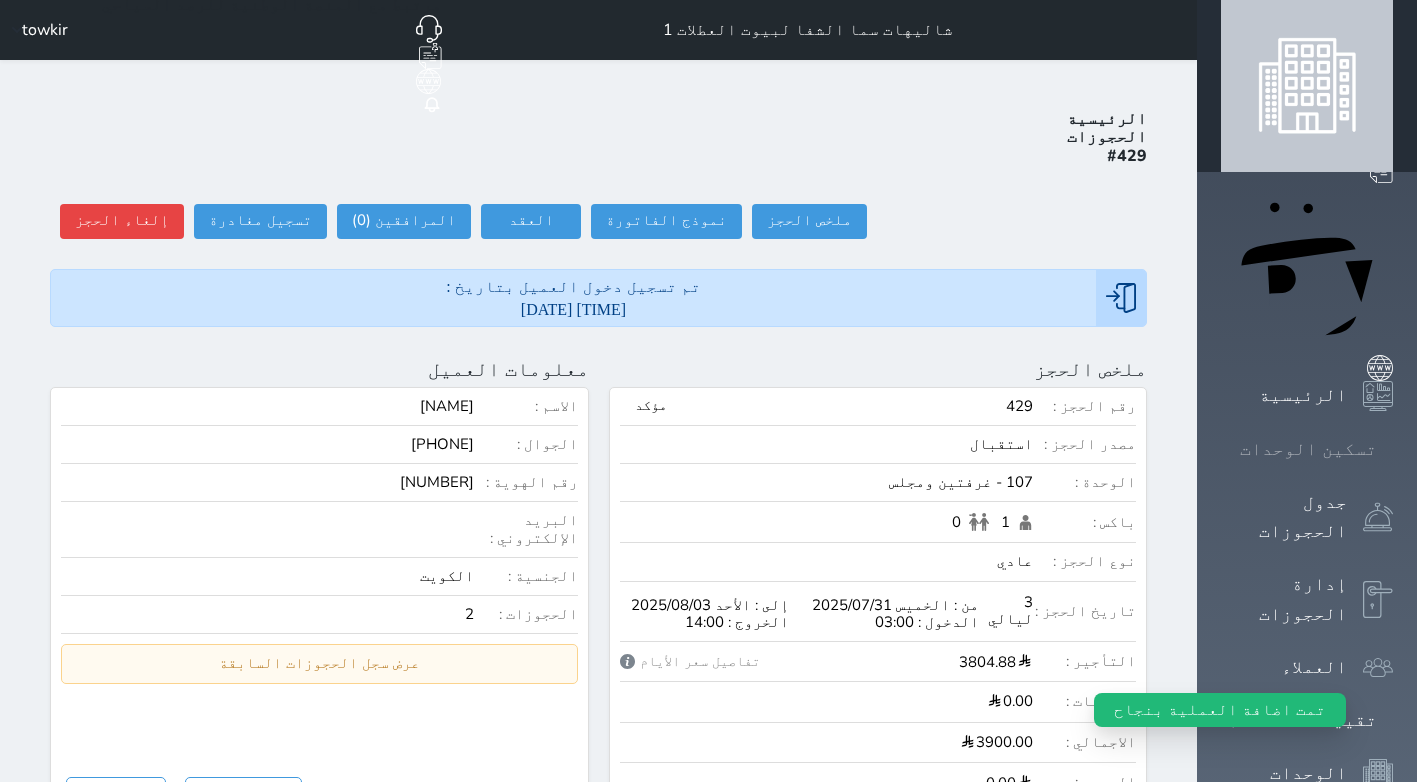 click 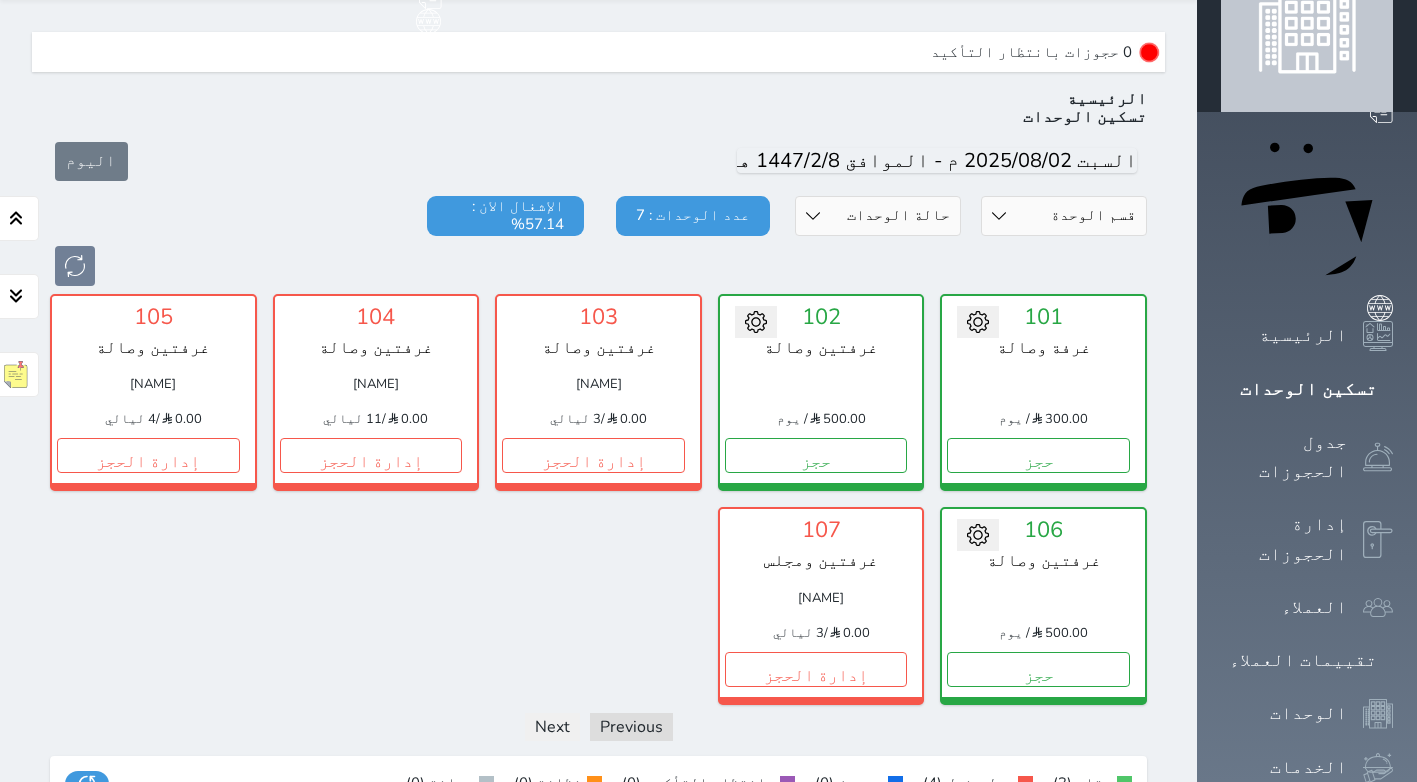 scroll, scrollTop: 0, scrollLeft: 0, axis: both 